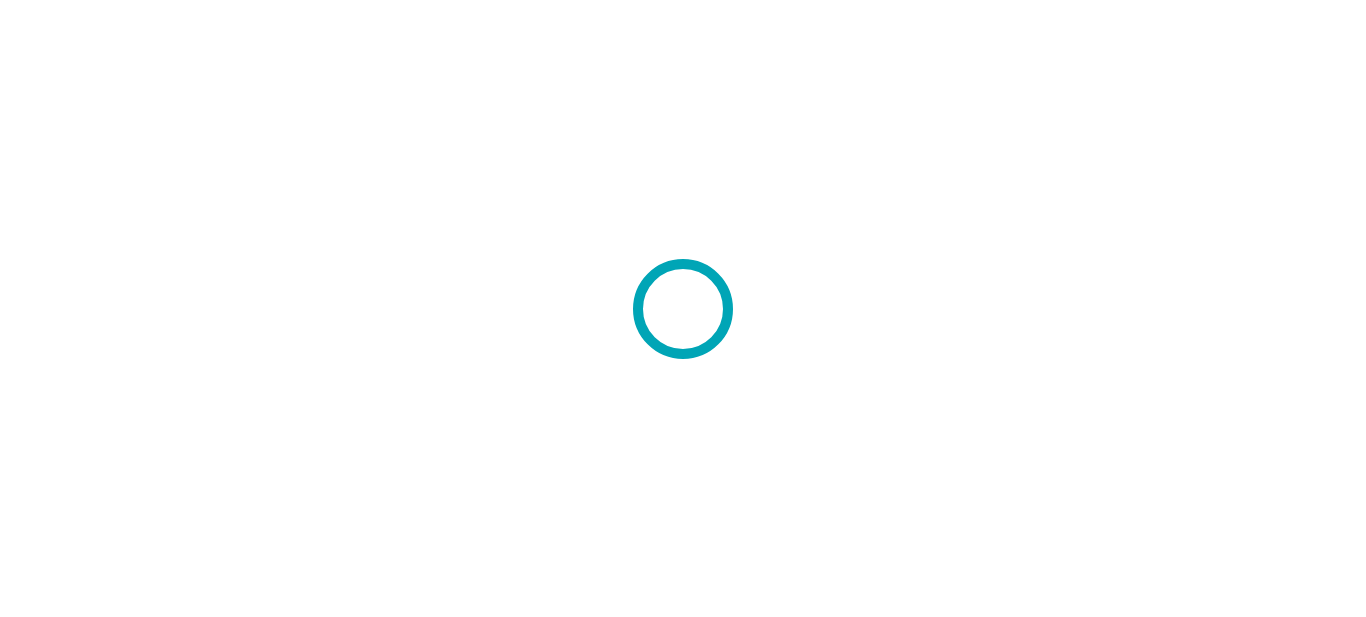 scroll, scrollTop: 0, scrollLeft: 0, axis: both 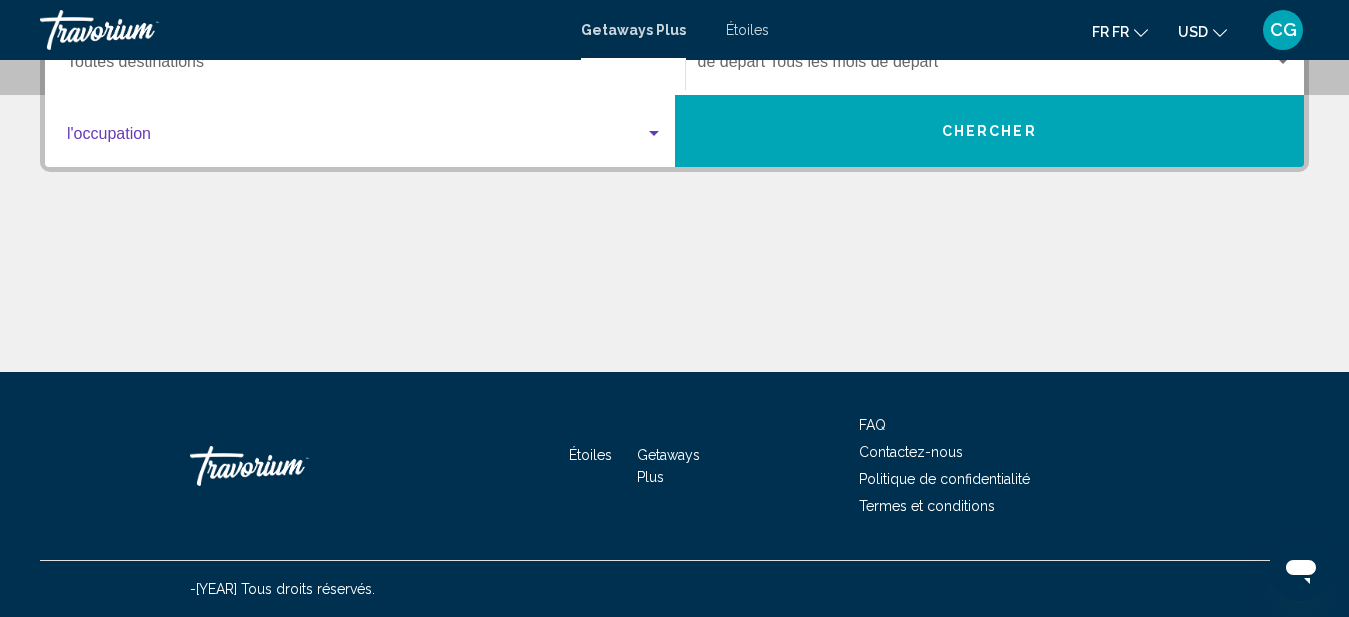 click at bounding box center [356, 138] 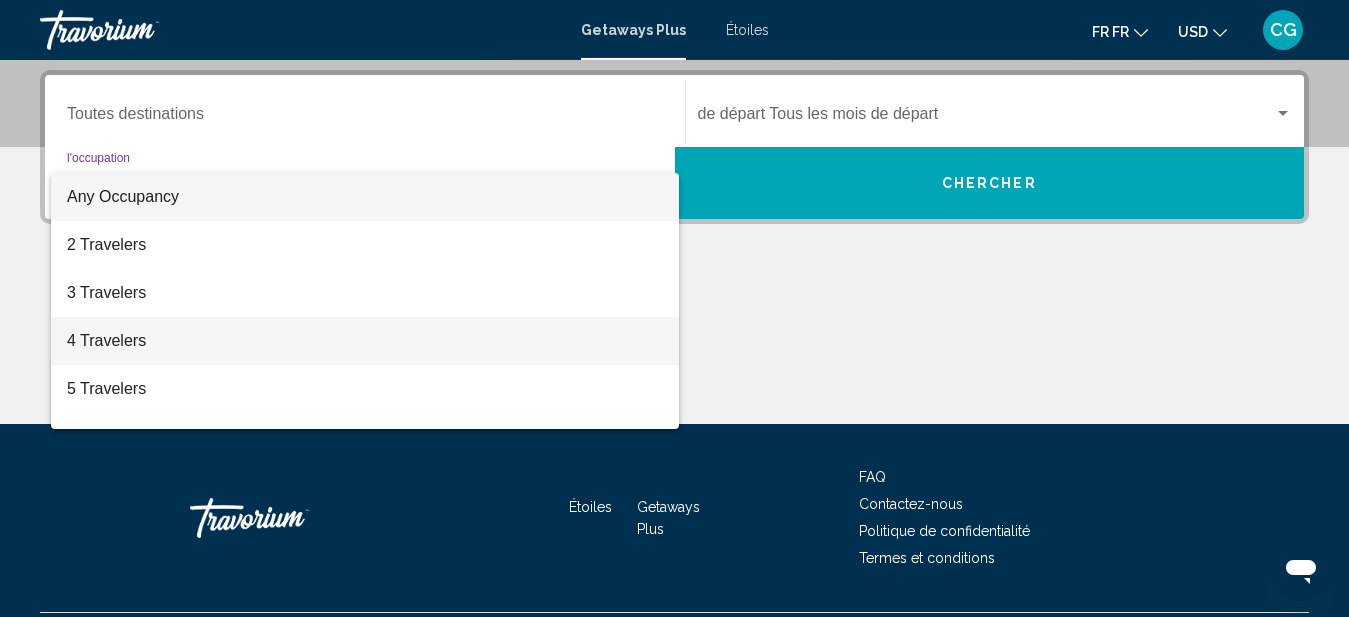 scroll, scrollTop: 458, scrollLeft: 0, axis: vertical 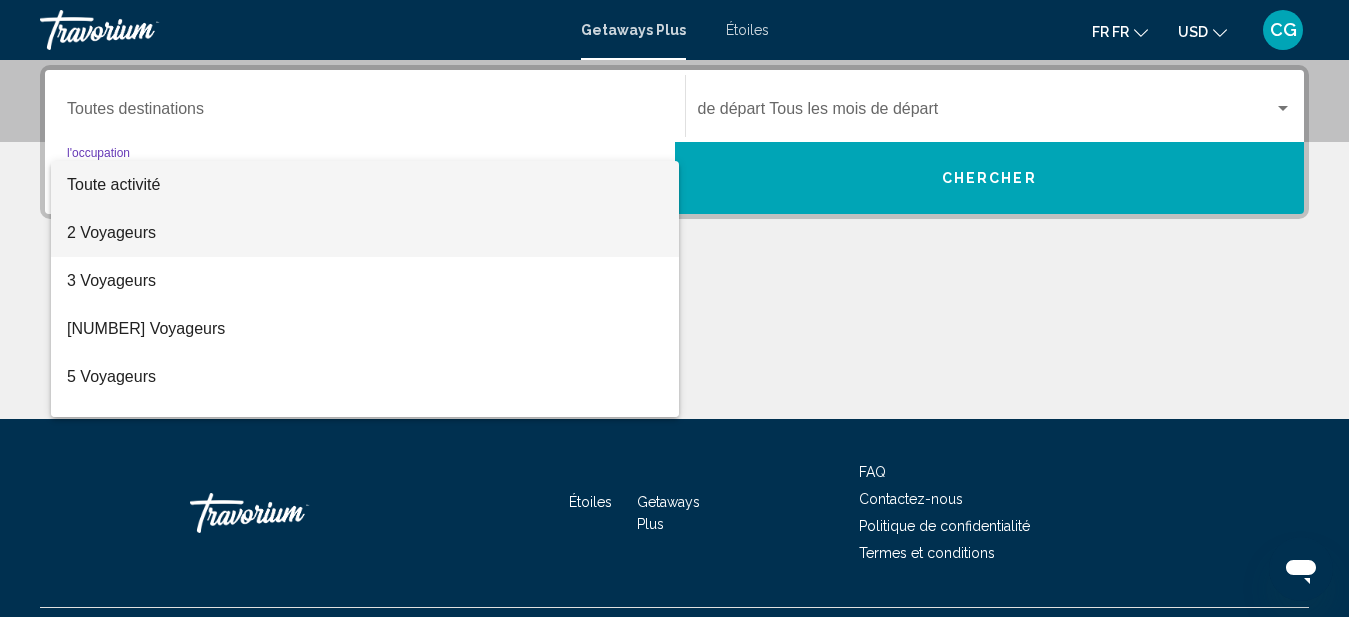 click on "2 Voyageurs" at bounding box center (365, 233) 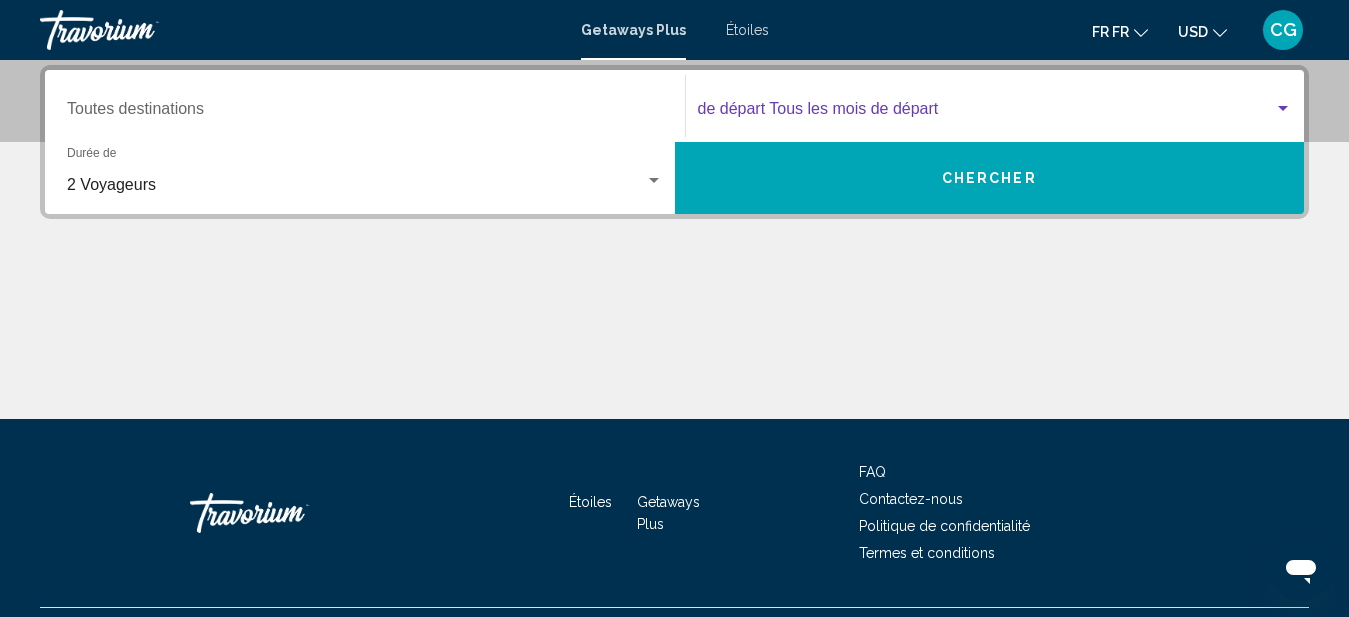 click at bounding box center (1283, 108) 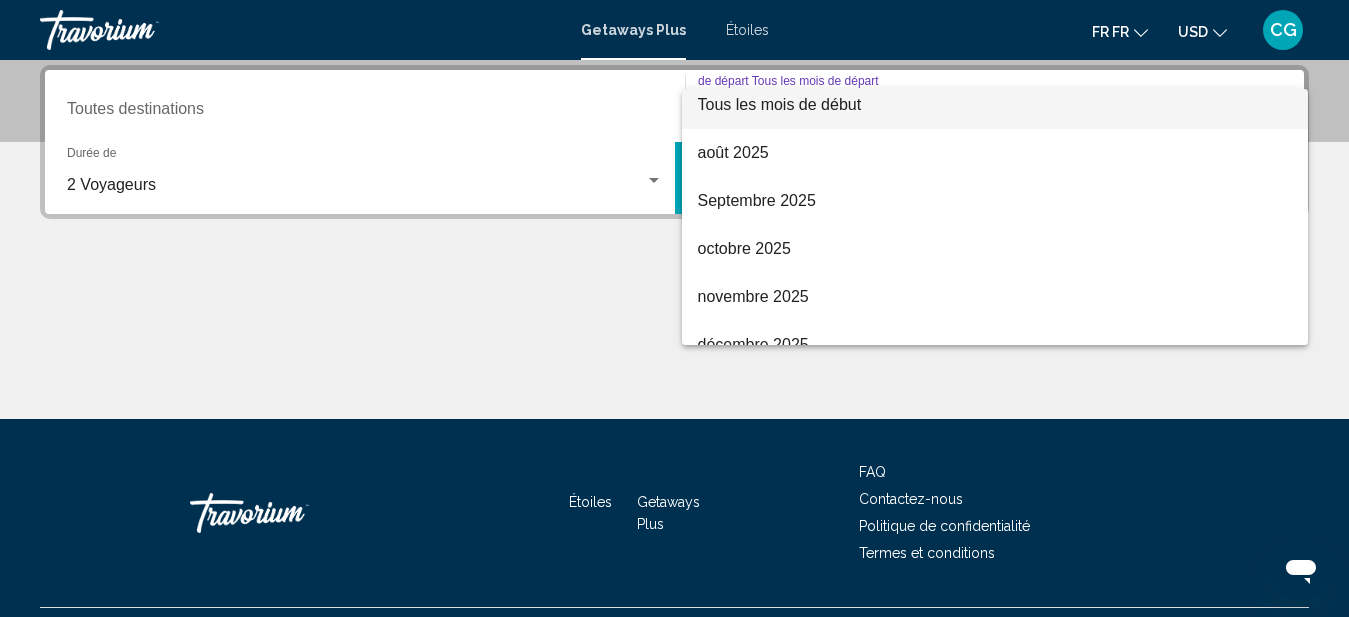 scroll, scrollTop: 0, scrollLeft: 0, axis: both 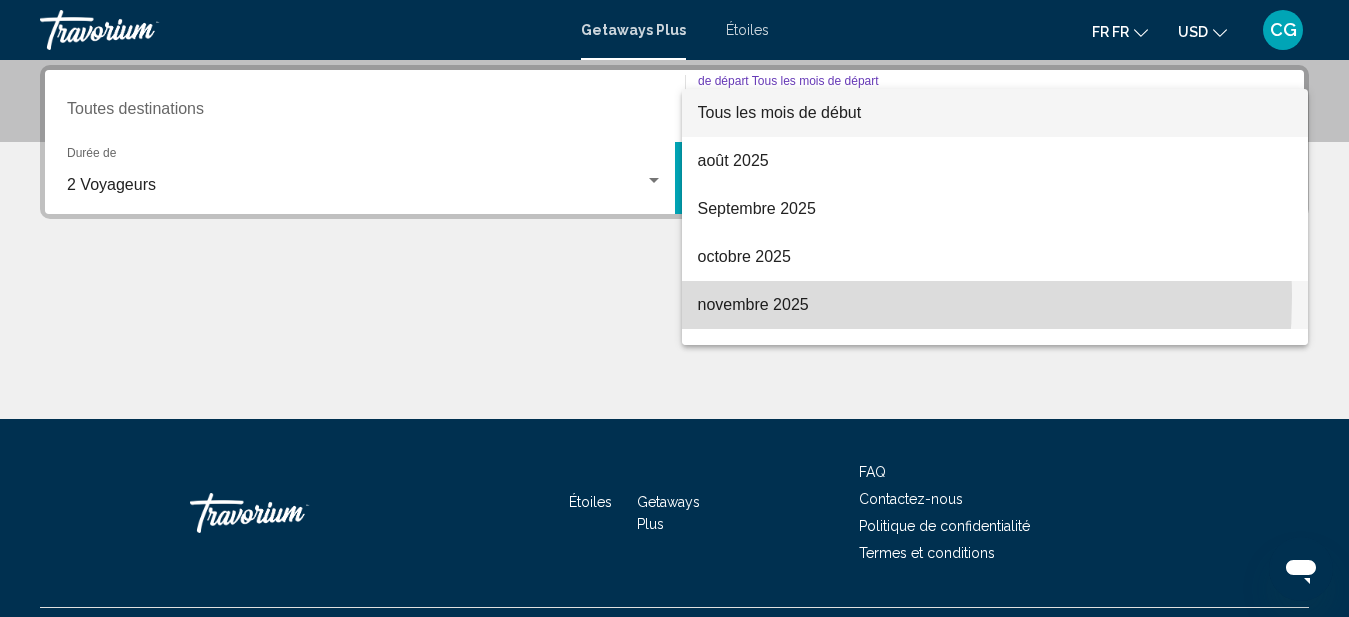 click on "novembre 2025" at bounding box center (995, 305) 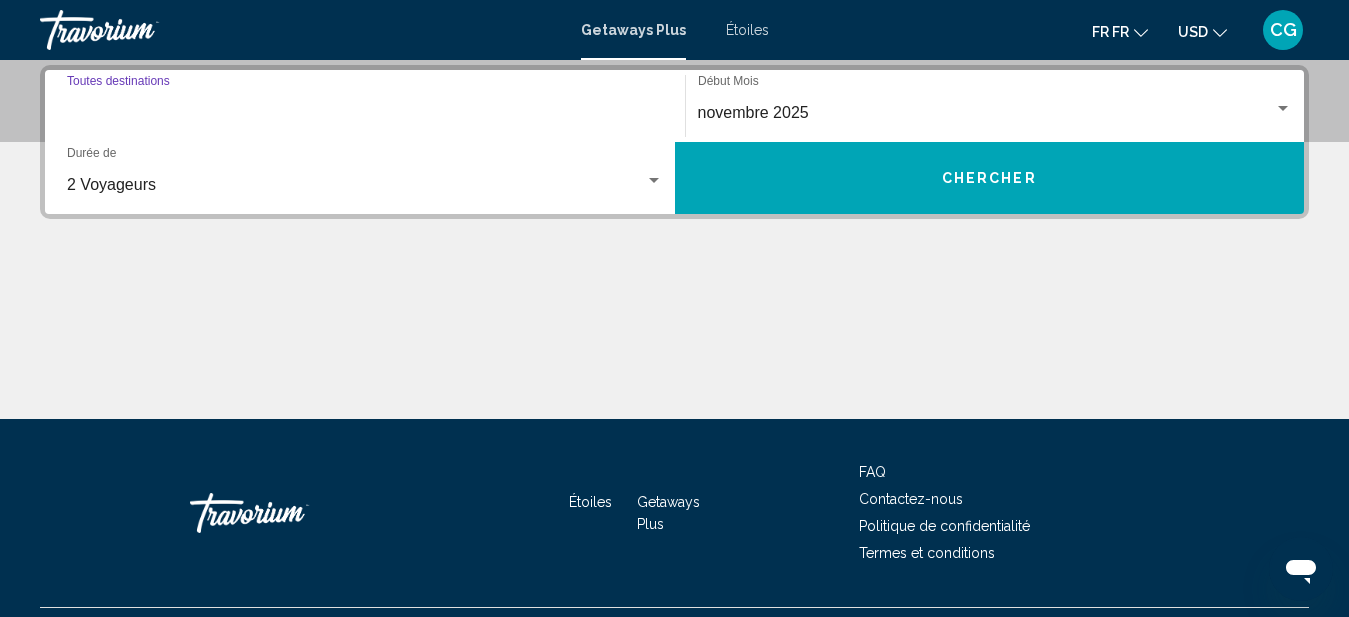 click on "Destination   Toutes destinations" at bounding box center (365, 113) 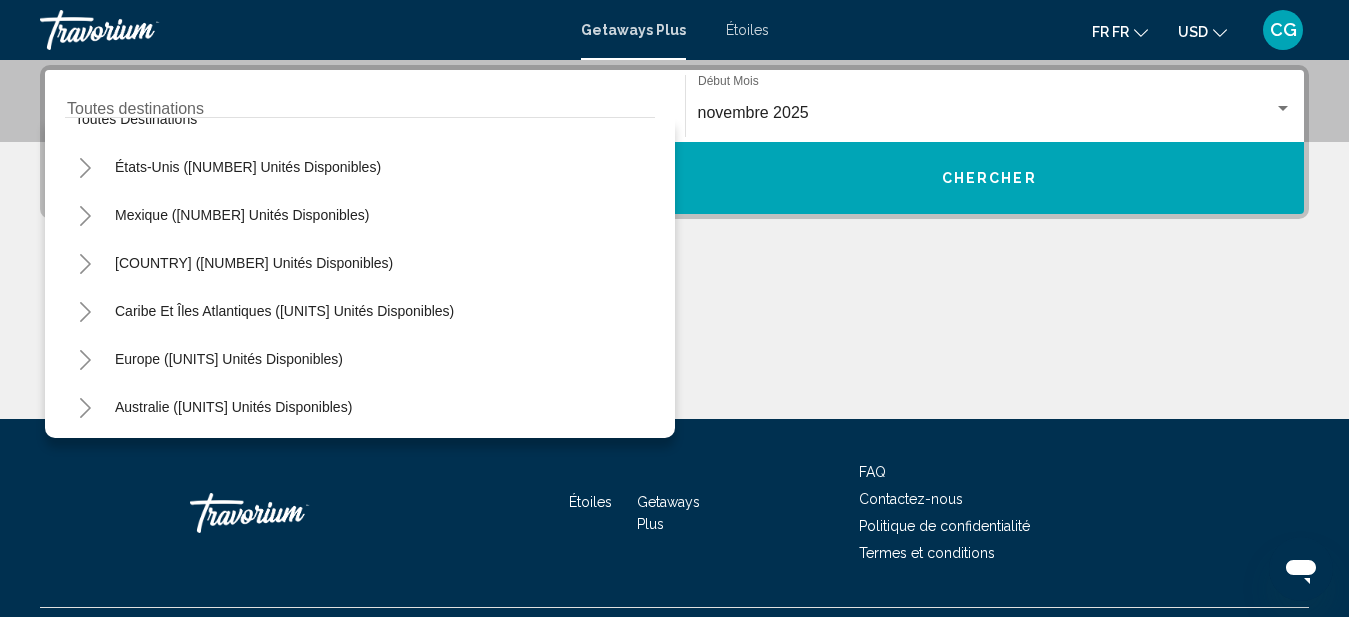 scroll, scrollTop: 0, scrollLeft: 0, axis: both 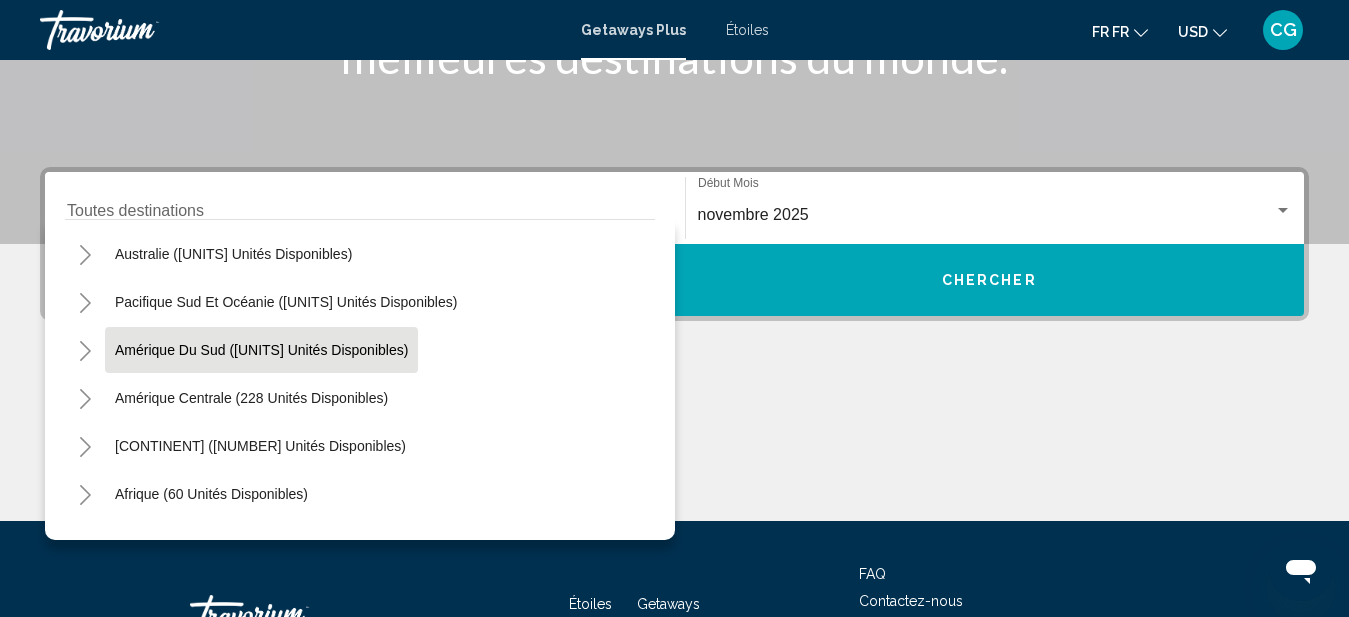 click on "Amérique du Sud ([UNITS] unités disponibles)" at bounding box center (251, 398) 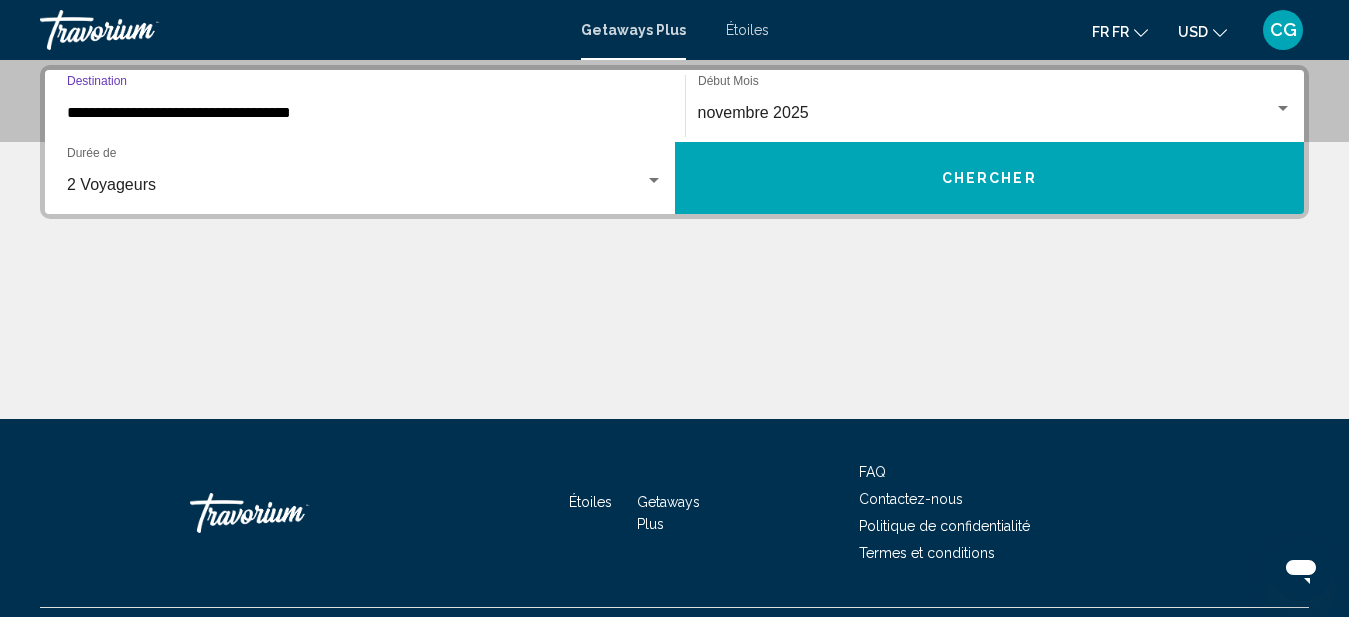 scroll, scrollTop: 356, scrollLeft: 0, axis: vertical 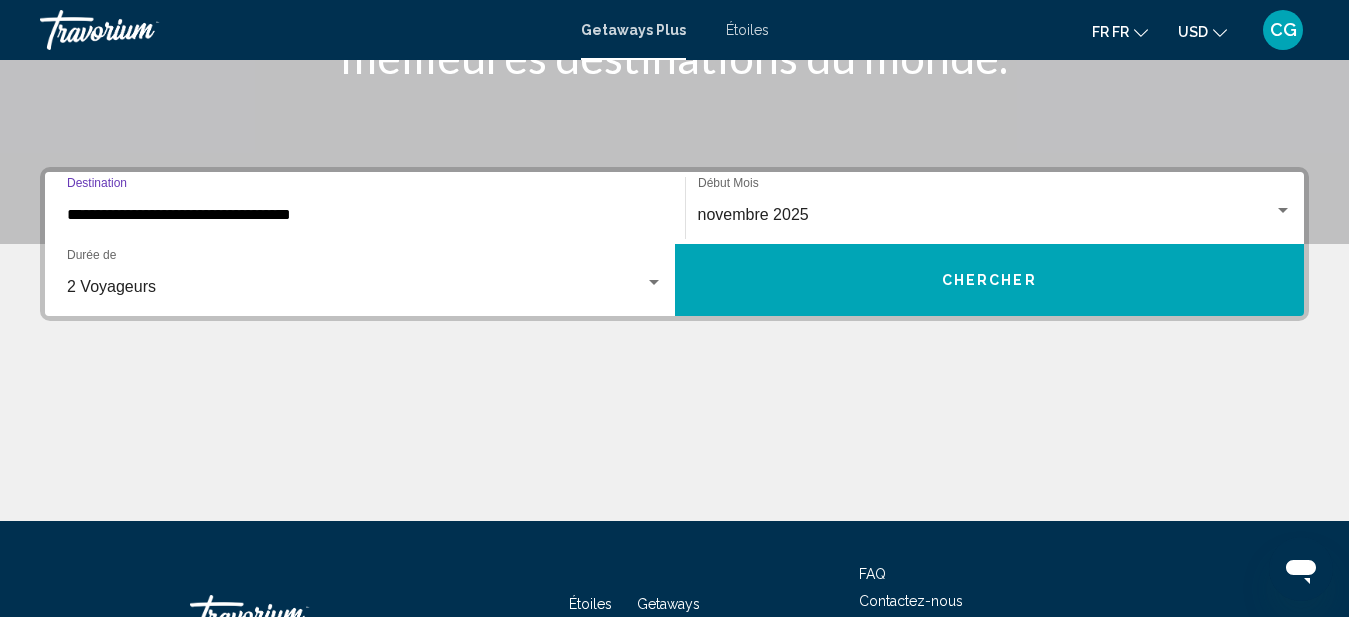 click on "**********" at bounding box center (365, 215) 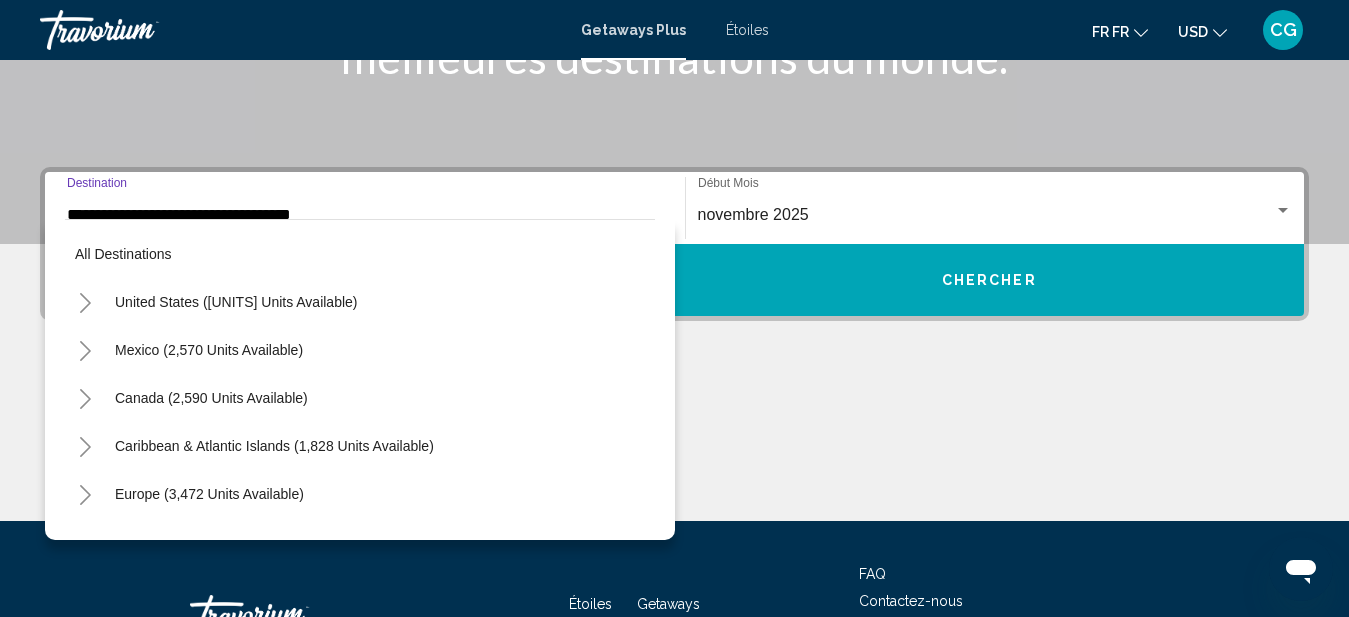 scroll, scrollTop: 423, scrollLeft: 0, axis: vertical 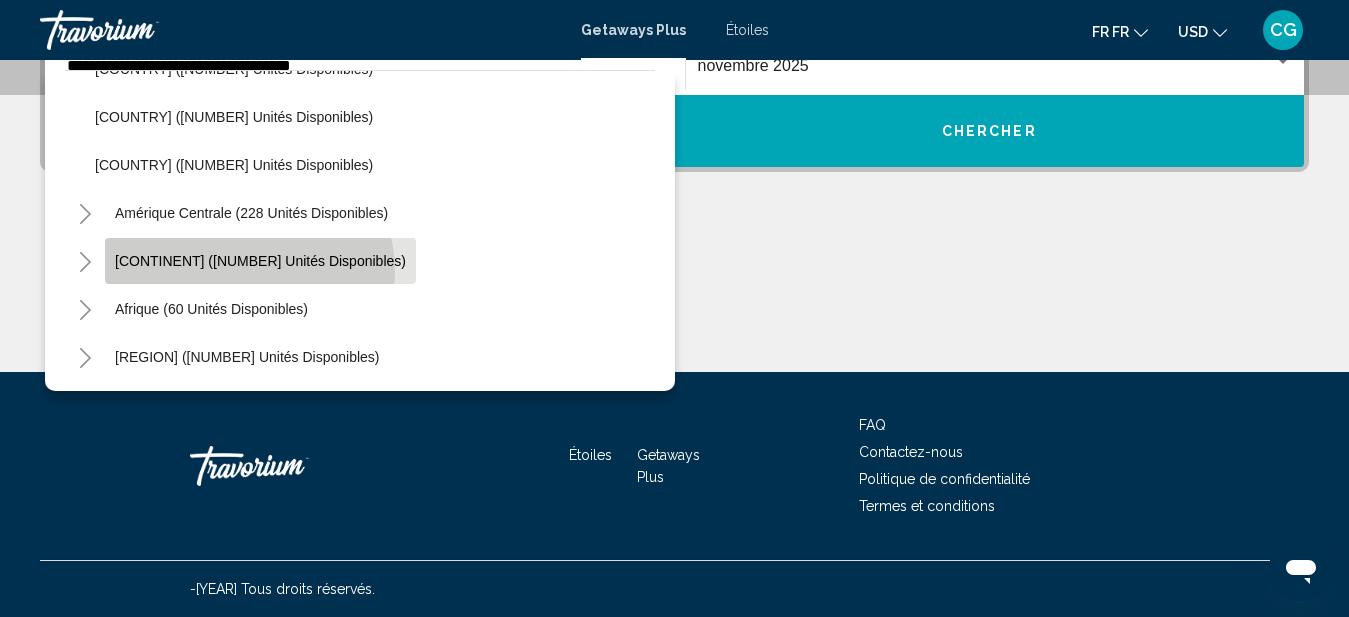 click on "[CONTINENT] ([NUMBER] unités disponibles)" 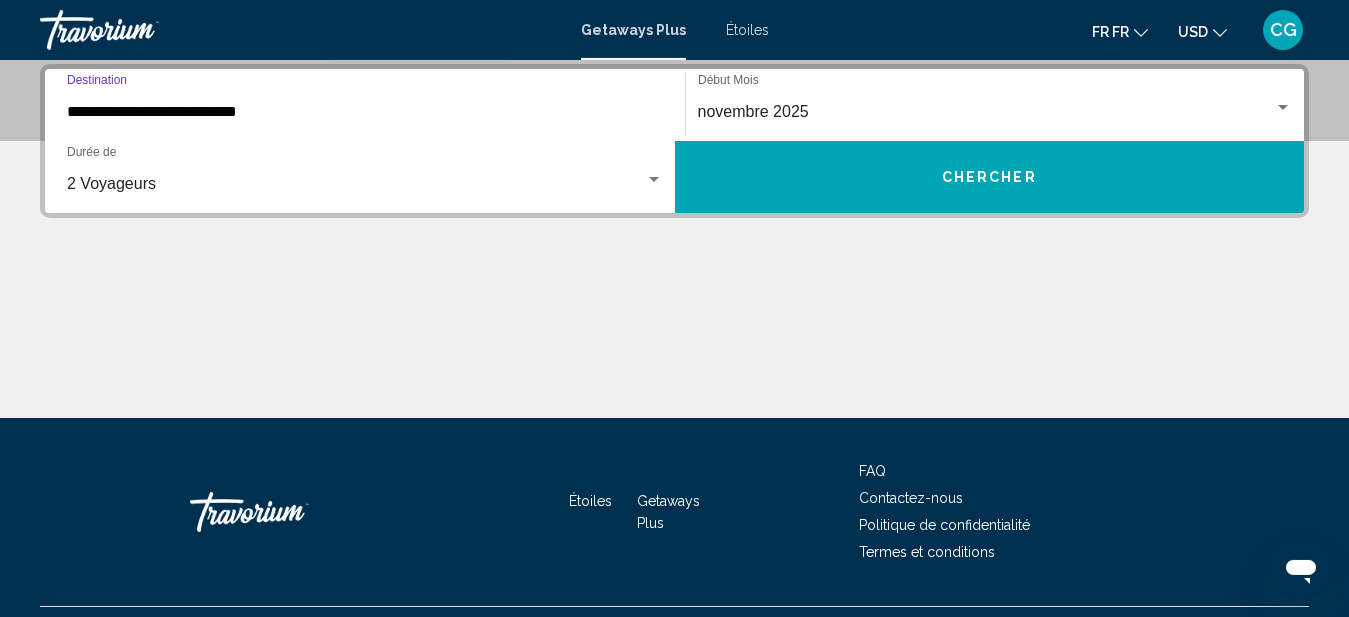 scroll, scrollTop: 458, scrollLeft: 0, axis: vertical 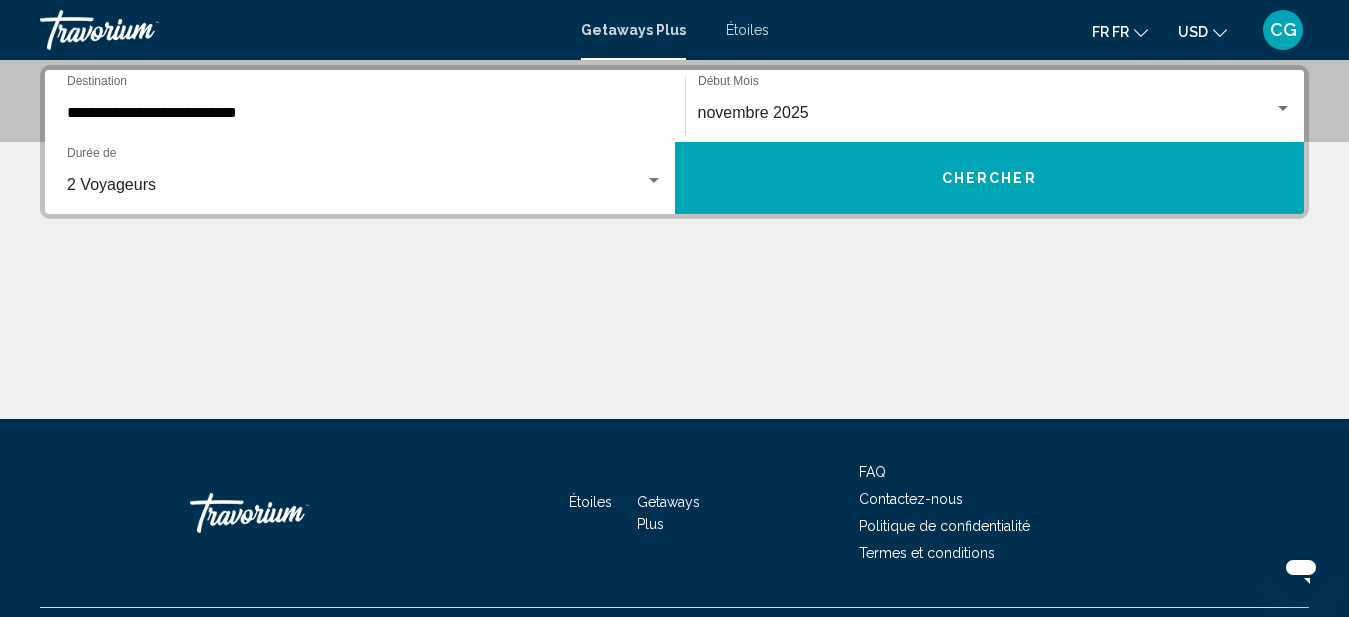 click on "**********" at bounding box center [365, 106] 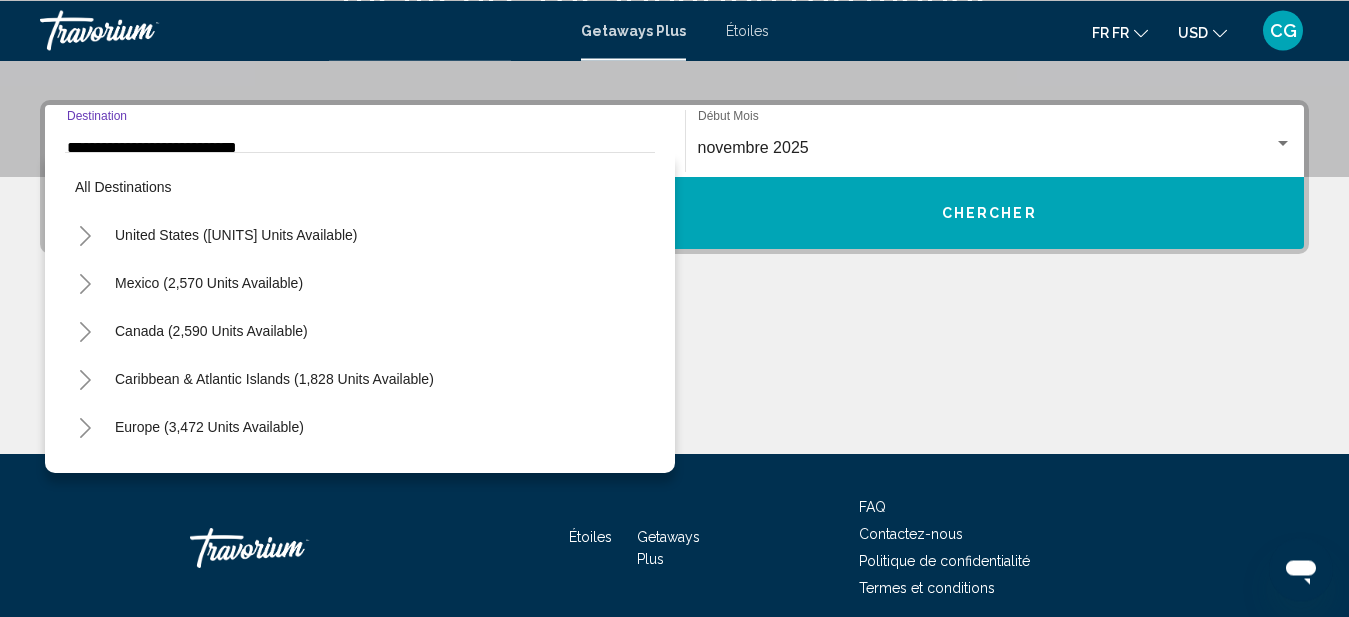 scroll, scrollTop: 743, scrollLeft: 0, axis: vertical 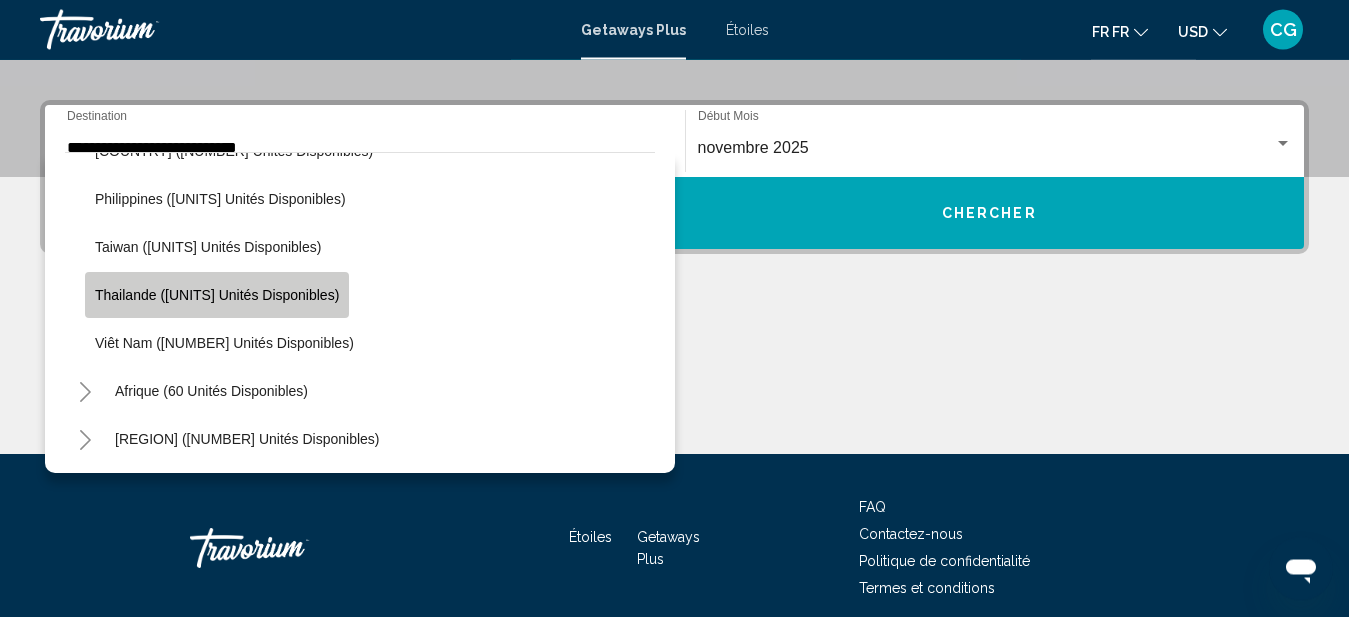 click on "Thailande ([UNITS] unités disponibles)" 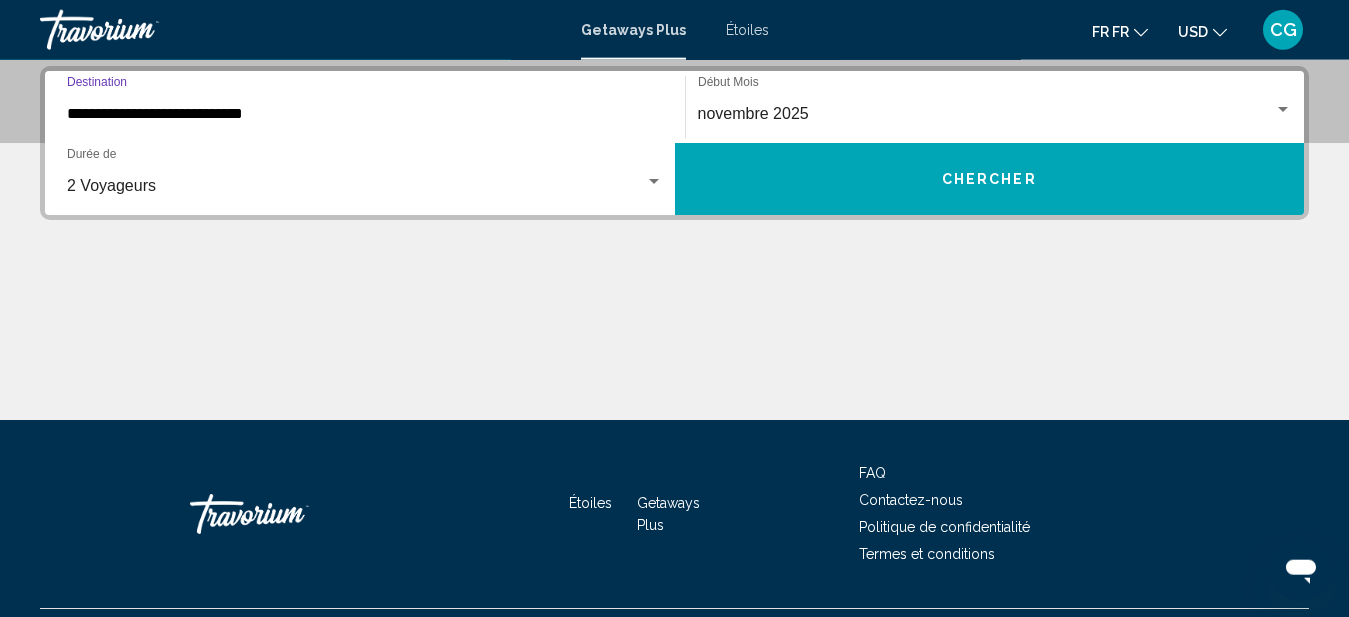 scroll, scrollTop: 458, scrollLeft: 0, axis: vertical 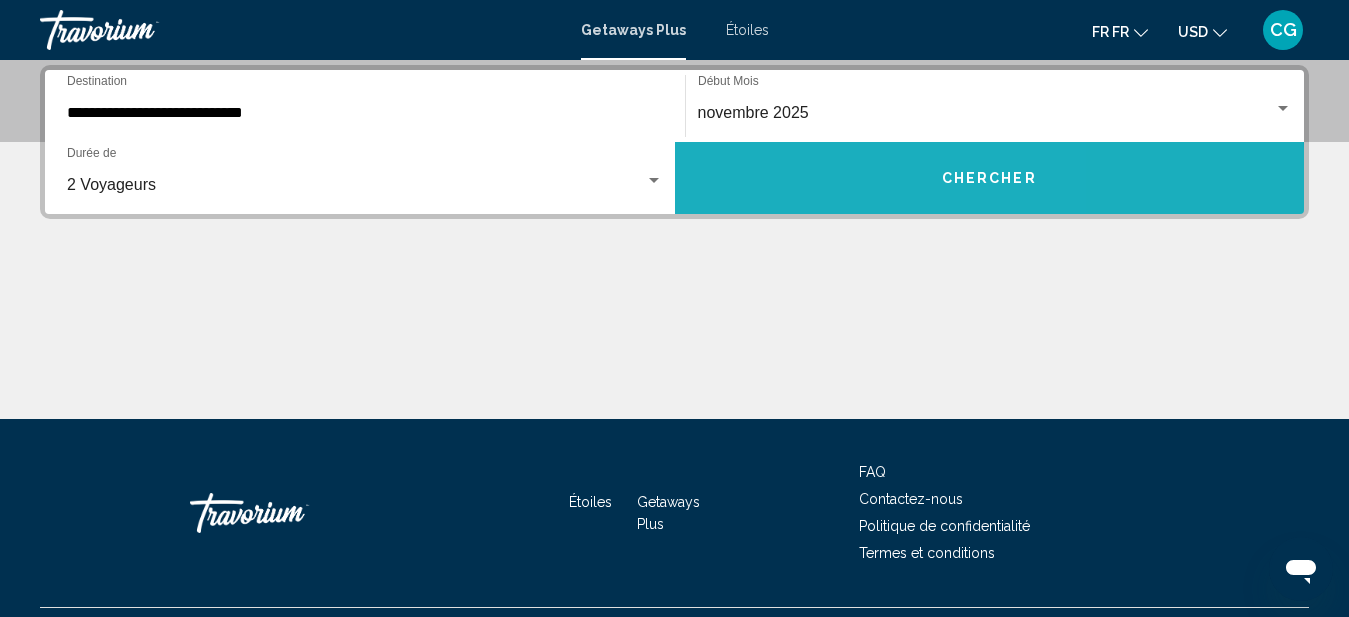 click on "Chercher" at bounding box center [990, 178] 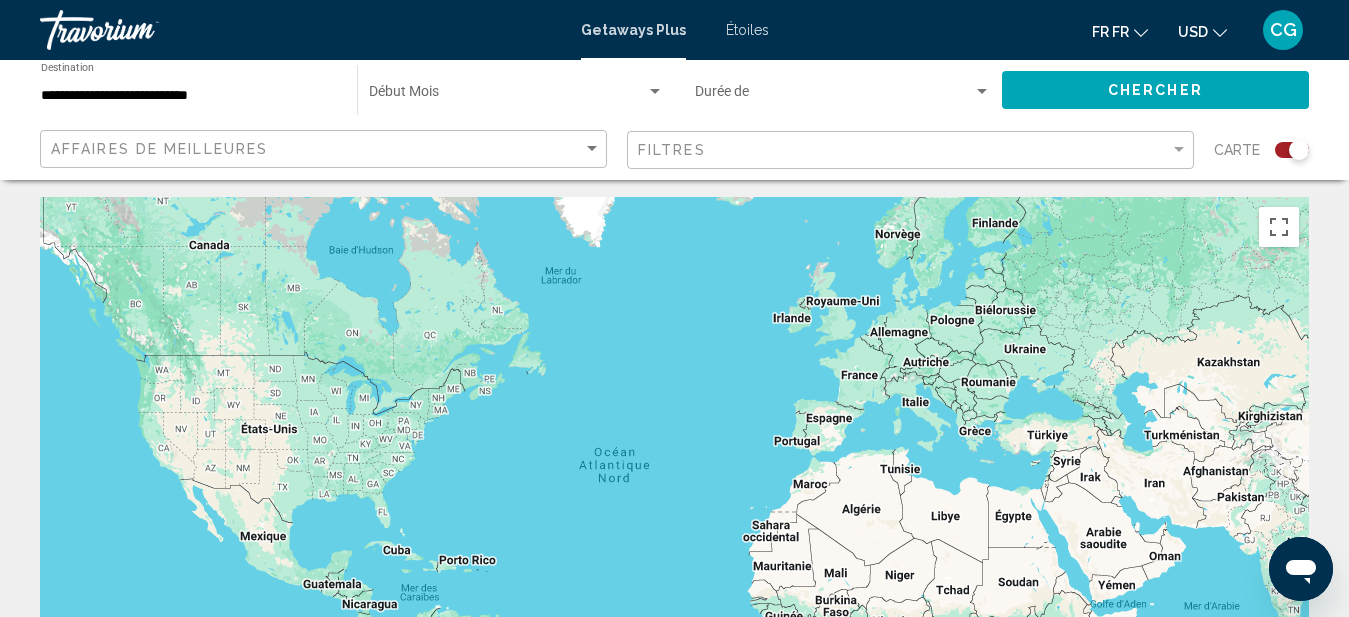 scroll, scrollTop: 0, scrollLeft: 0, axis: both 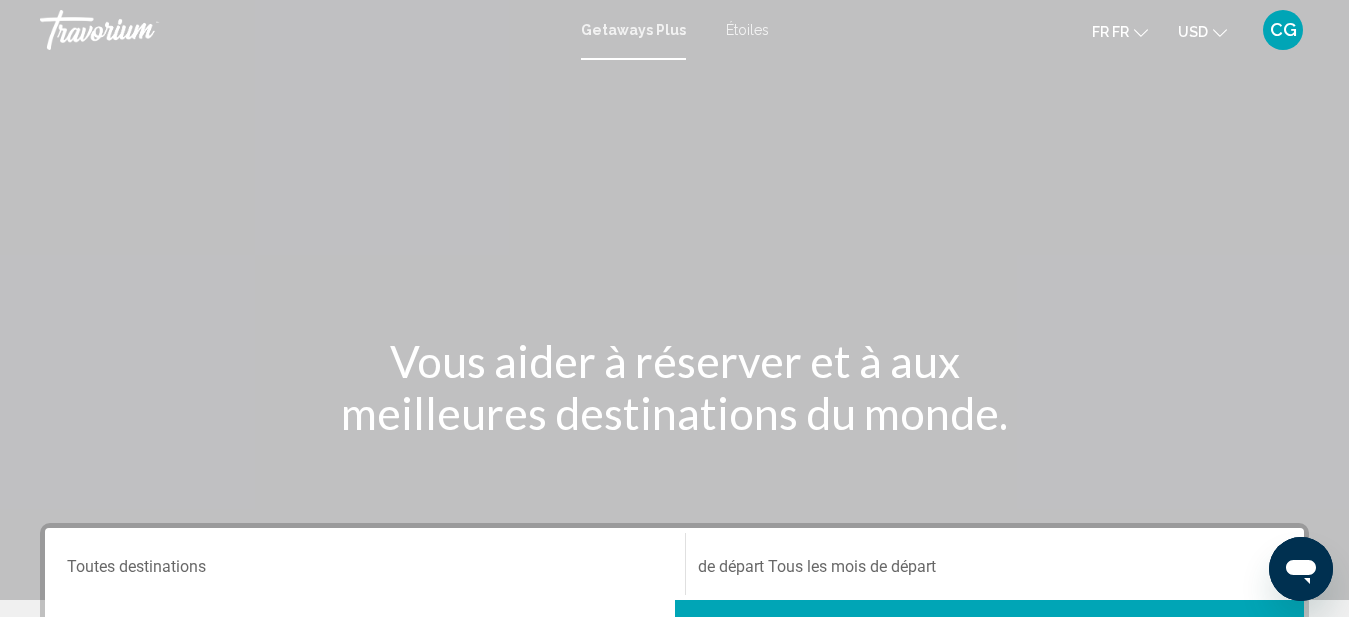click 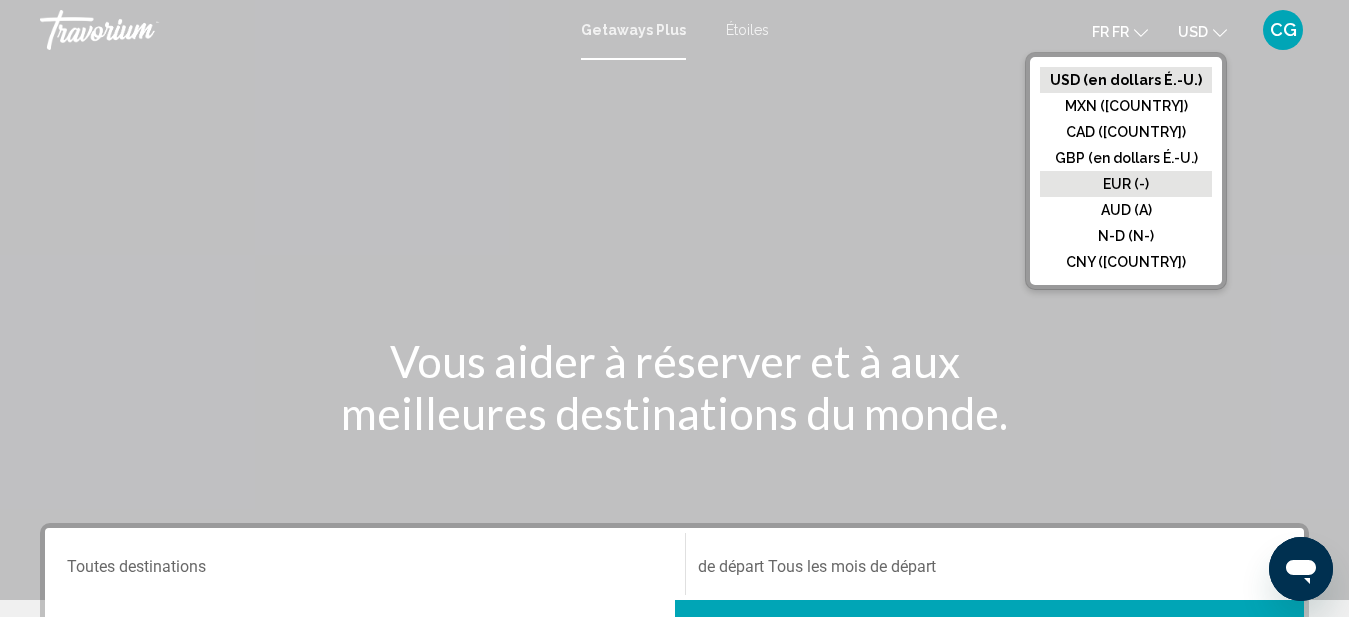 click on "EUR (-)" 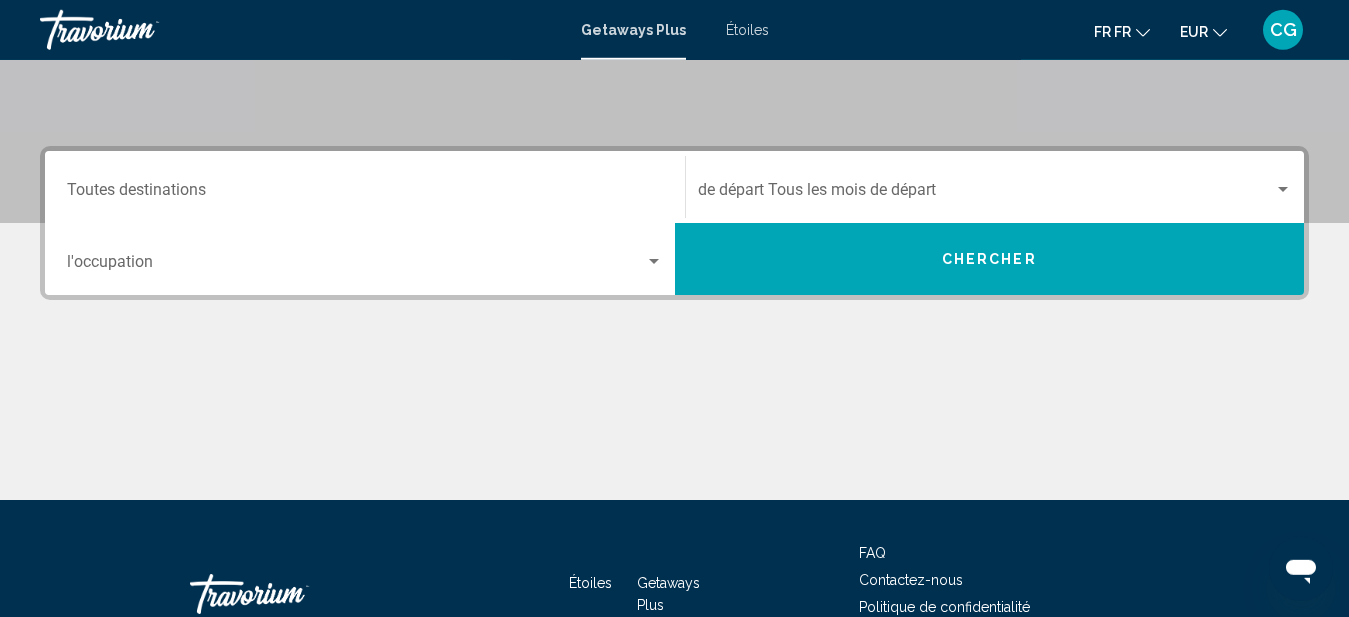 scroll, scrollTop: 199, scrollLeft: 0, axis: vertical 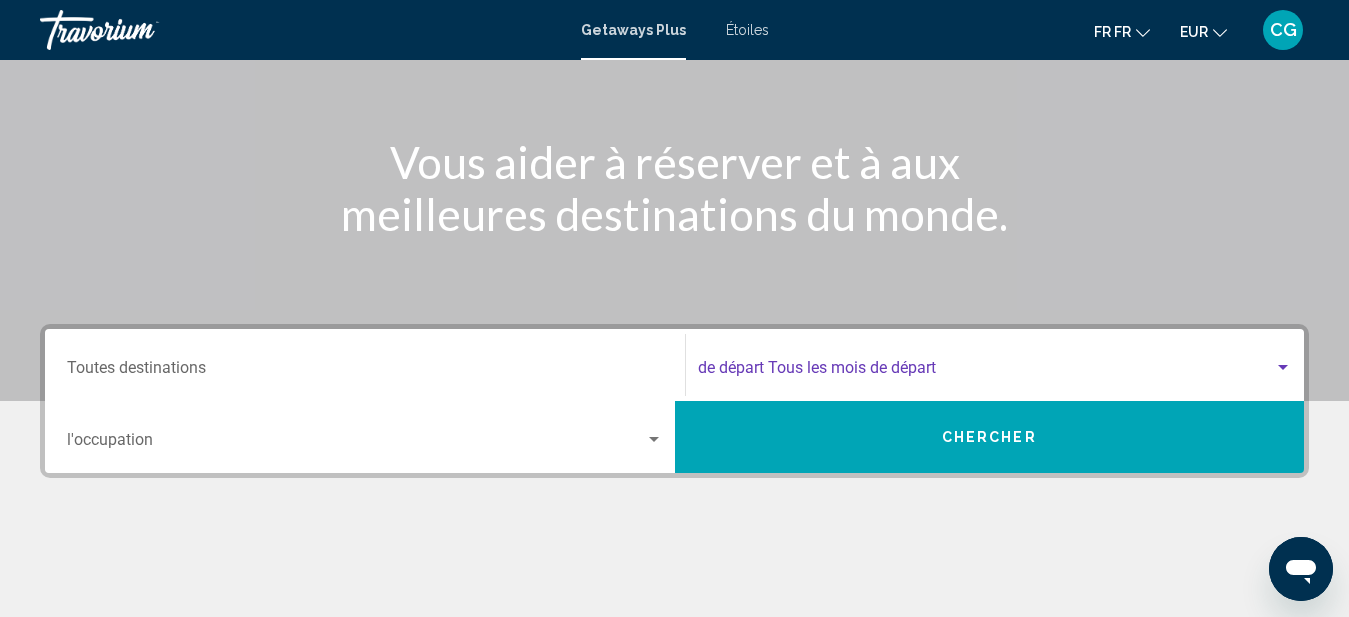 click at bounding box center (1283, 368) 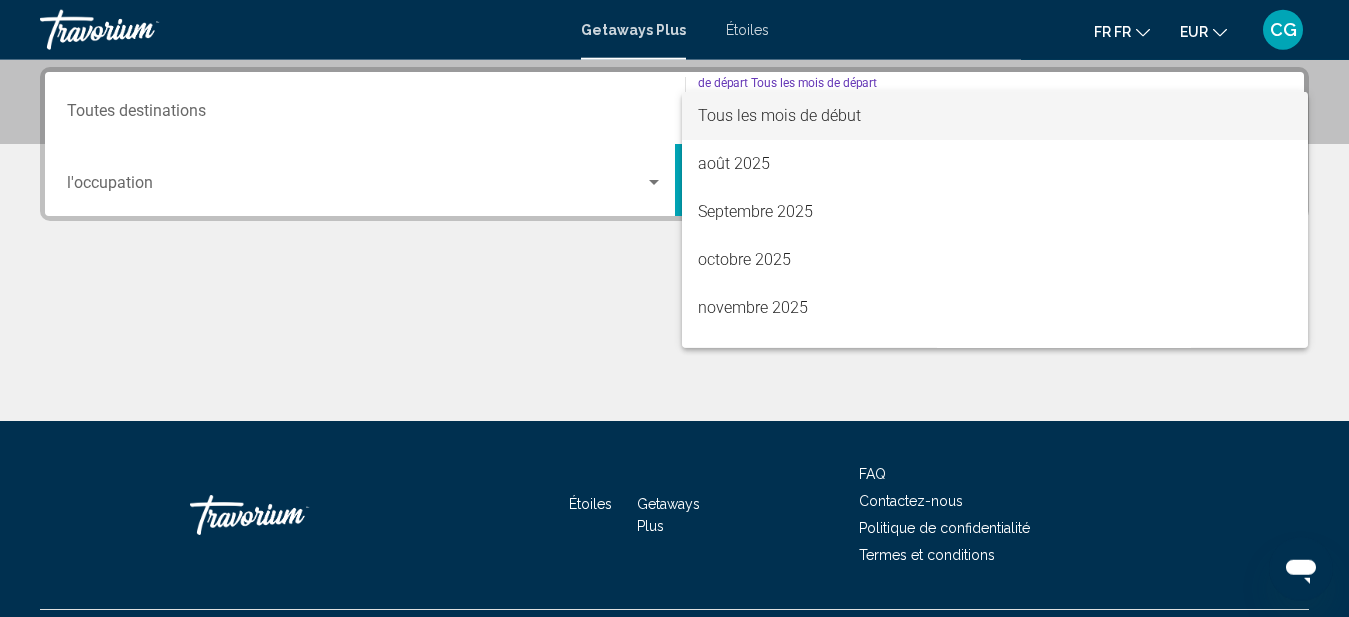 scroll, scrollTop: 458, scrollLeft: 0, axis: vertical 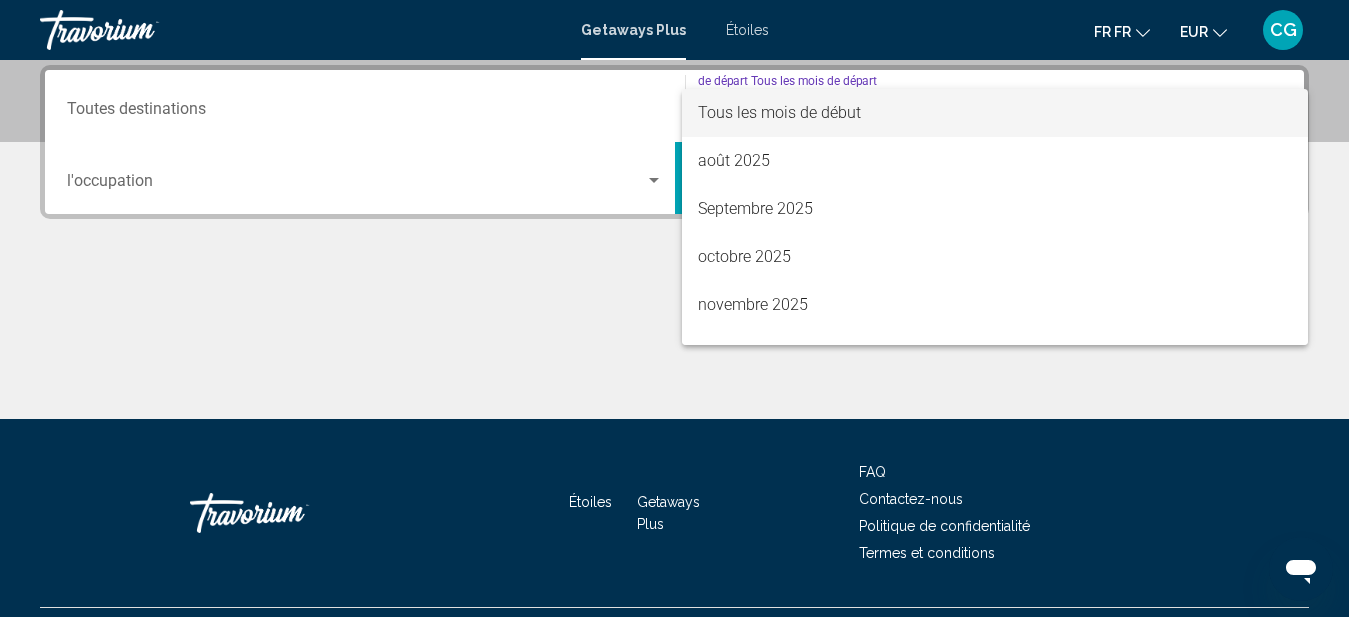 click at bounding box center (674, 308) 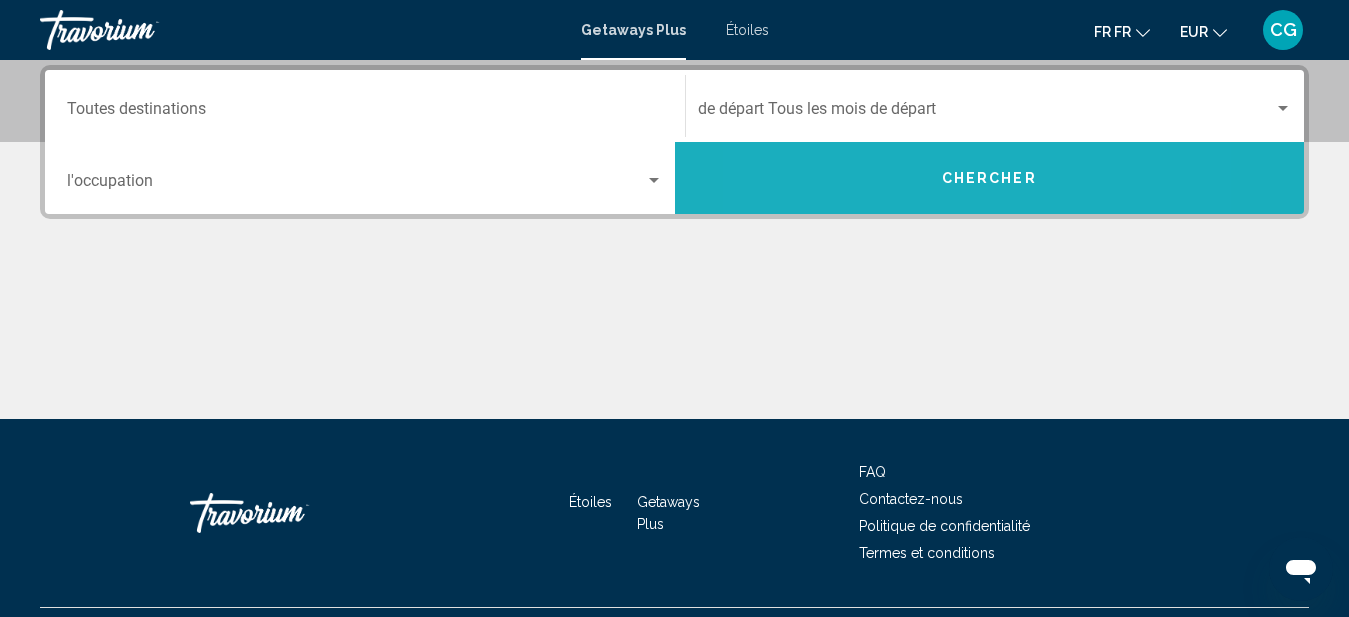 click on "Chercher" at bounding box center (990, 178) 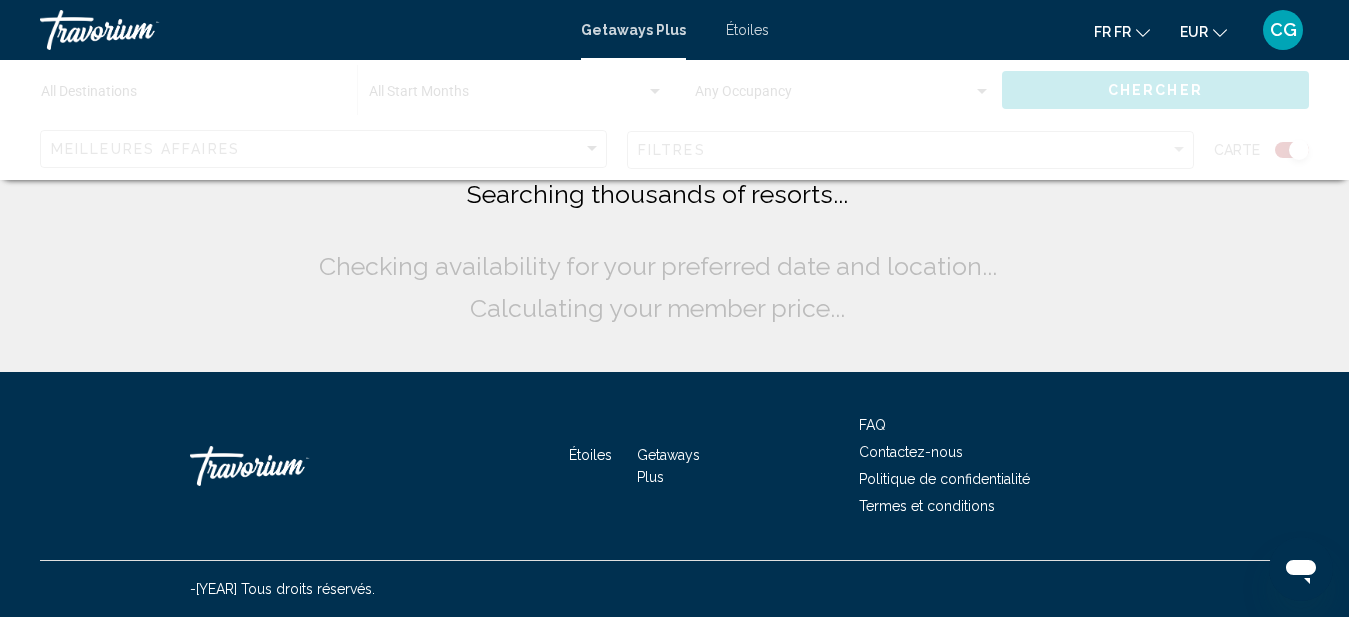 scroll, scrollTop: 0, scrollLeft: 0, axis: both 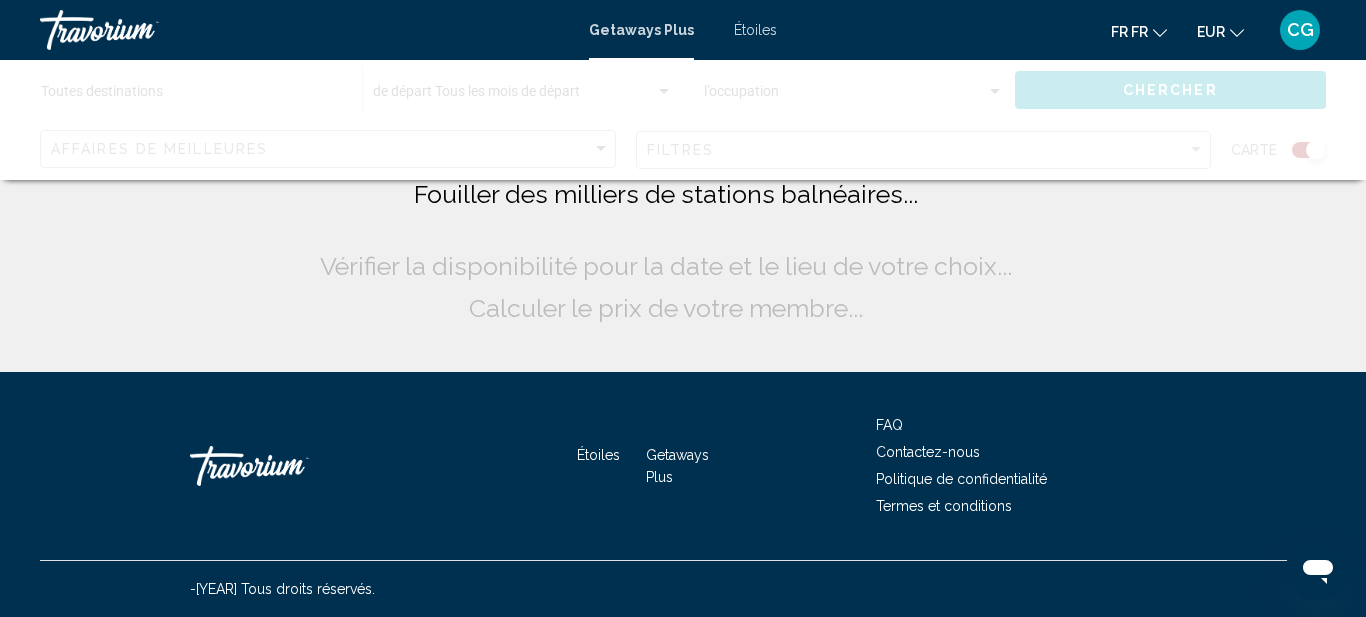 click on "Fouiller des milliers de stations balnéaires...
Vérifier la disponibilité pour la date et le lieu de votre choix...
Calculer le prix de votre membre..." 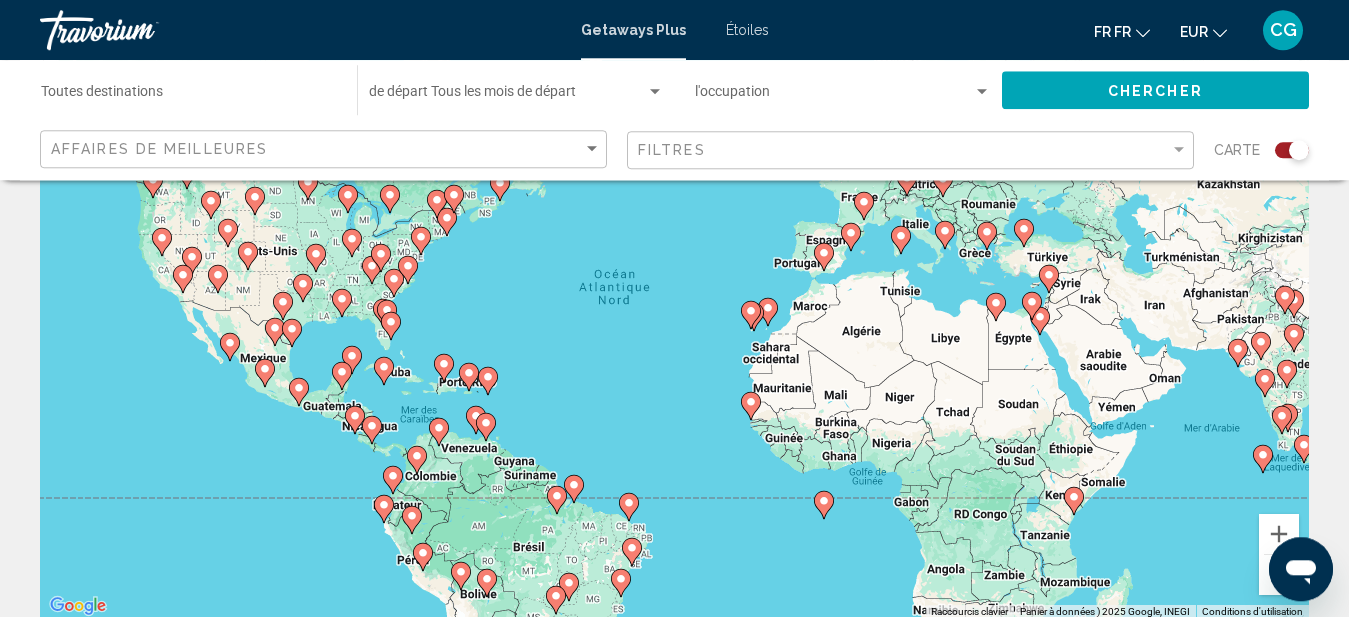 scroll, scrollTop: 204, scrollLeft: 0, axis: vertical 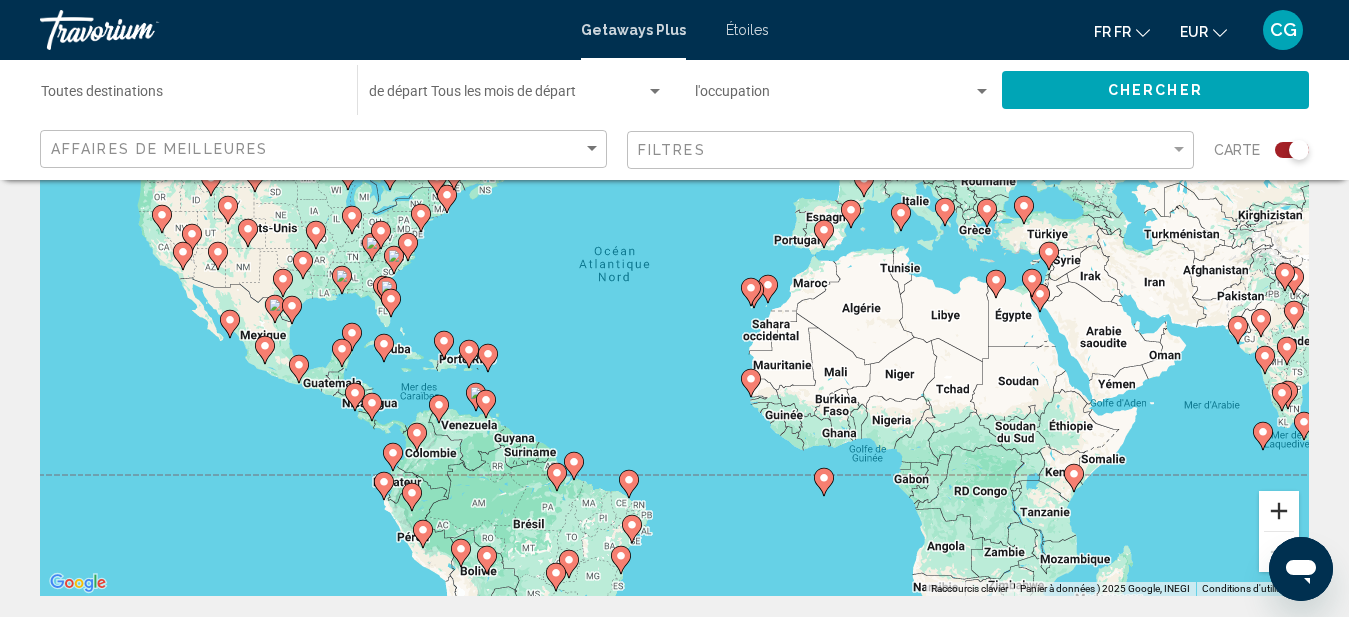 click at bounding box center (1279, 511) 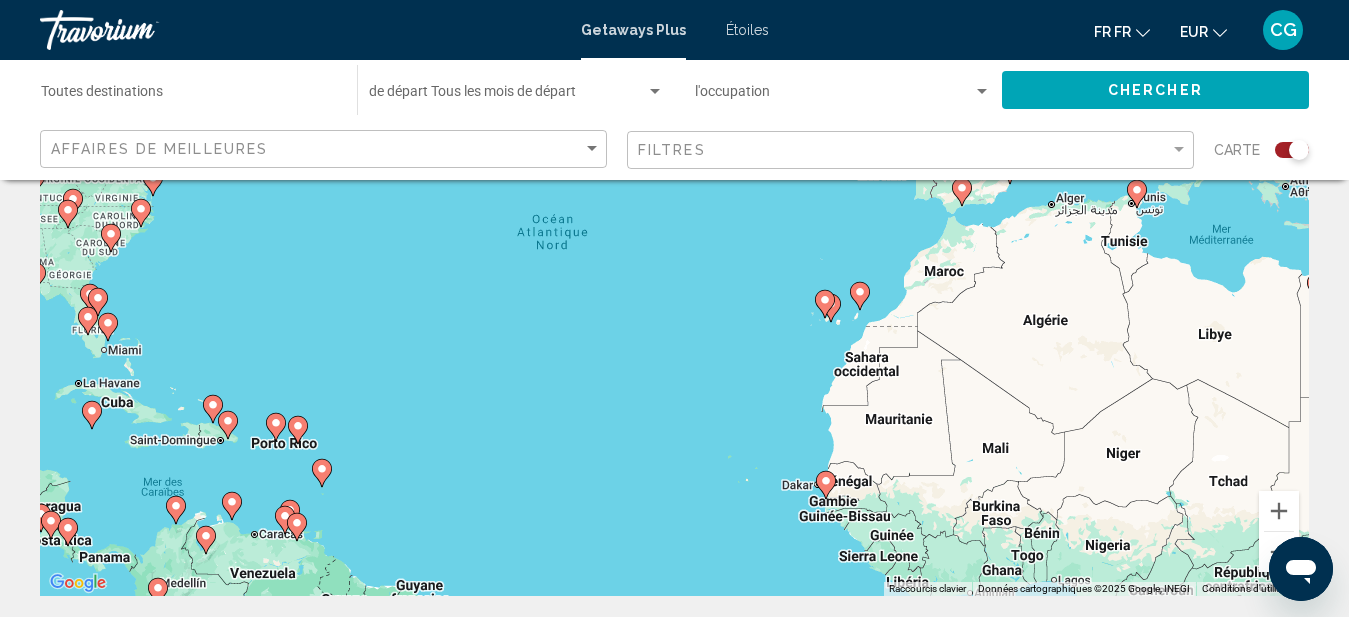 drag, startPoint x: 1217, startPoint y: 488, endPoint x: 962, endPoint y: 357, distance: 286.681 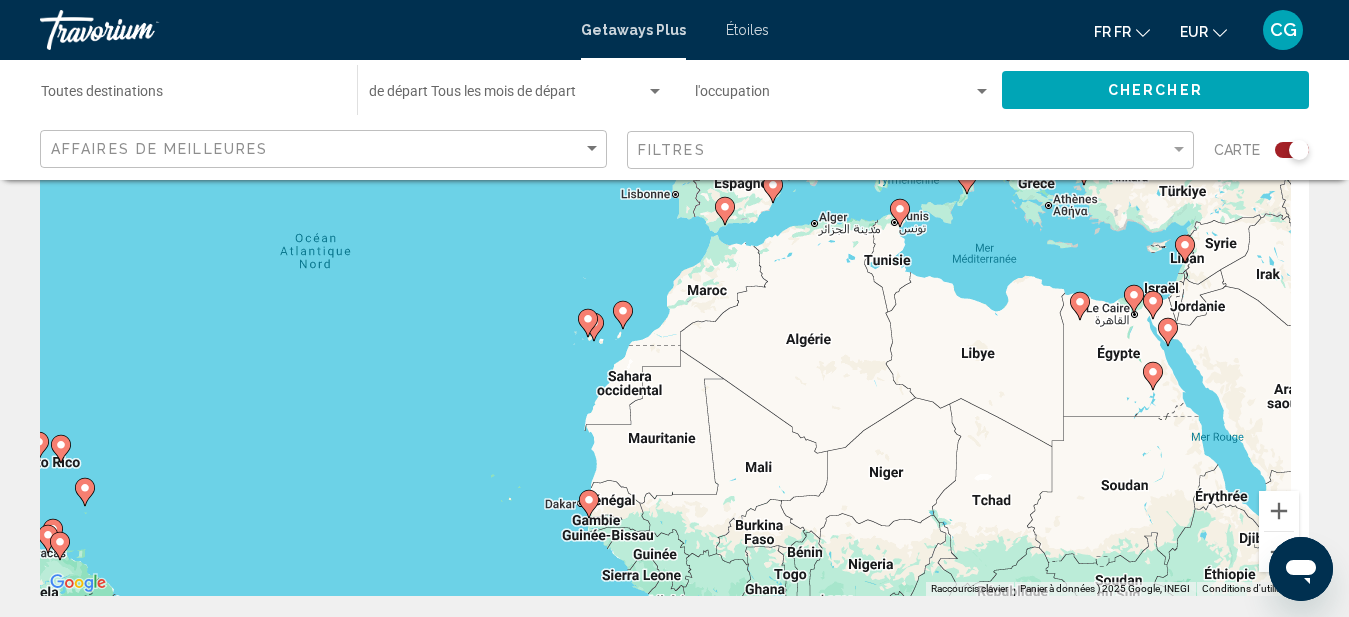 drag, startPoint x: 1057, startPoint y: 419, endPoint x: 901, endPoint y: 501, distance: 176.23848 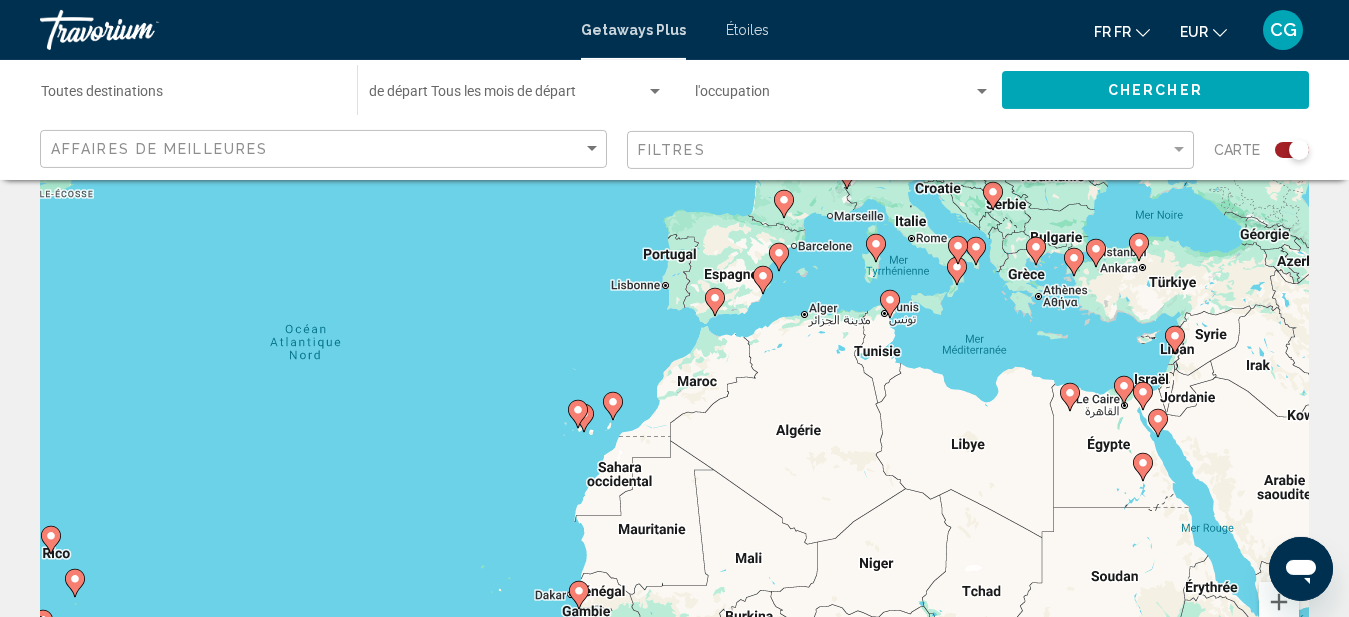 scroll, scrollTop: 102, scrollLeft: 0, axis: vertical 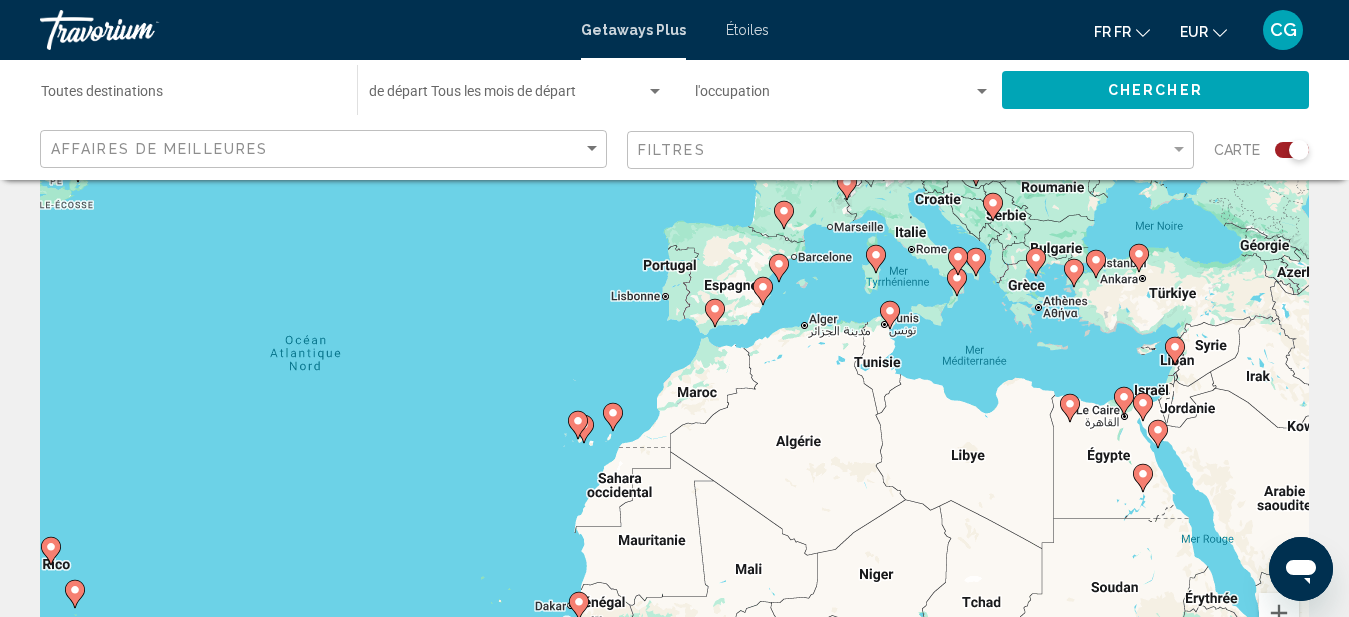 click 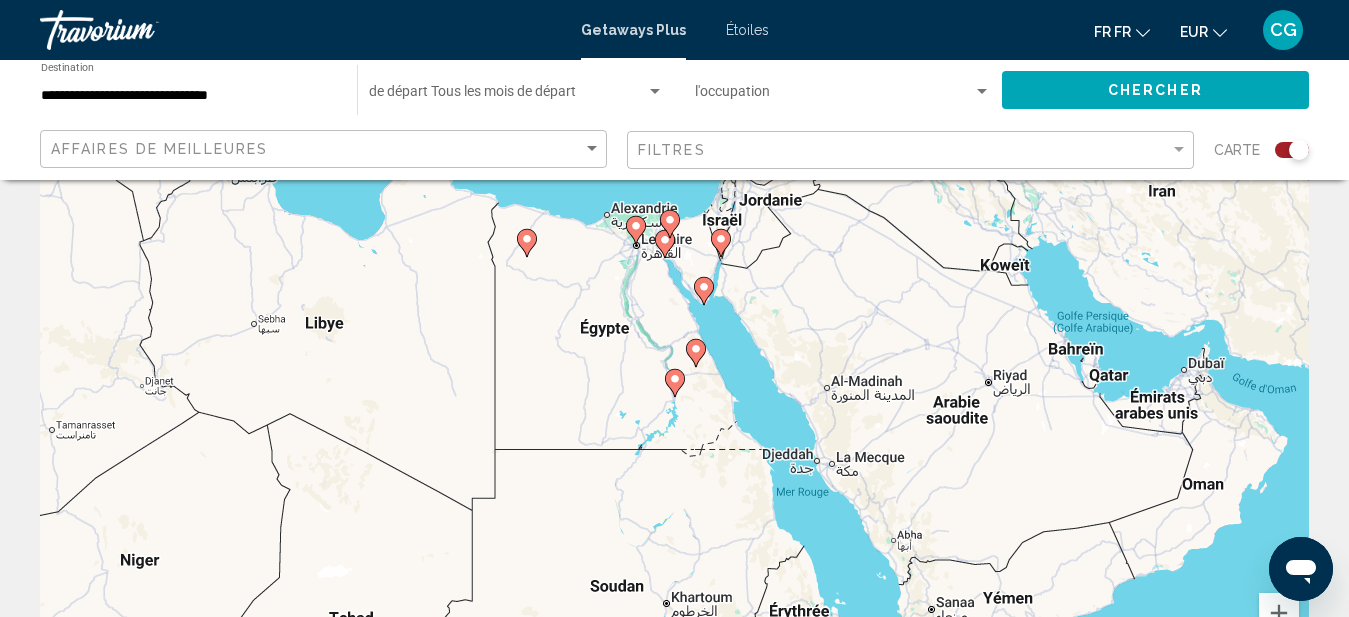 click 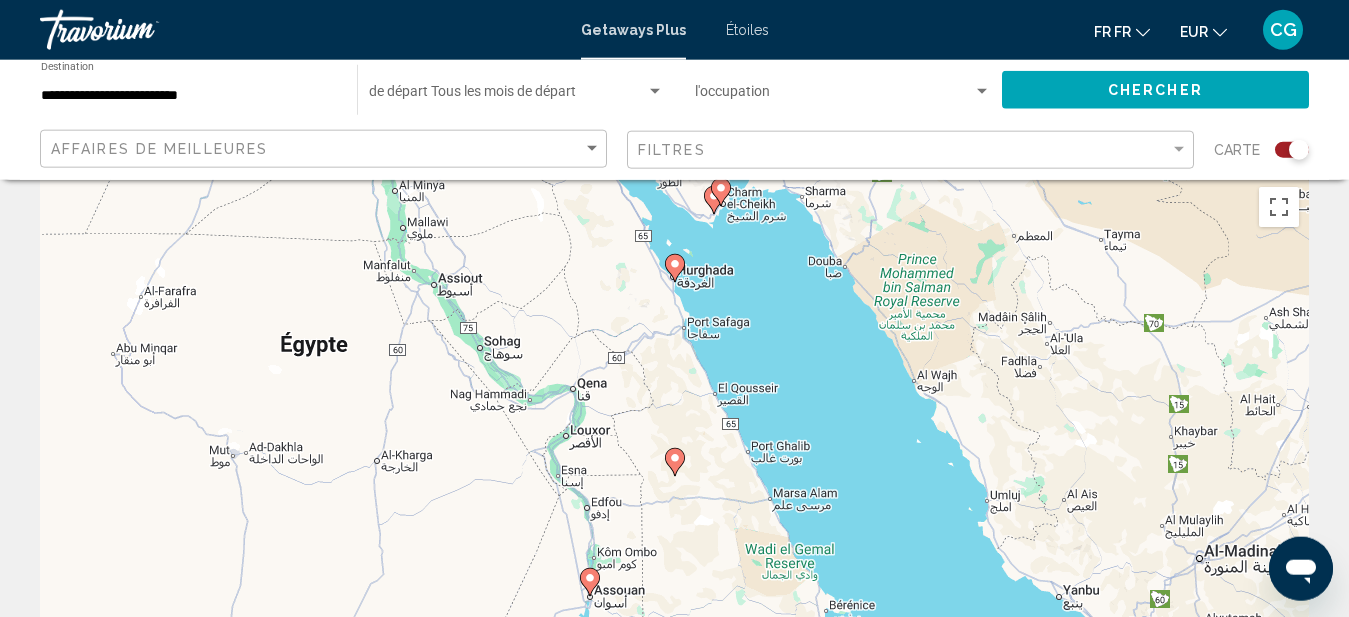 scroll, scrollTop: 0, scrollLeft: 0, axis: both 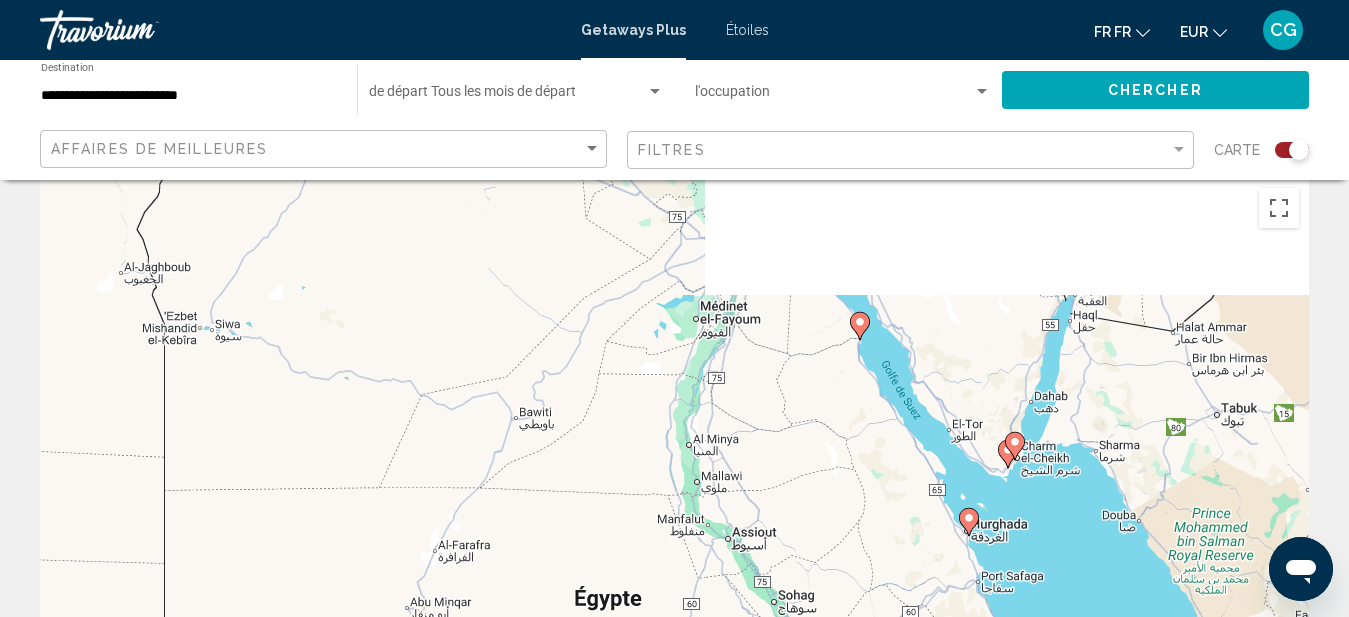 drag, startPoint x: 360, startPoint y: 364, endPoint x: 650, endPoint y: 619, distance: 386.16705 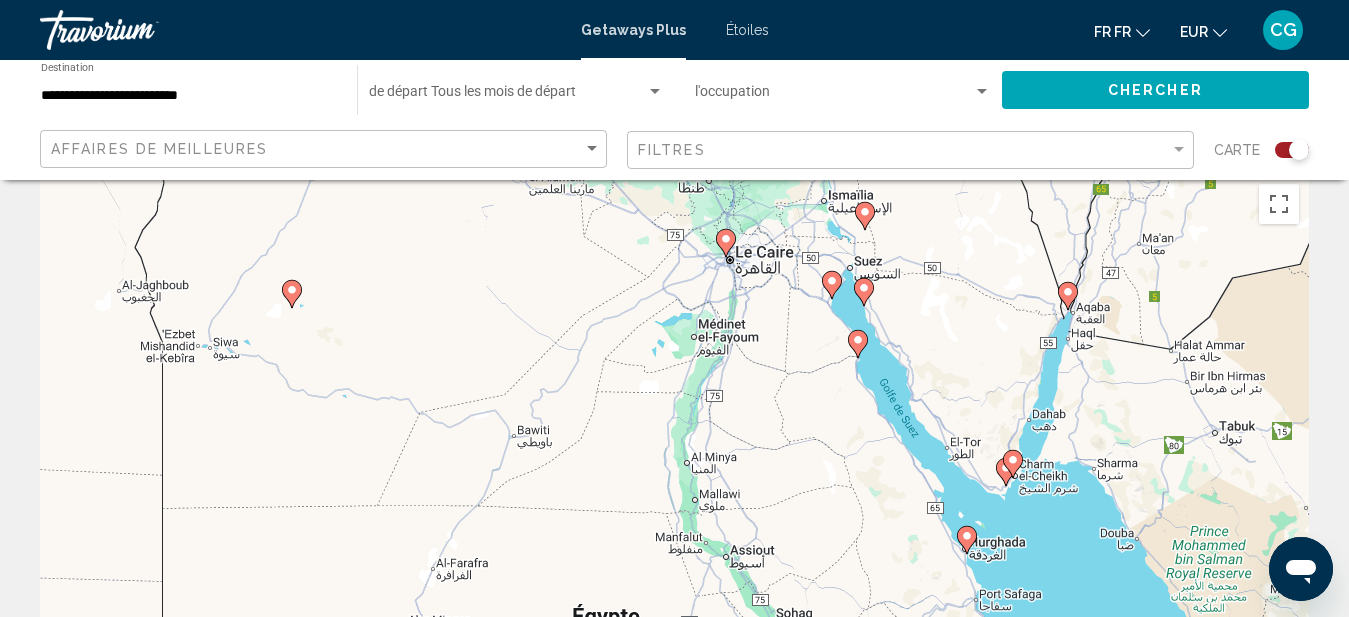 scroll, scrollTop: 0, scrollLeft: 0, axis: both 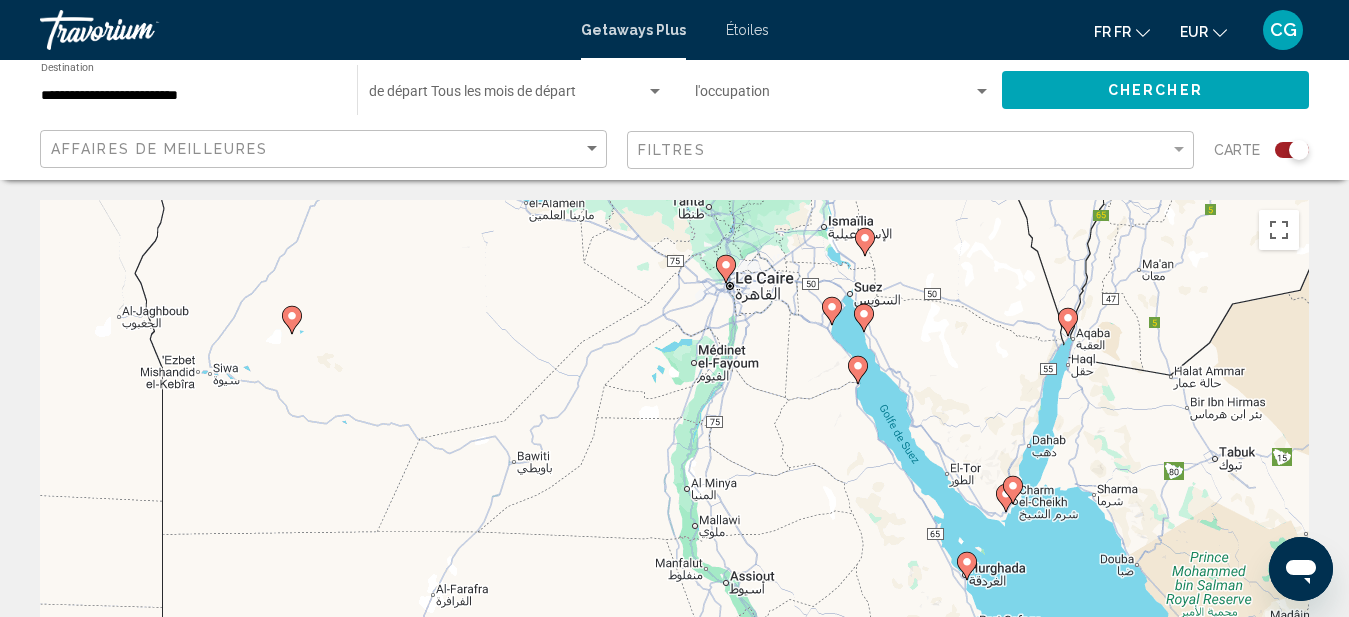 click 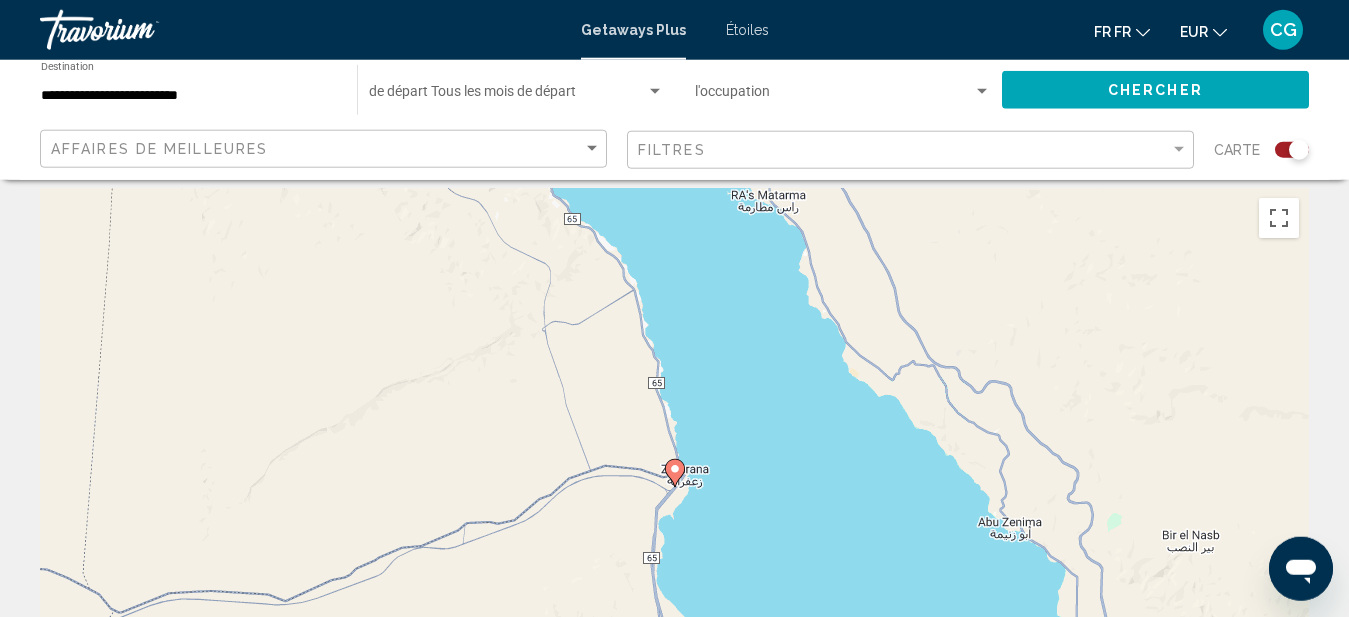 scroll, scrollTop: 0, scrollLeft: 0, axis: both 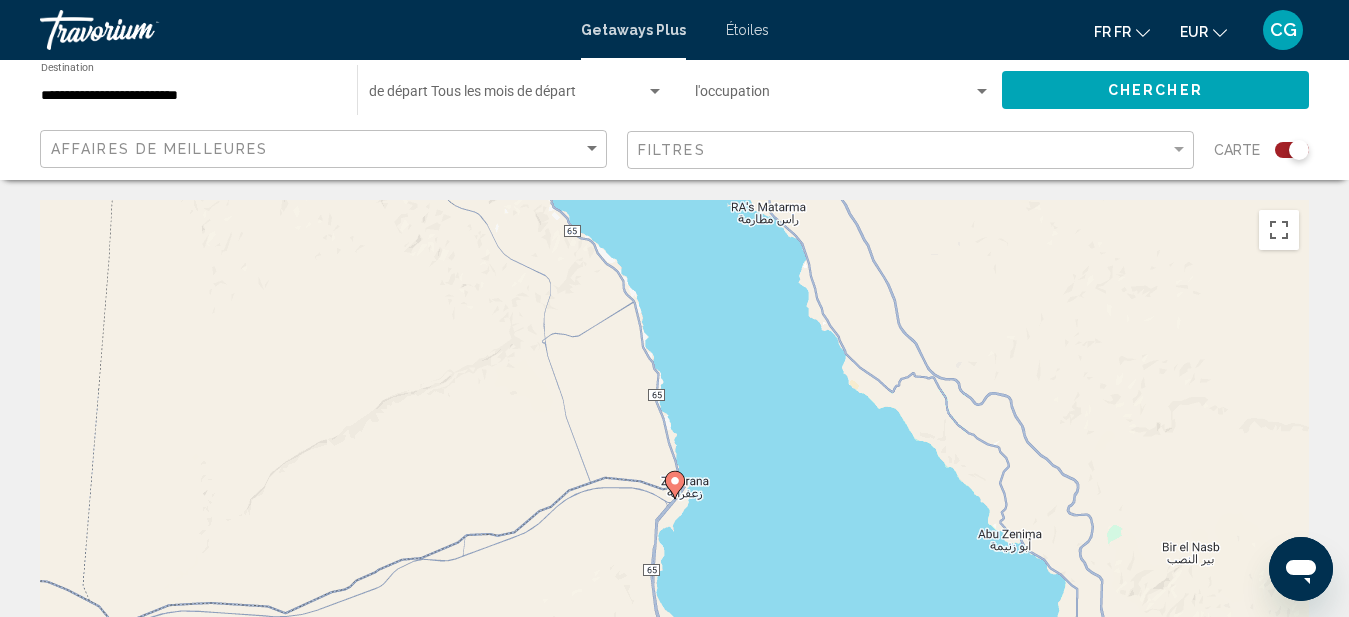 click on "Pour naviguer, appuyez sur les touches fléchées. Pour activer le glissement avec le clavier, appuyez sur Alt+Entrée. Une fois ce mode activé, utilisez les touches fléchées pour déplacer le repère. Pour valider le déplacement, appuyez sur Entrée. Pour annuler, appuyez sur Échap." at bounding box center [674, 500] 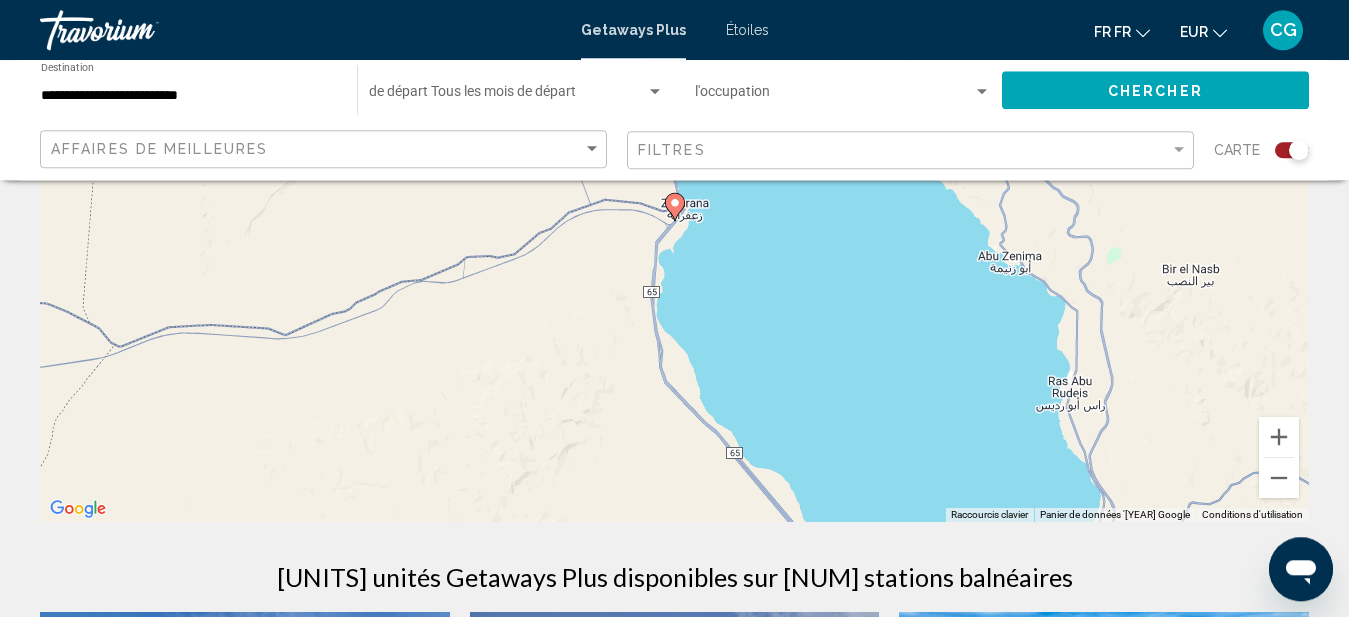 scroll, scrollTop: 306, scrollLeft: 0, axis: vertical 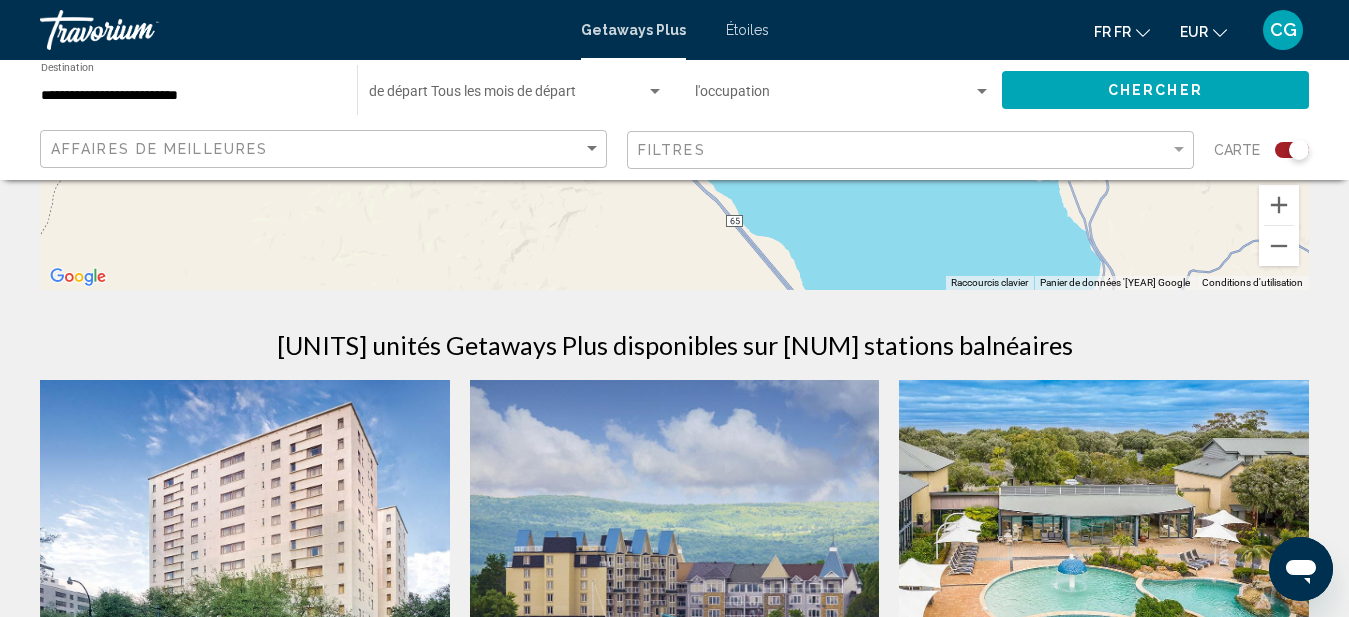 click on "← Déplacement vers la gauche → Déplacement vers la droite ↑ Déplacement vers le haut ↓ Déplacement vers le bas + Zoom avant - Zoom arrière Accueil Déplacement de [PERCENTAGE]% vers la gauche Fin Déplacement de [PERCENTAGE]% vers la droite Page précédente Déplacement de [PERCENTAGE]% vers le haut Page suivante Déplacement de [PERCENTAGE]% vers le bas Pour naviguer, appuyez sur les touches fléchées. Pour activer le glissement avec le clavier, appuyez sur Alt+Entrée. Une fois ce mode activé, utilisez les touches fléchées pour déplacer le repère. Pour valider le déplacement, appuyez sur Entrée. Pour annuler, appuyez sur Échap. Raccourcis clavier Carte à données Panier de données '2025 Google Données cartographiques ©2025 Google [NUMBER] km  Cliquez pour basculer entre les unités métriques et impériales Conditions d'utilisation Signaler une erreur cartographique [NUMBER] [NUMBER] unités Getaways Plus disponibles sur [NUMBER] stations balnéaires Économisez jusqu'à  [PERCENTAGE]%   Avenue Plaza Resort  Station balnéaire   -    De [NUMBER]" at bounding box center [674, 1506] 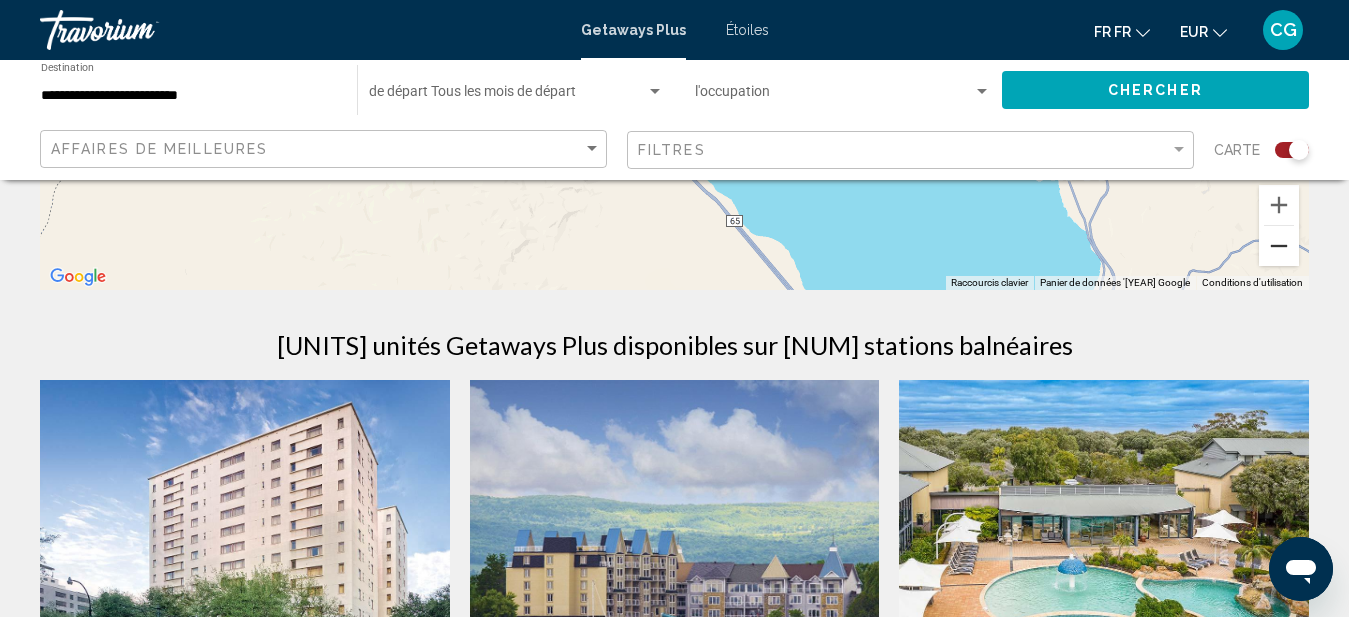 click at bounding box center (1279, 246) 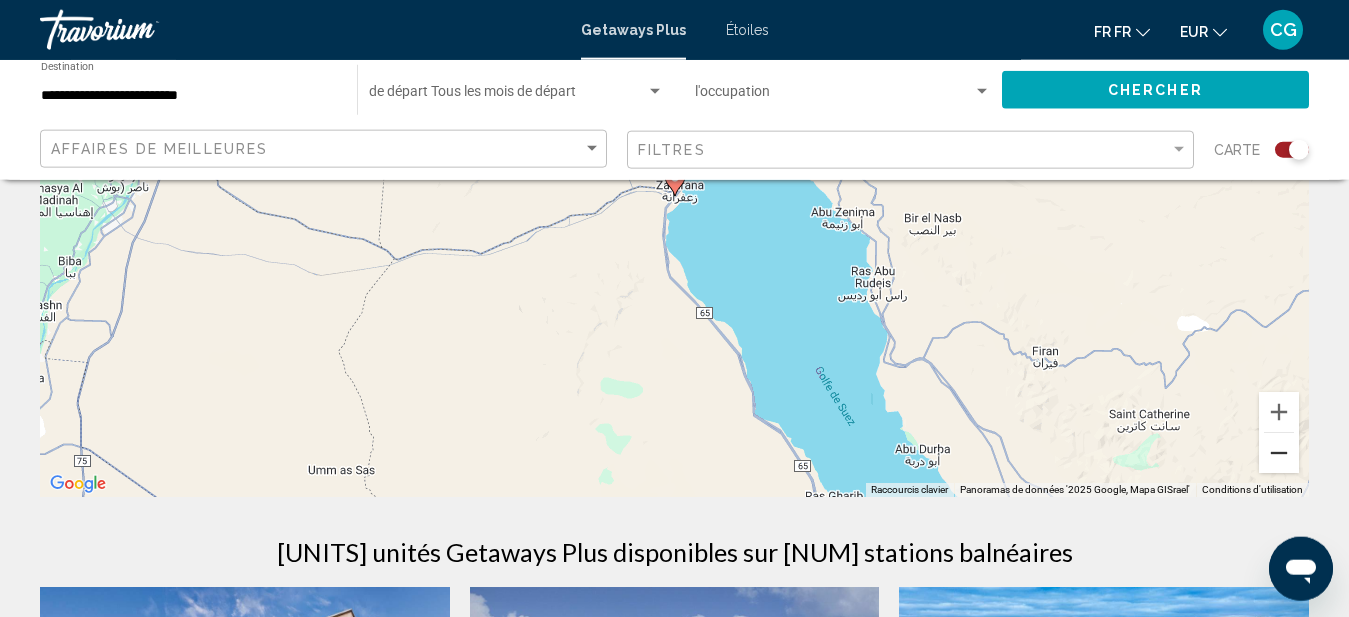 scroll, scrollTop: 306, scrollLeft: 0, axis: vertical 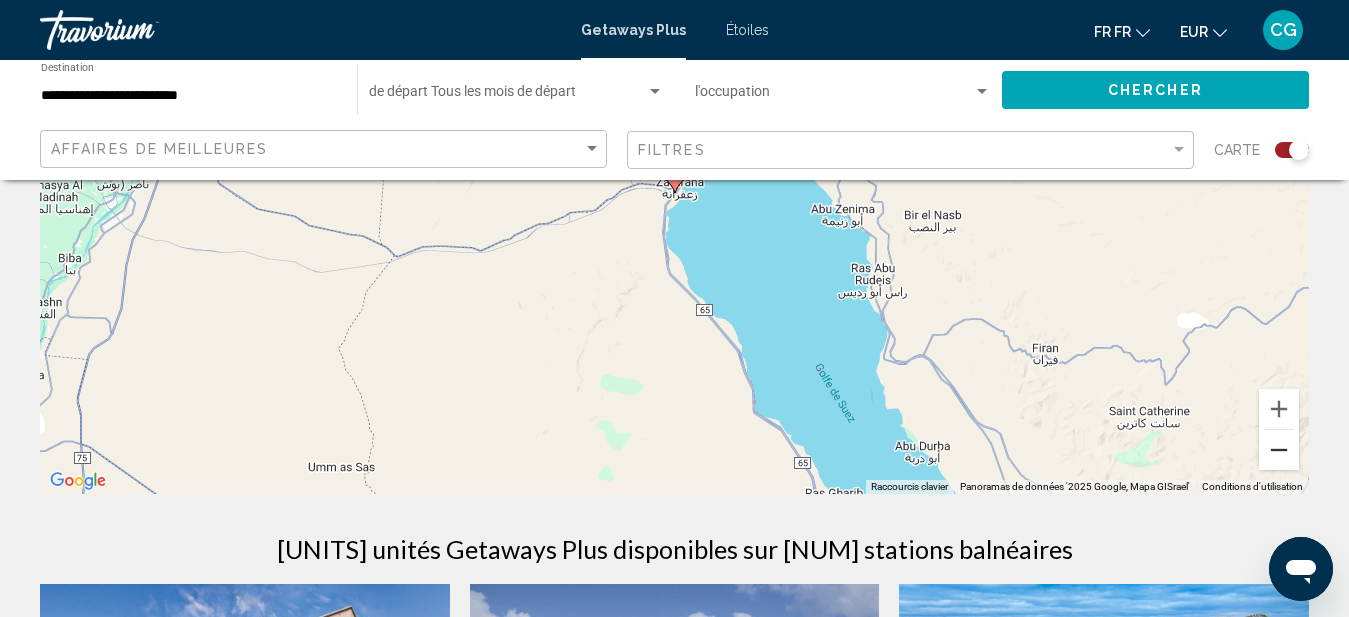 click at bounding box center [1279, 450] 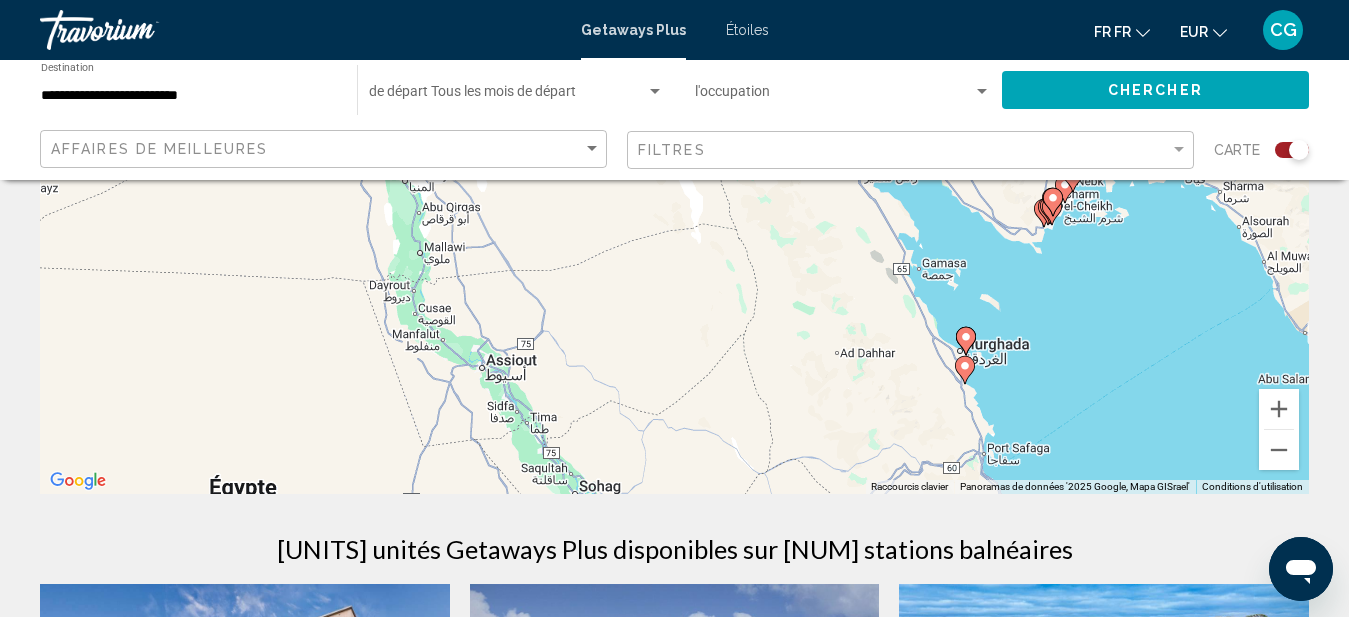 drag, startPoint x: 450, startPoint y: 333, endPoint x: 525, endPoint y: 111, distance: 234.32669 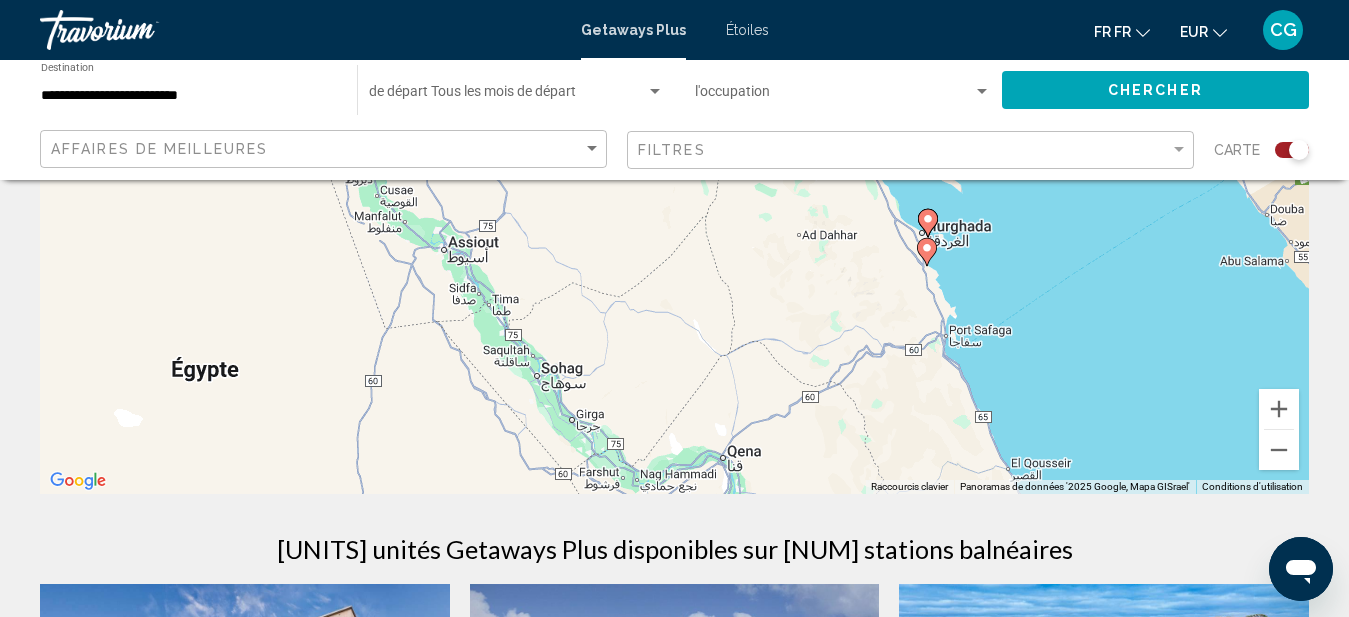 drag, startPoint x: 786, startPoint y: 397, endPoint x: 749, endPoint y: 279, distance: 123.66487 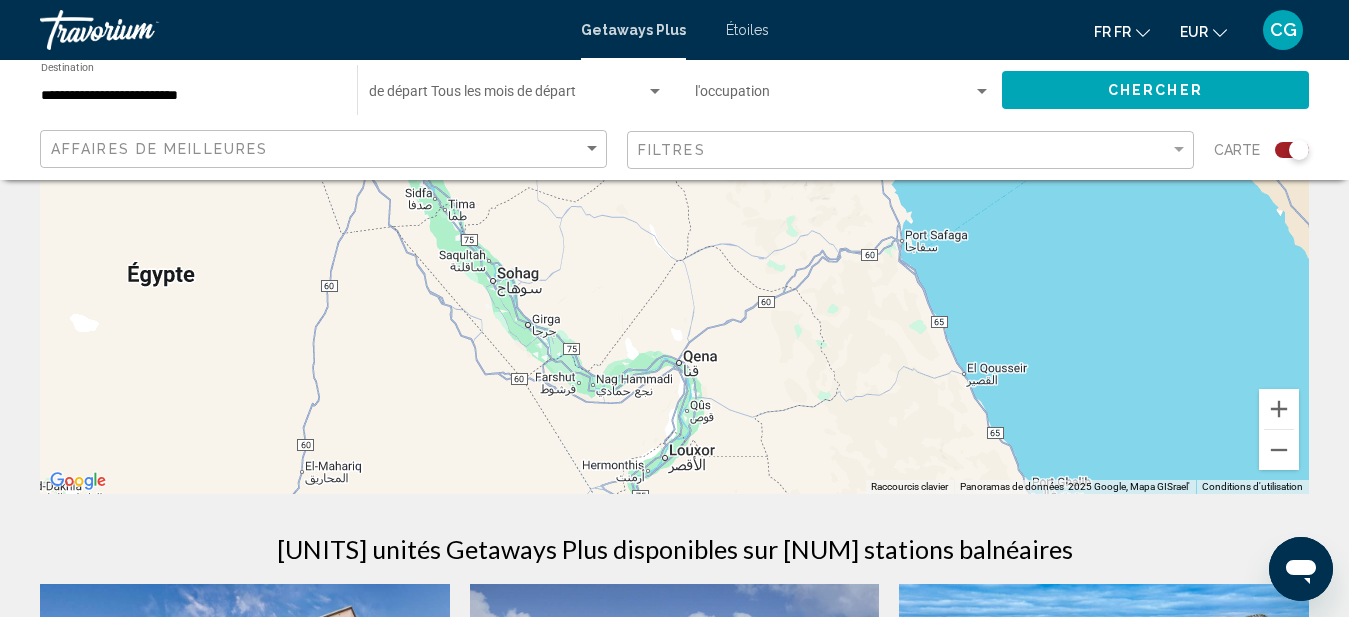 drag, startPoint x: 787, startPoint y: 396, endPoint x: 757, endPoint y: 320, distance: 81.706795 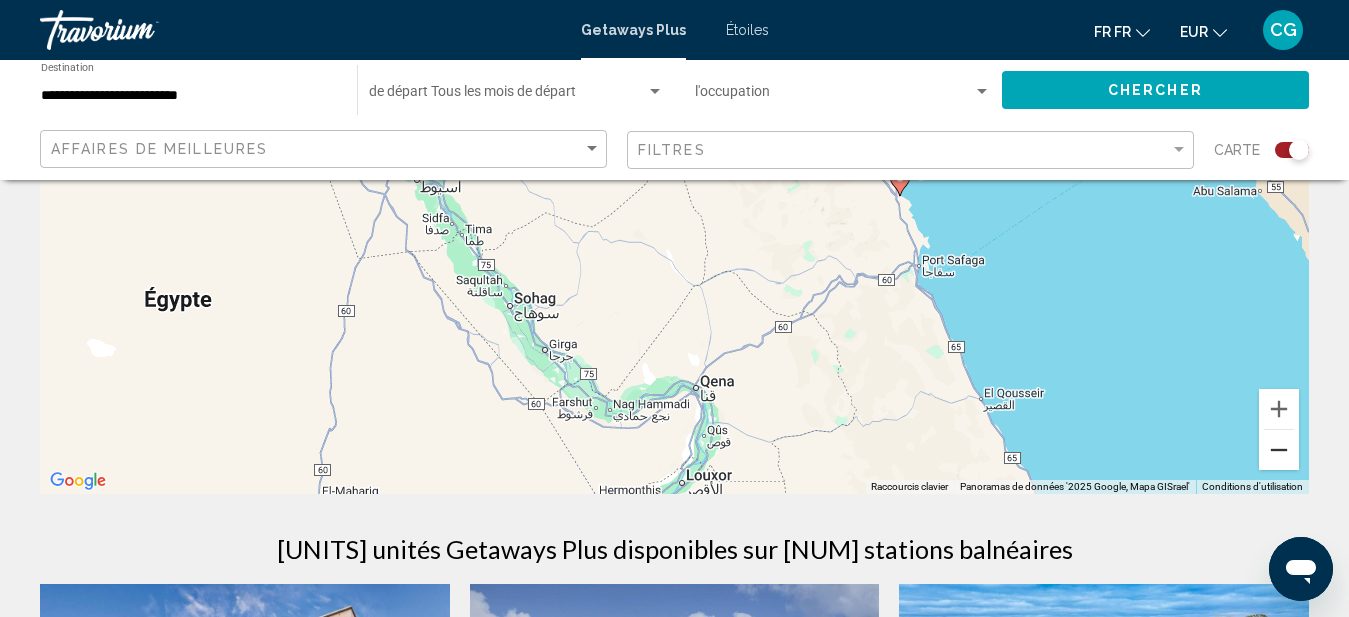 click at bounding box center (1279, 450) 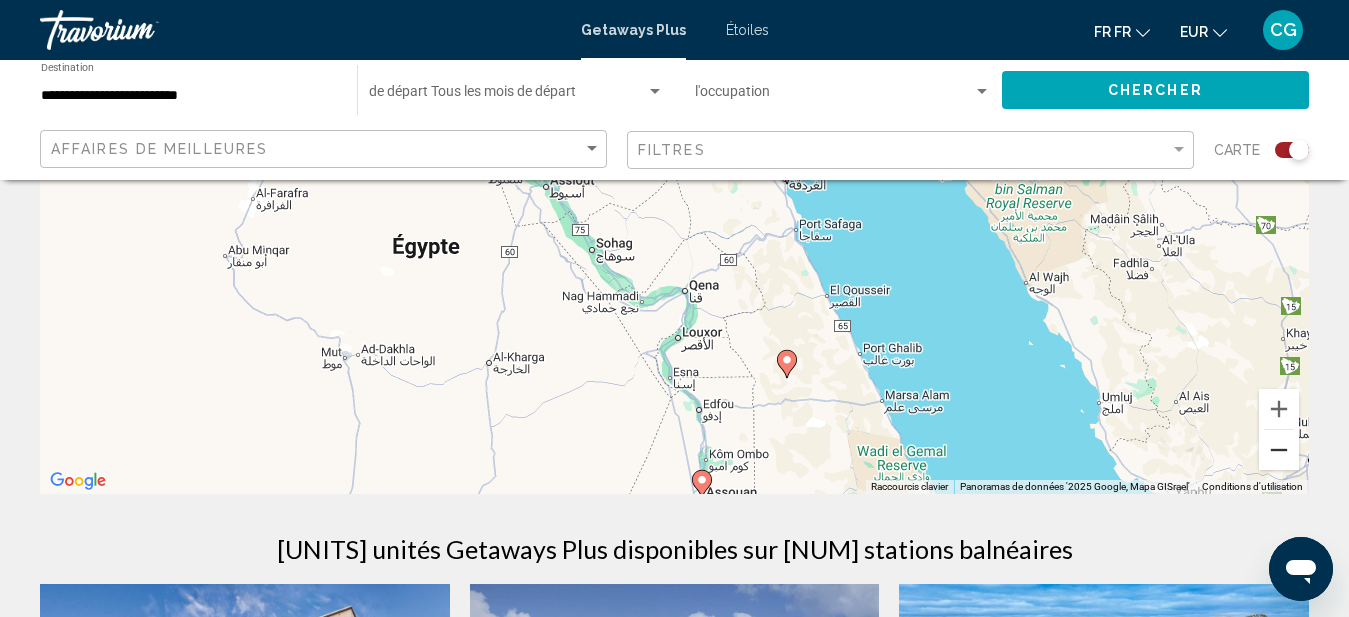 click at bounding box center [1279, 450] 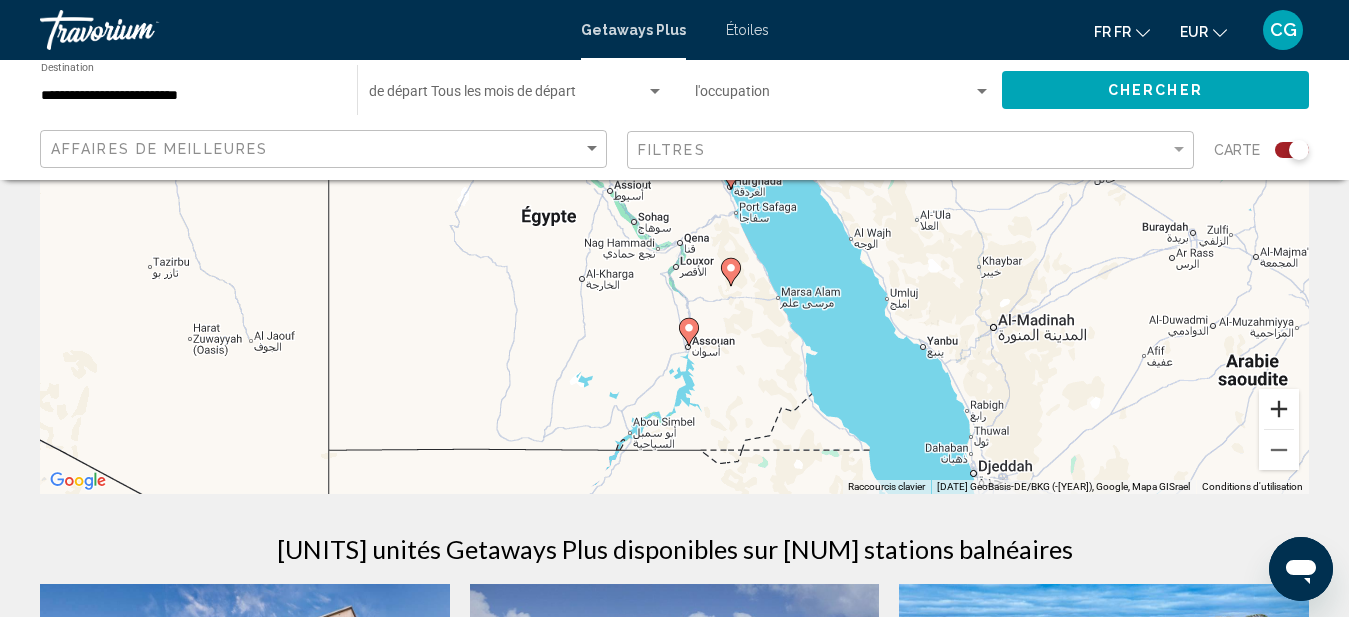 click at bounding box center [1279, 409] 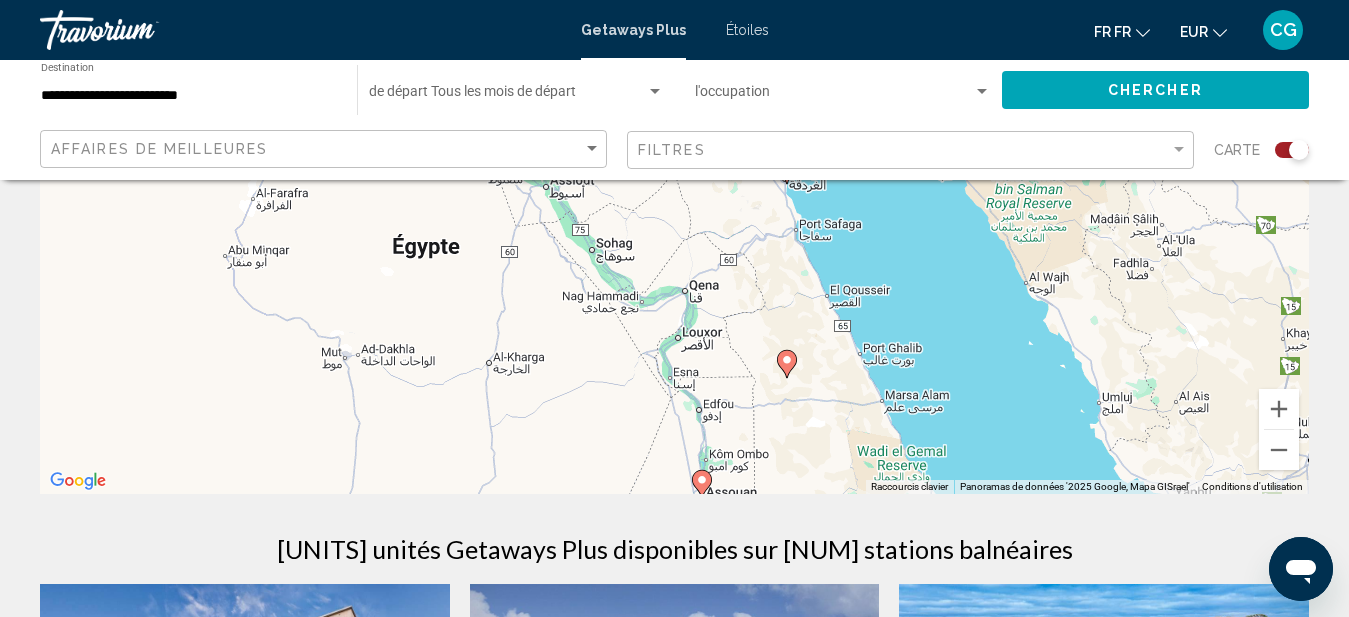 click 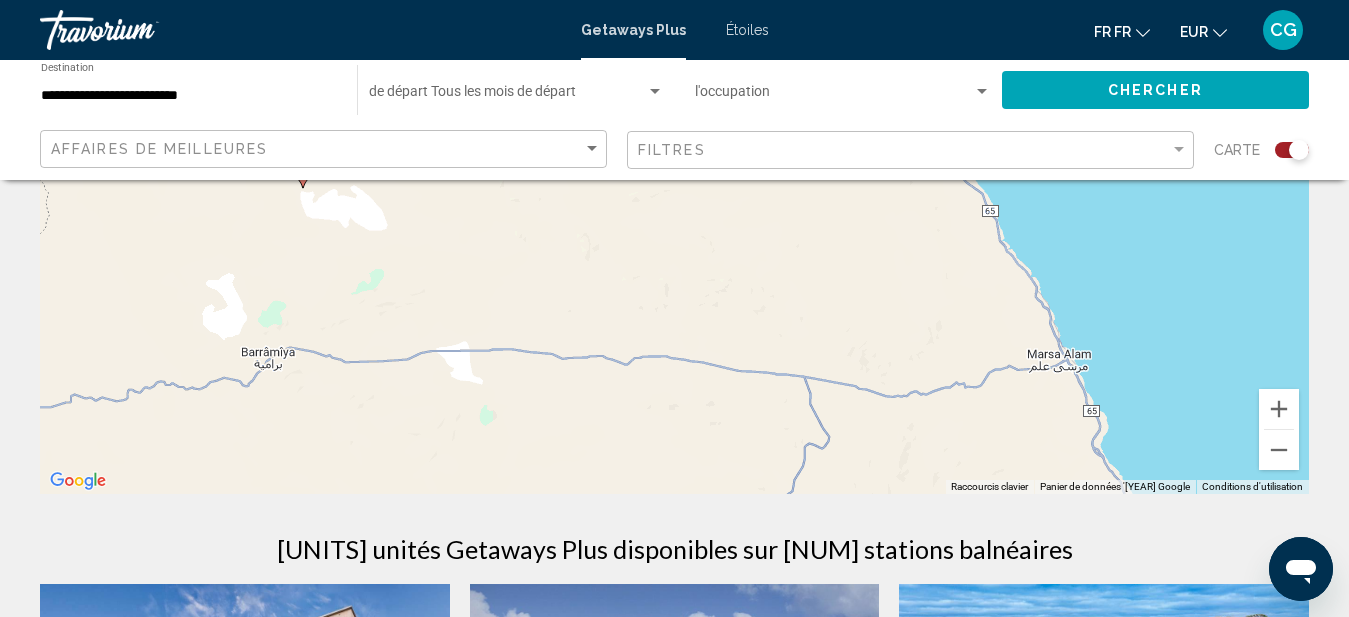 drag, startPoint x: 1097, startPoint y: 357, endPoint x: 720, endPoint y: 351, distance: 377.04773 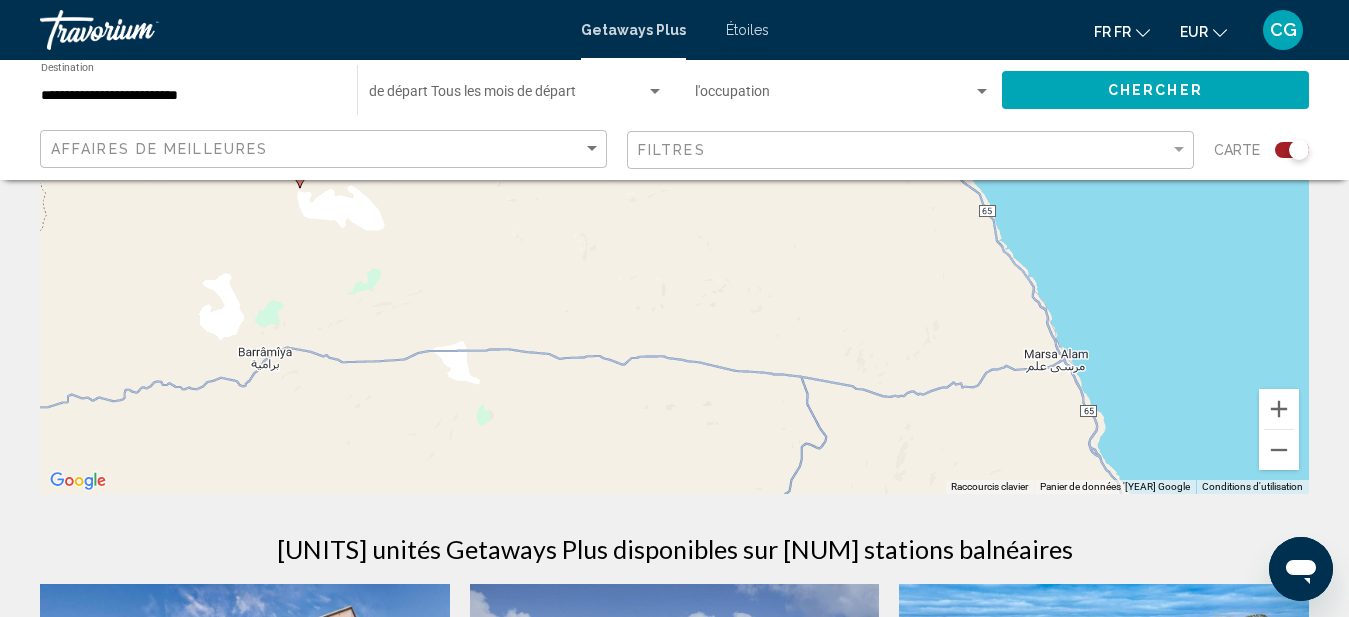 click on "Pour naviguer, appuyez sur les touches fléchées.  Pour activer le glissement avec le clavier, appuyez sur Alt+Entrée. Une fois ce mode activé, utilisez les touches fléchées pour déplacer le repère. Pour valider le déplacement, appuyez sur Entrée. Pour annuler, appuyez sur Échap." at bounding box center [674, 194] 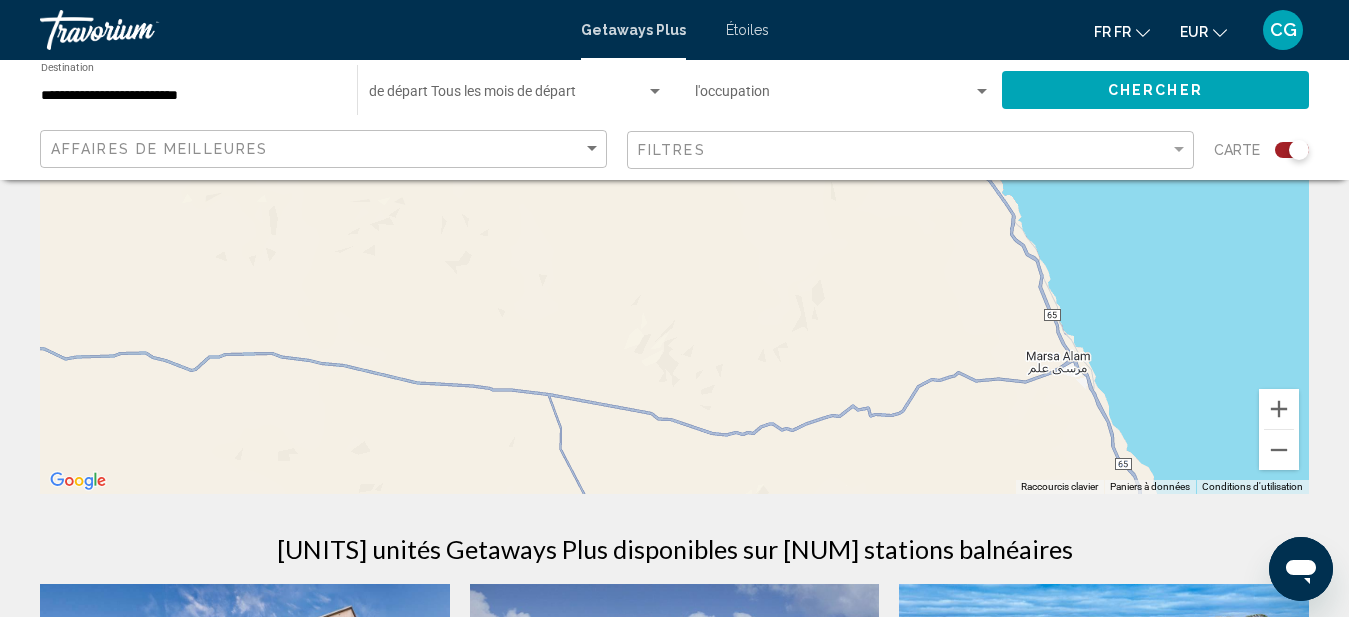click on "Pour naviguer, appuyez sur les touches fléchées." at bounding box center (674, 194) 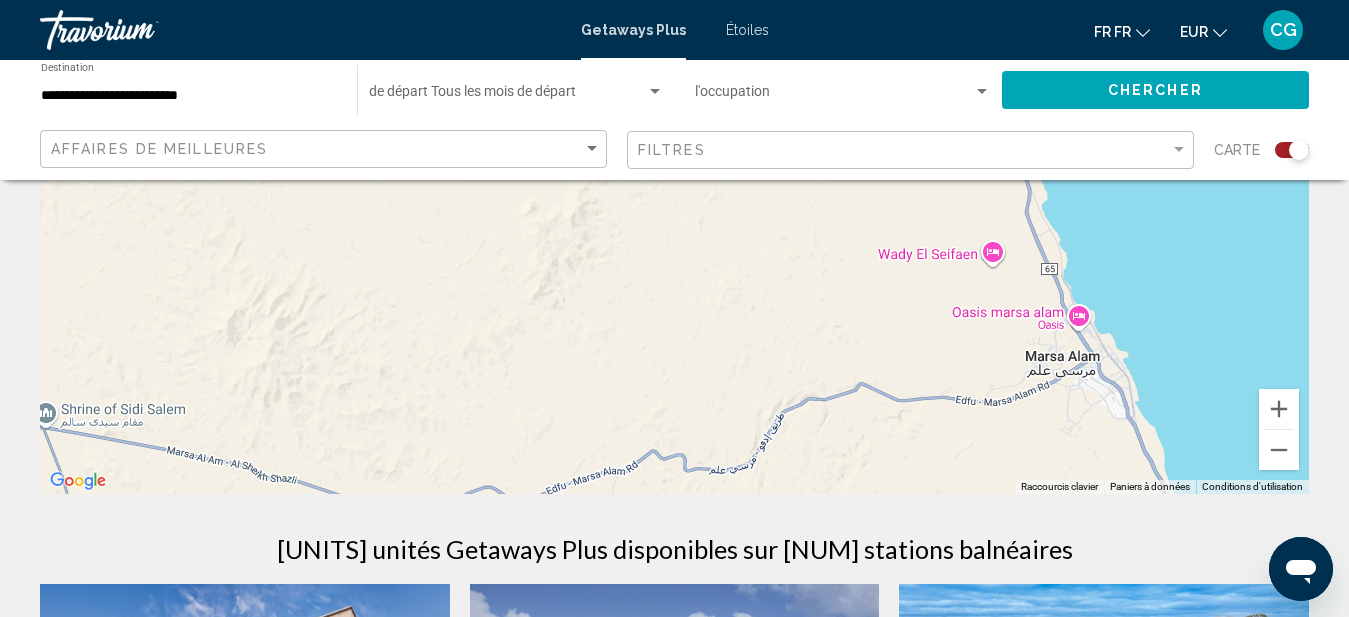 click on "Pour naviguer, appuyez sur les touches fléchées." at bounding box center [674, 194] 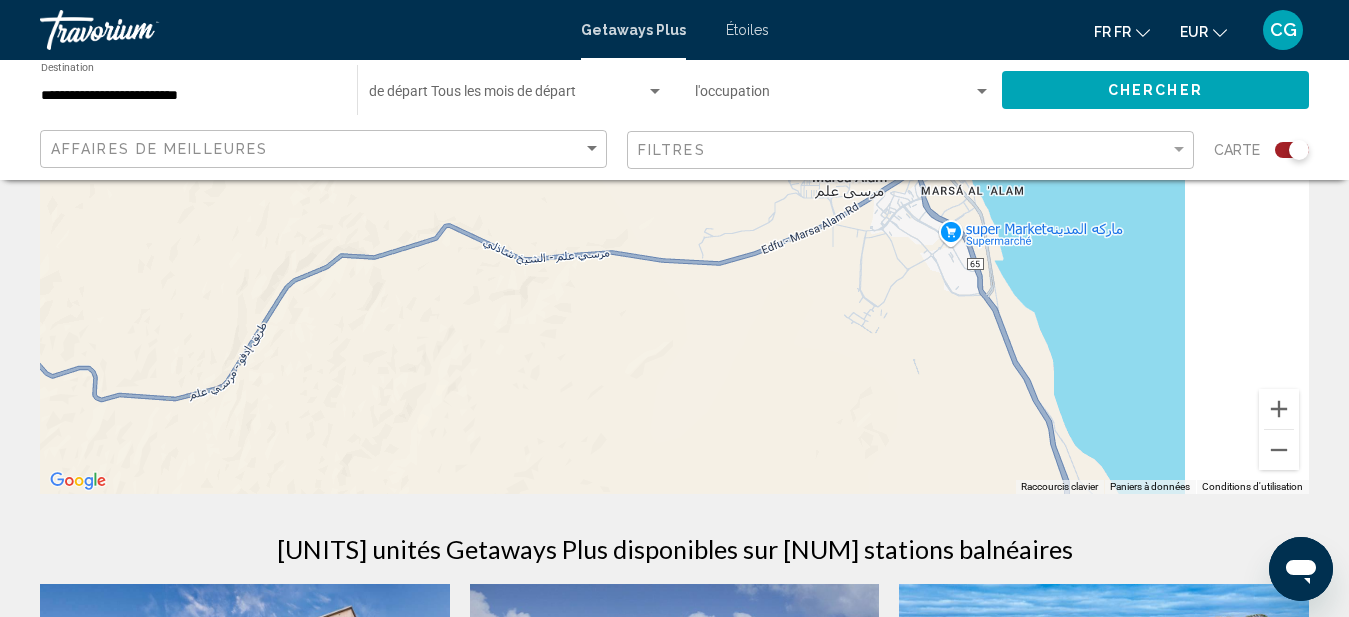 drag, startPoint x: 1055, startPoint y: 424, endPoint x: 831, endPoint y: 239, distance: 290.5185 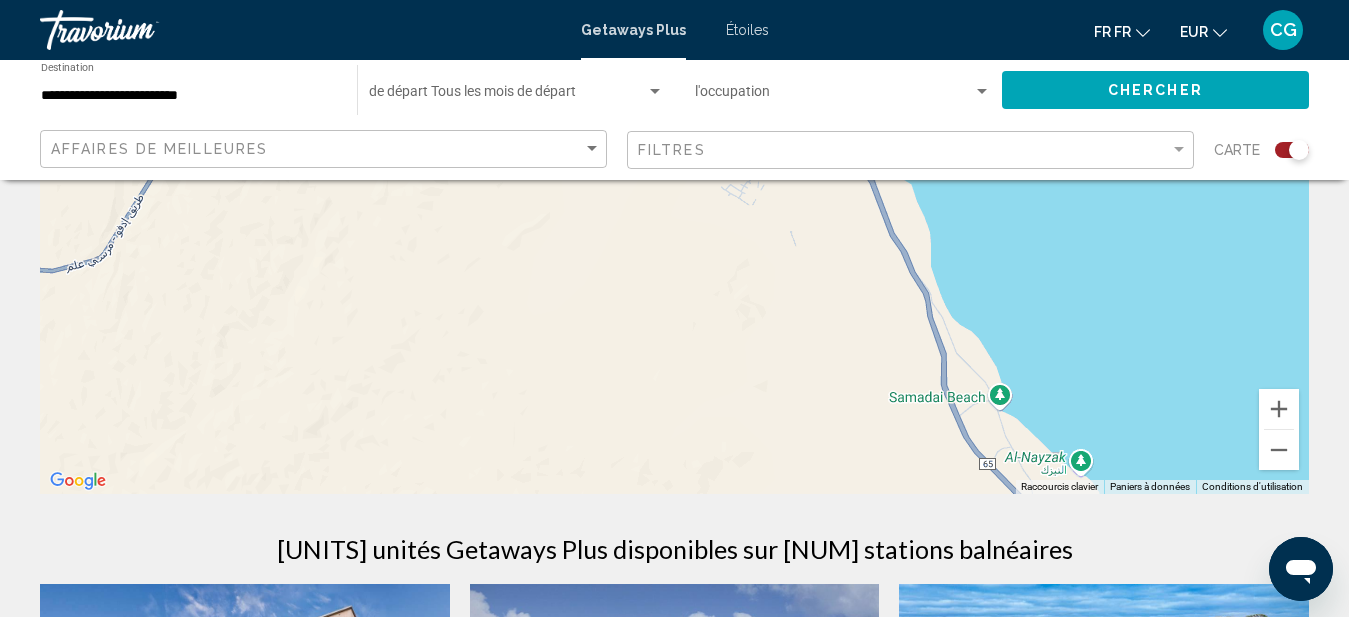 drag, startPoint x: 1004, startPoint y: 405, endPoint x: 884, endPoint y: 276, distance: 176.18456 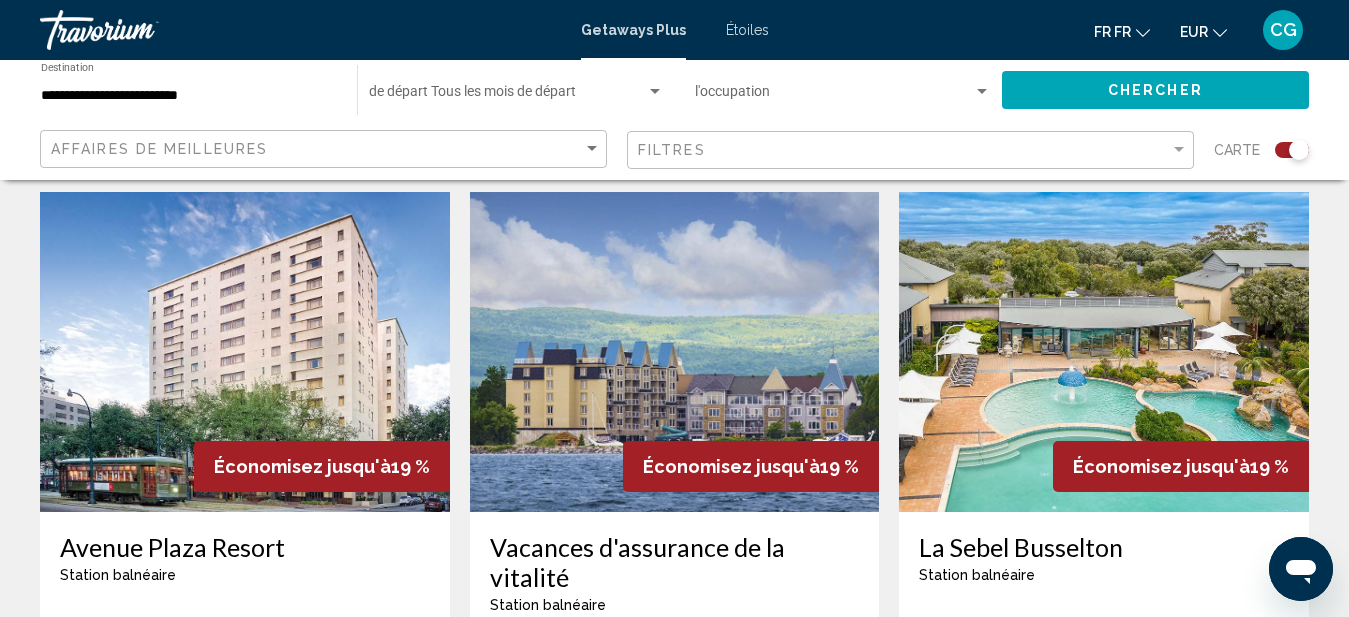 scroll, scrollTop: 776, scrollLeft: 0, axis: vertical 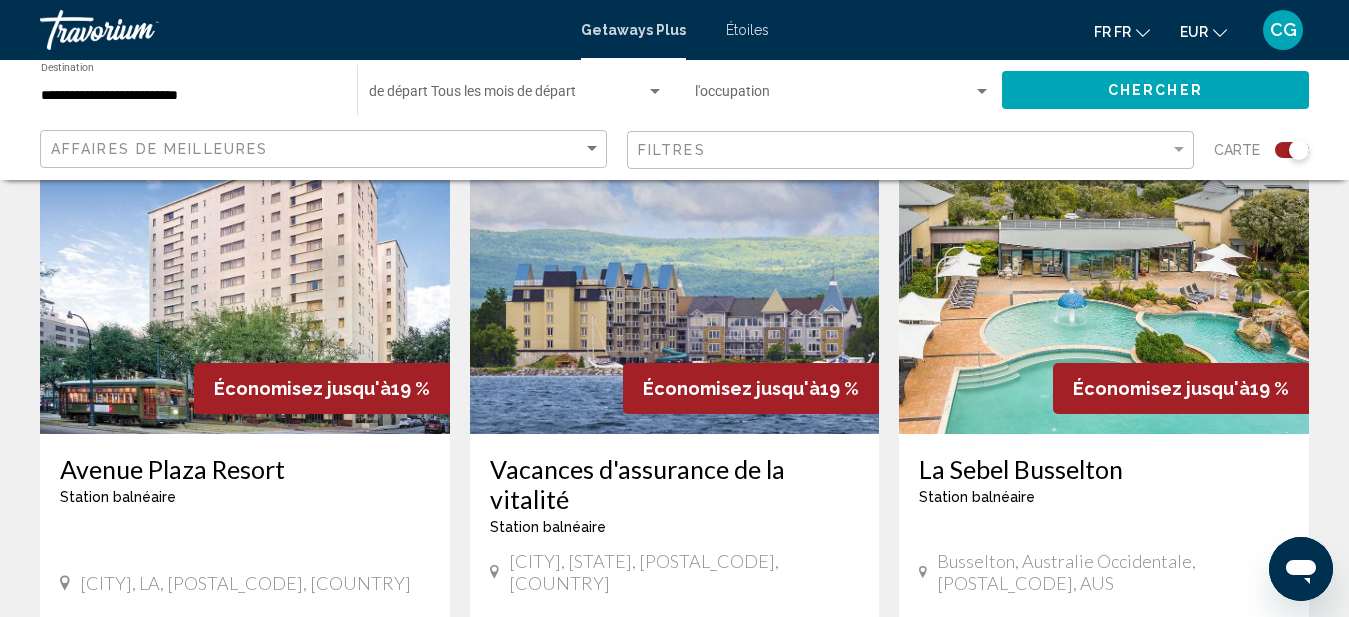 drag, startPoint x: 870, startPoint y: 275, endPoint x: 1083, endPoint y: 656, distance: 436.49744 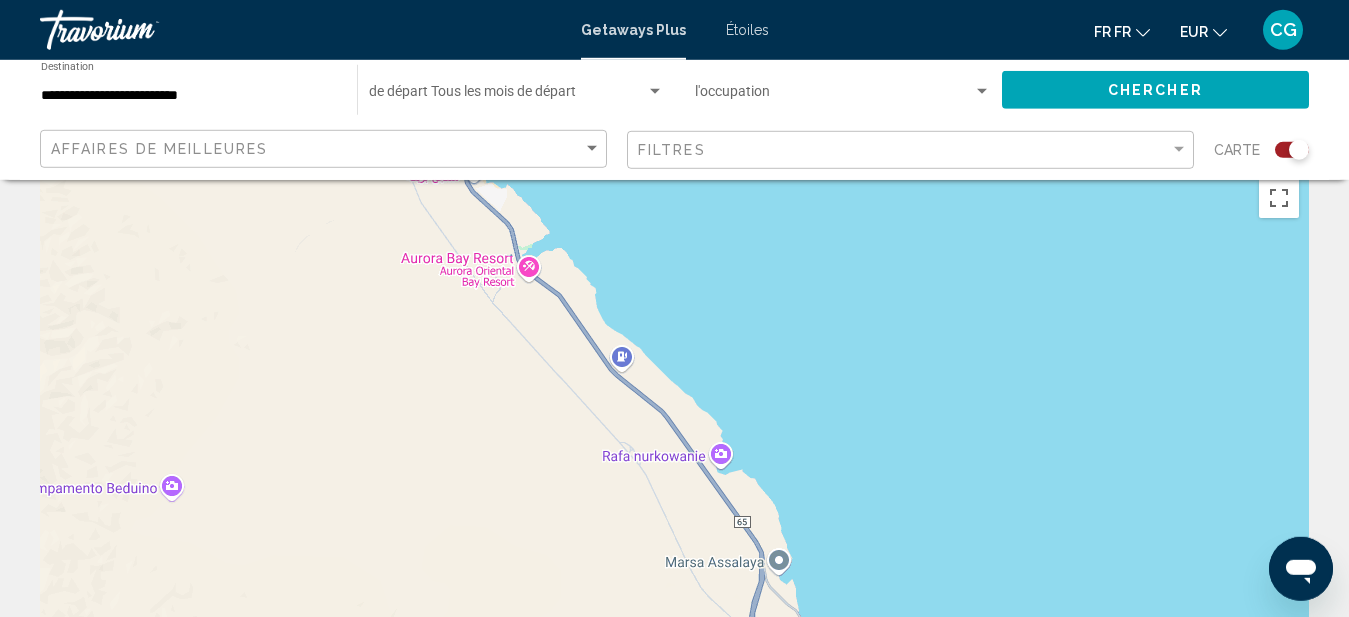 scroll, scrollTop: 0, scrollLeft: 0, axis: both 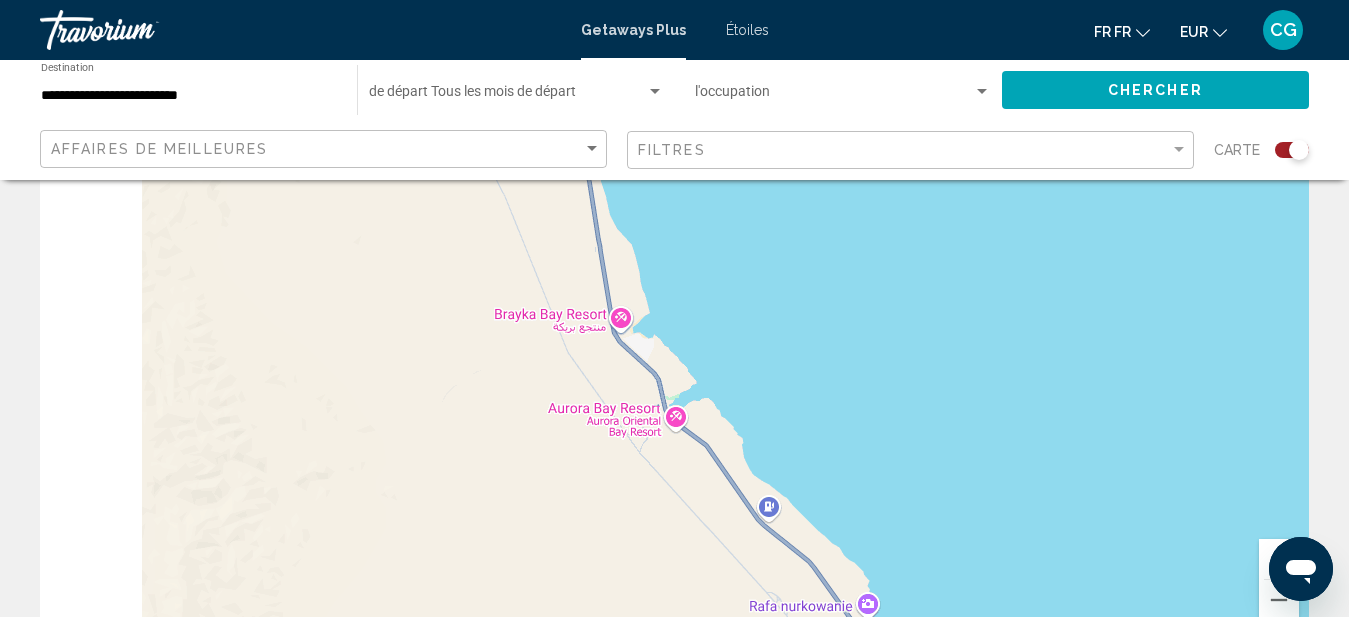 drag, startPoint x: 387, startPoint y: 339, endPoint x: 557, endPoint y: 656, distance: 359.70682 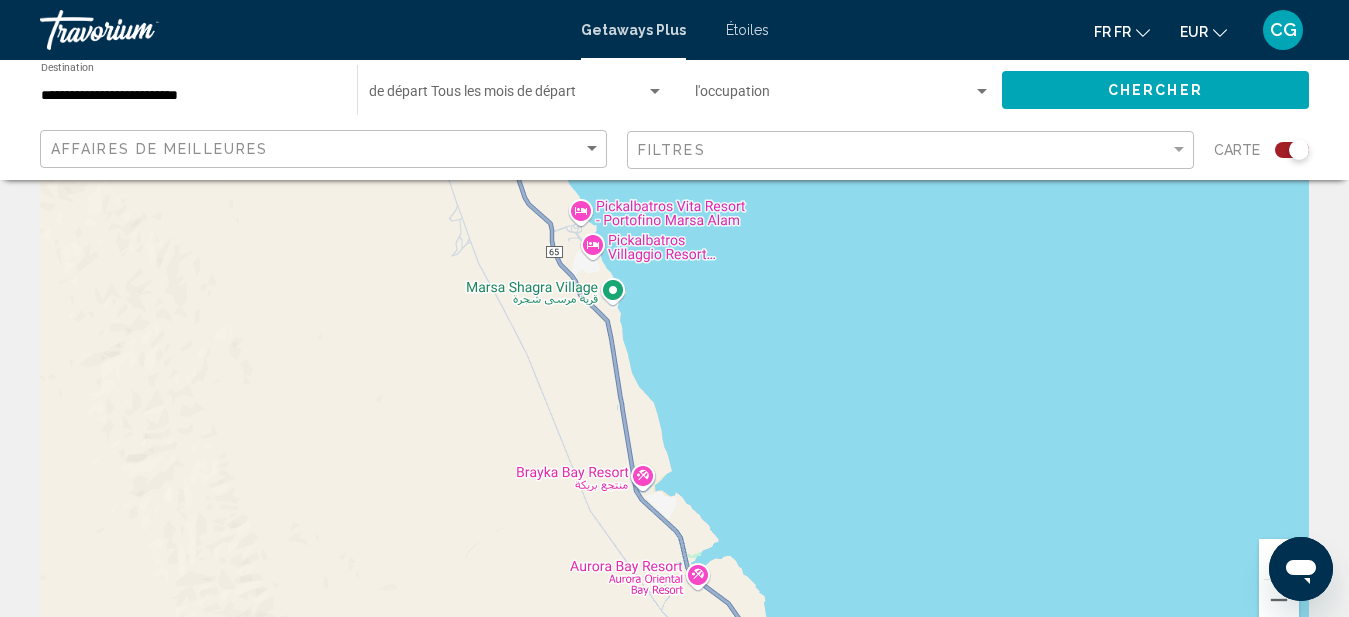 scroll, scrollTop: 195, scrollLeft: 0, axis: vertical 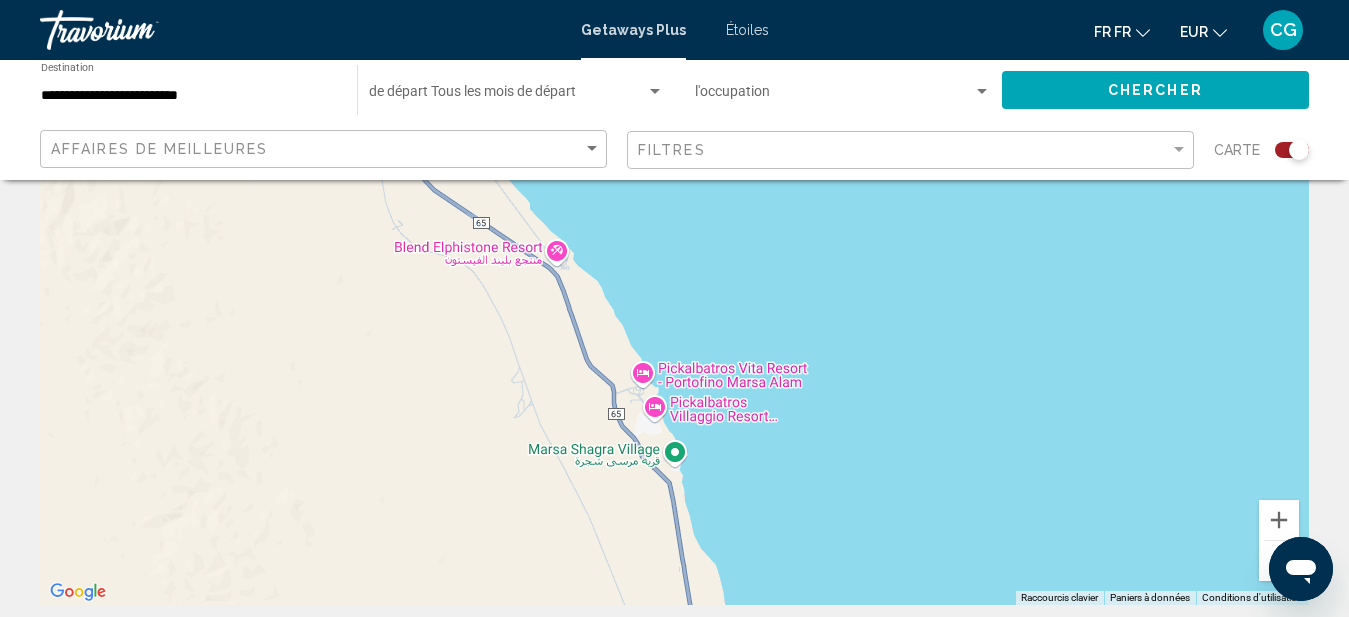 drag, startPoint x: 499, startPoint y: 316, endPoint x: 561, endPoint y: 519, distance: 212.25691 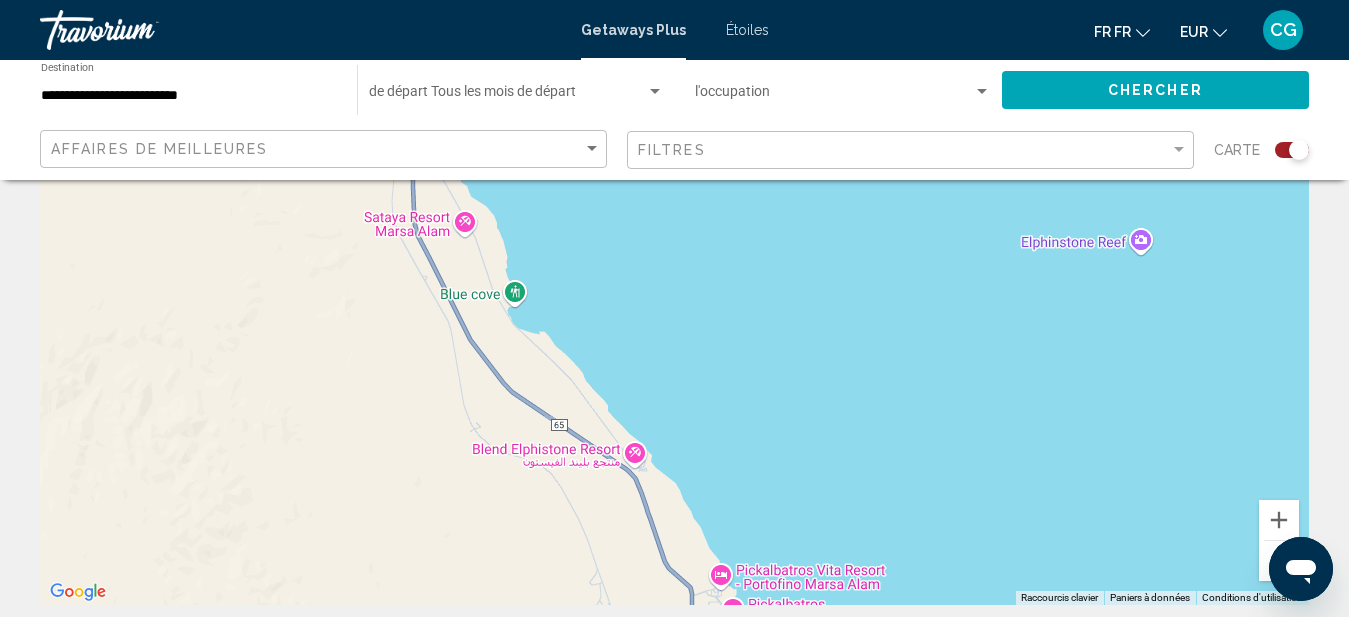 drag, startPoint x: 407, startPoint y: 286, endPoint x: 486, endPoint y: 493, distance: 221.56264 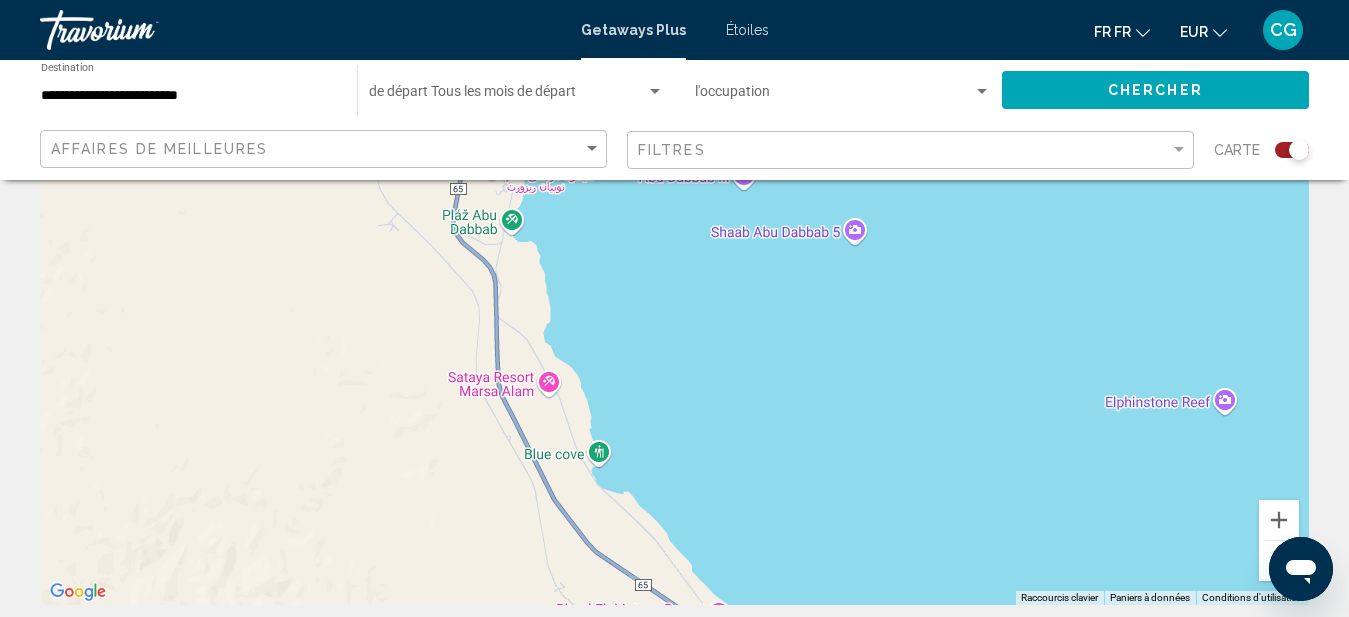 drag, startPoint x: 406, startPoint y: 261, endPoint x: 496, endPoint y: 424, distance: 186.19614 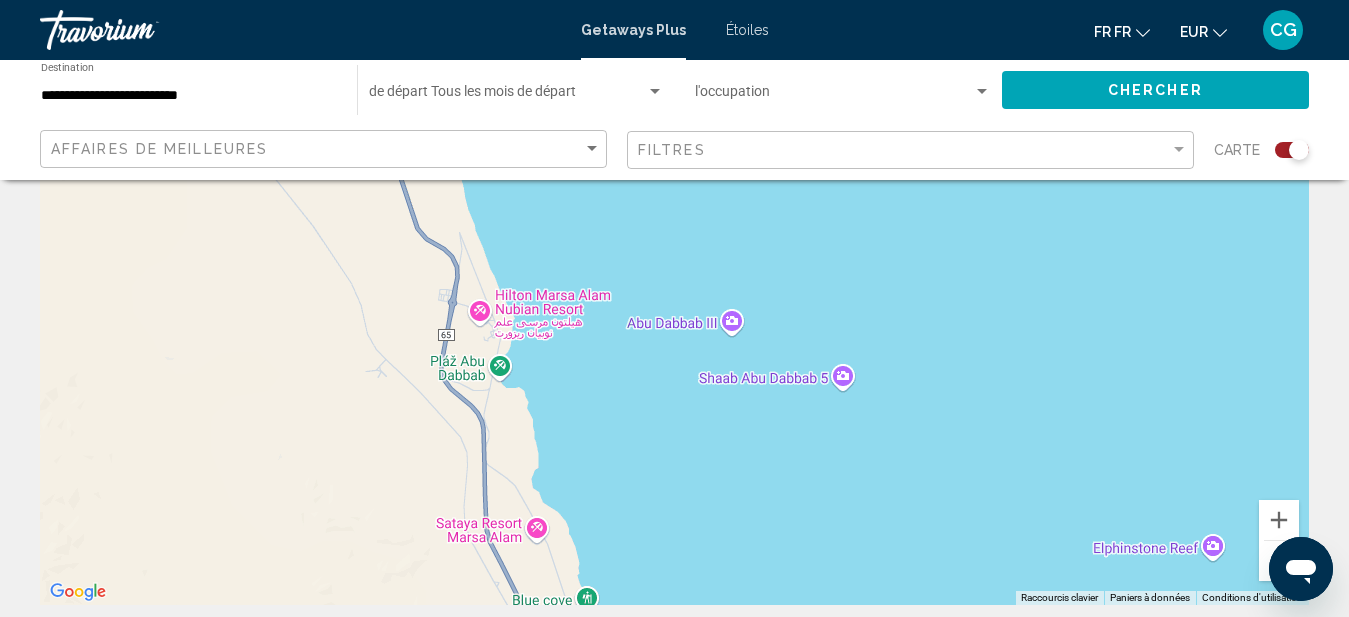drag, startPoint x: 430, startPoint y: 234, endPoint x: 409, endPoint y: 373, distance: 140.57738 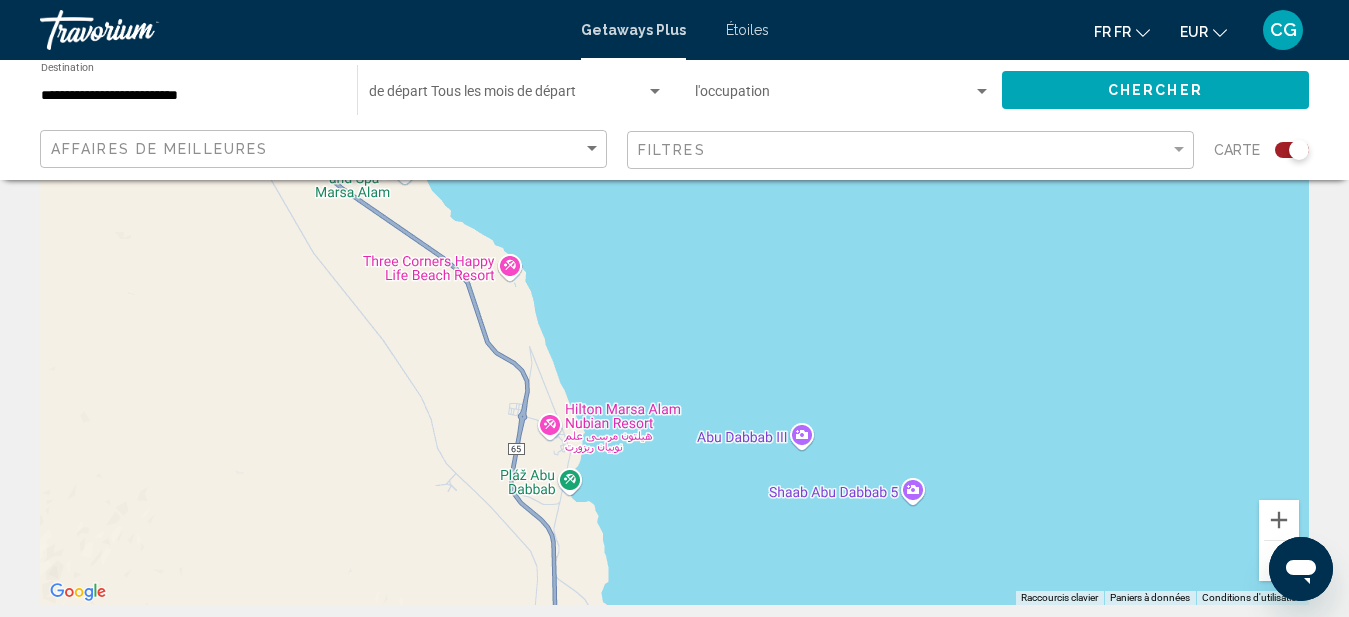 drag, startPoint x: 322, startPoint y: 258, endPoint x: 394, endPoint y: 375, distance: 137.37904 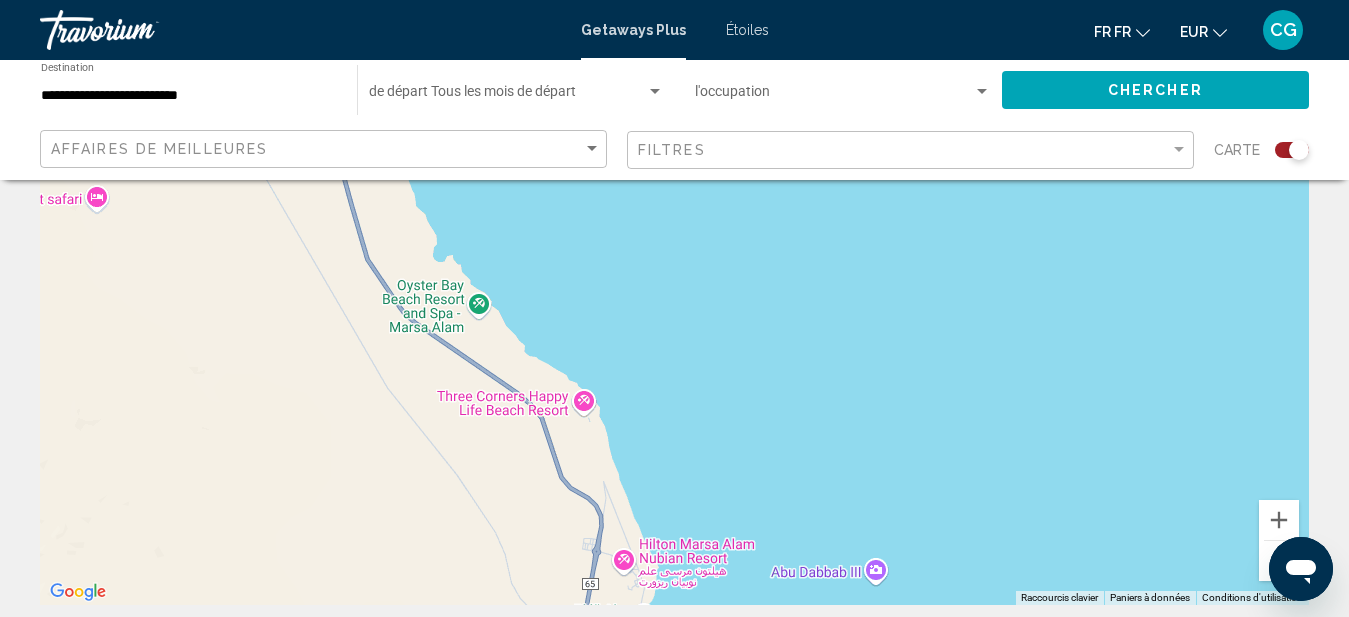drag, startPoint x: 321, startPoint y: 233, endPoint x: 395, endPoint y: 370, distance: 155.70805 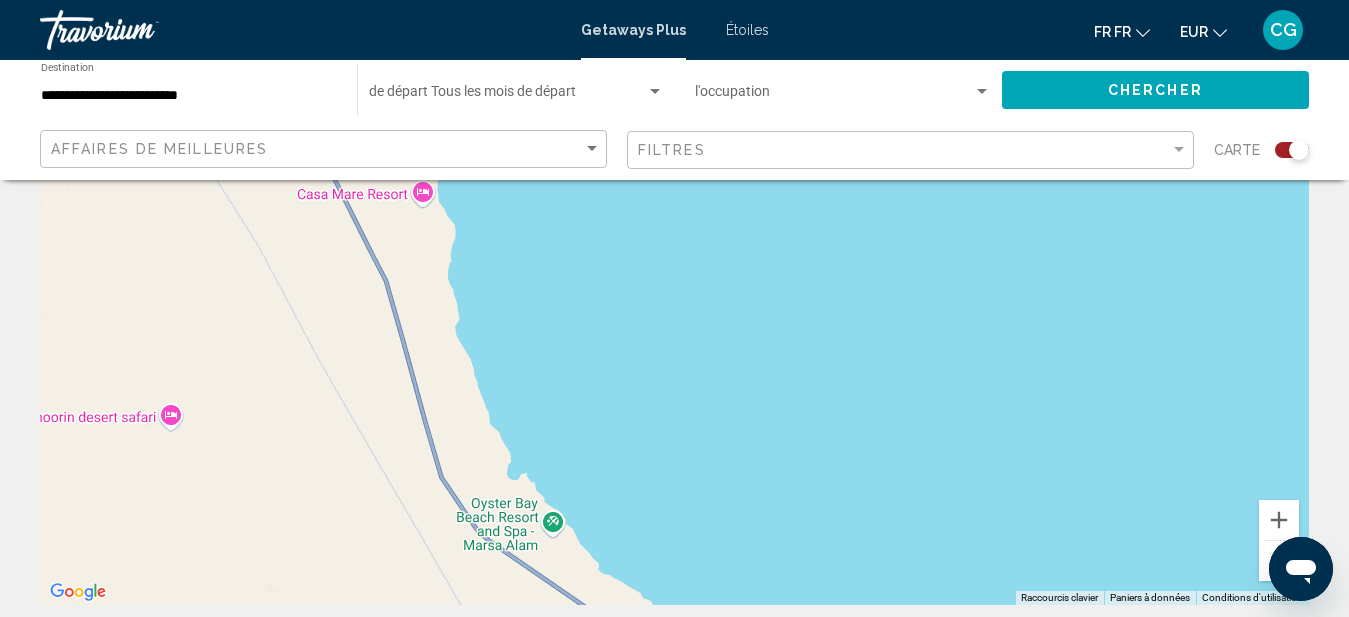 drag, startPoint x: 324, startPoint y: 246, endPoint x: 397, endPoint y: 462, distance: 228.0022 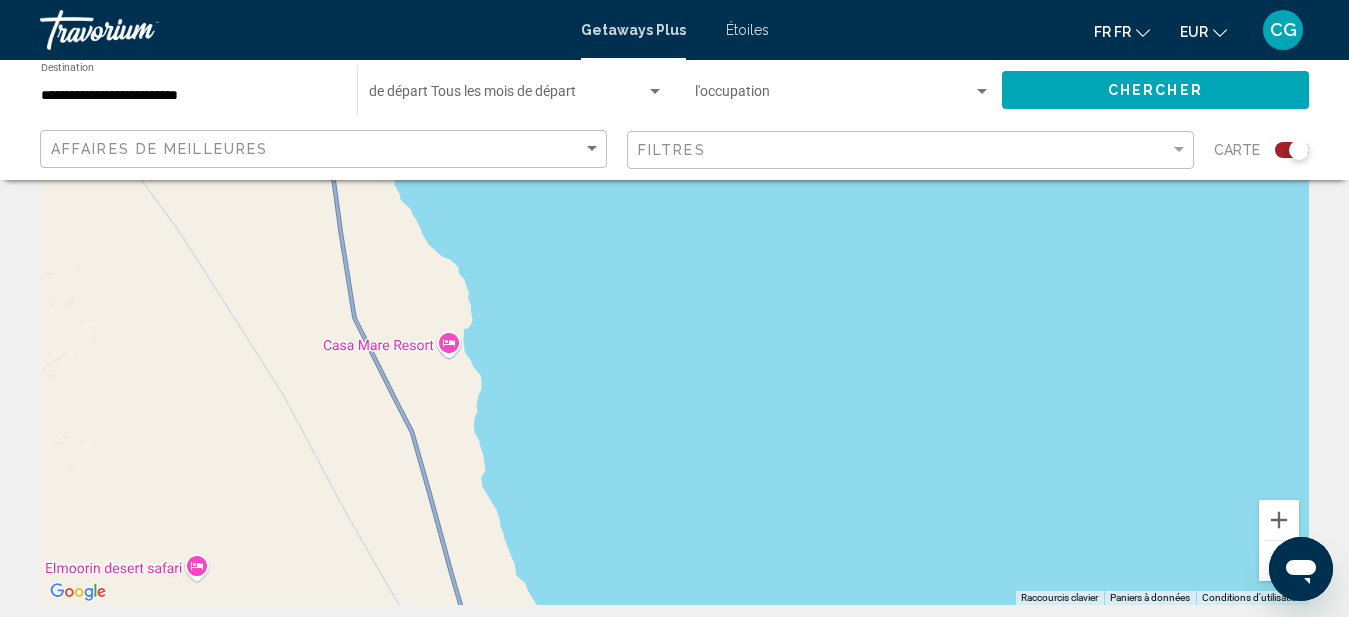 drag, startPoint x: 305, startPoint y: 254, endPoint x: 329, endPoint y: 401, distance: 148.9463 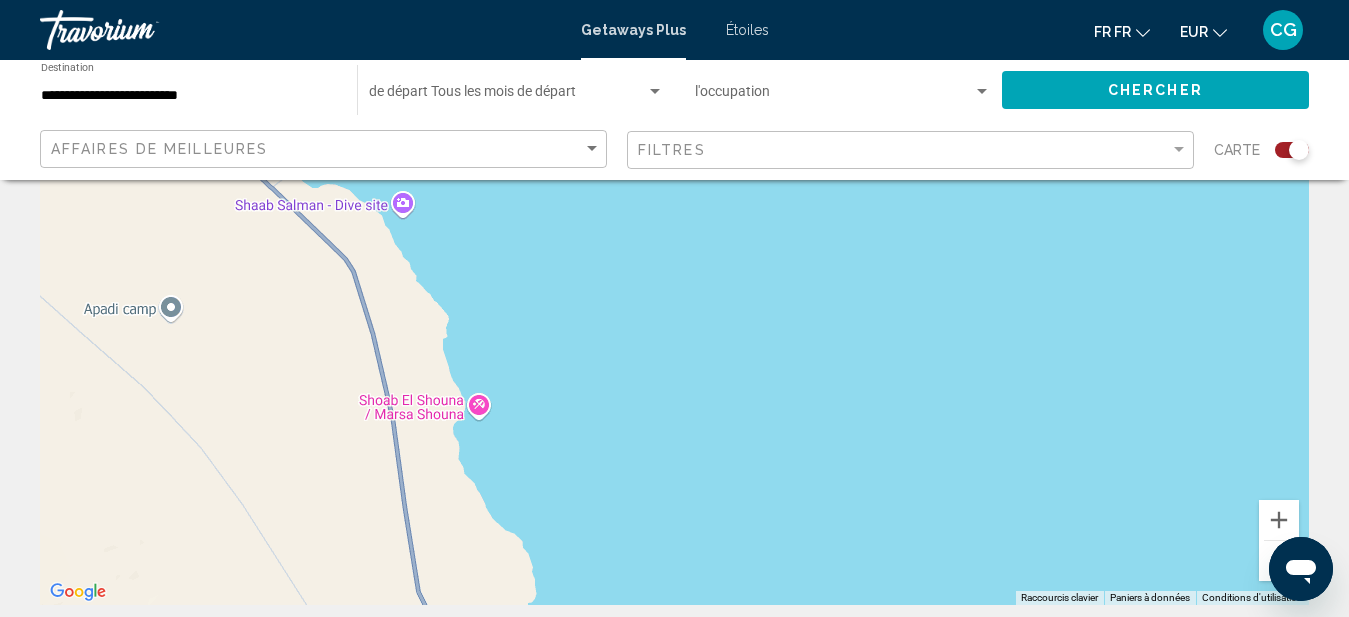 drag, startPoint x: 255, startPoint y: 219, endPoint x: 320, endPoint y: 490, distance: 278.68622 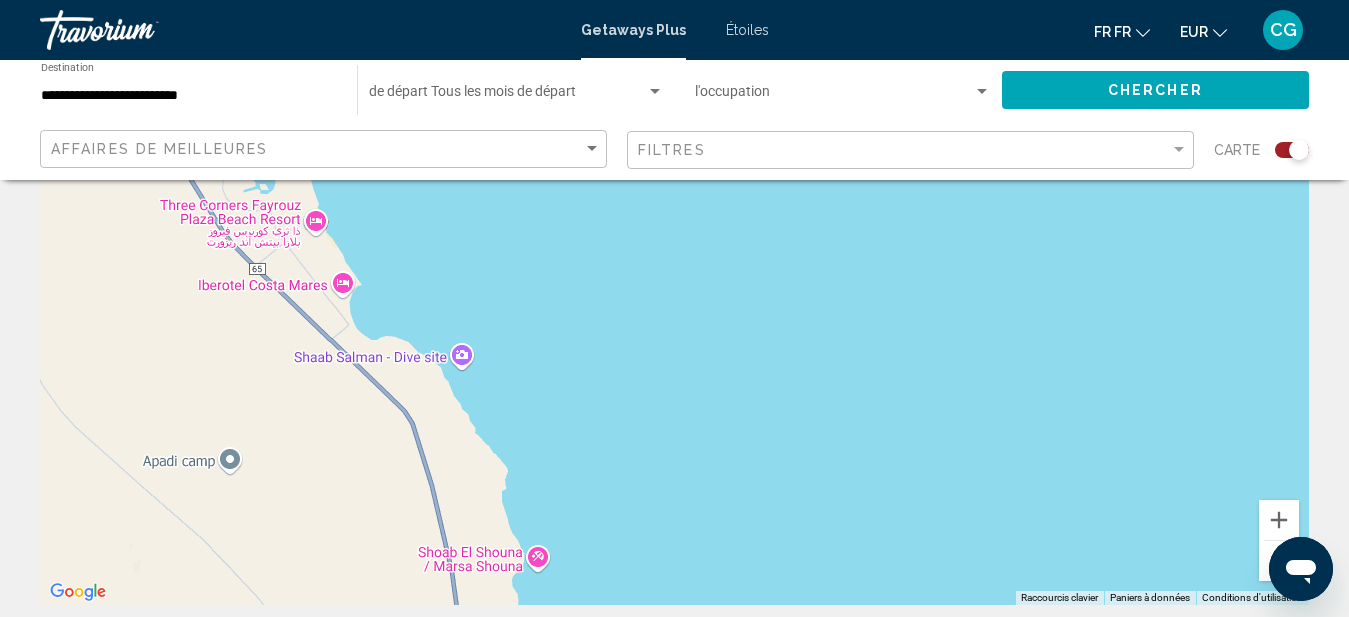drag, startPoint x: 245, startPoint y: 298, endPoint x: 231, endPoint y: 308, distance: 17.20465 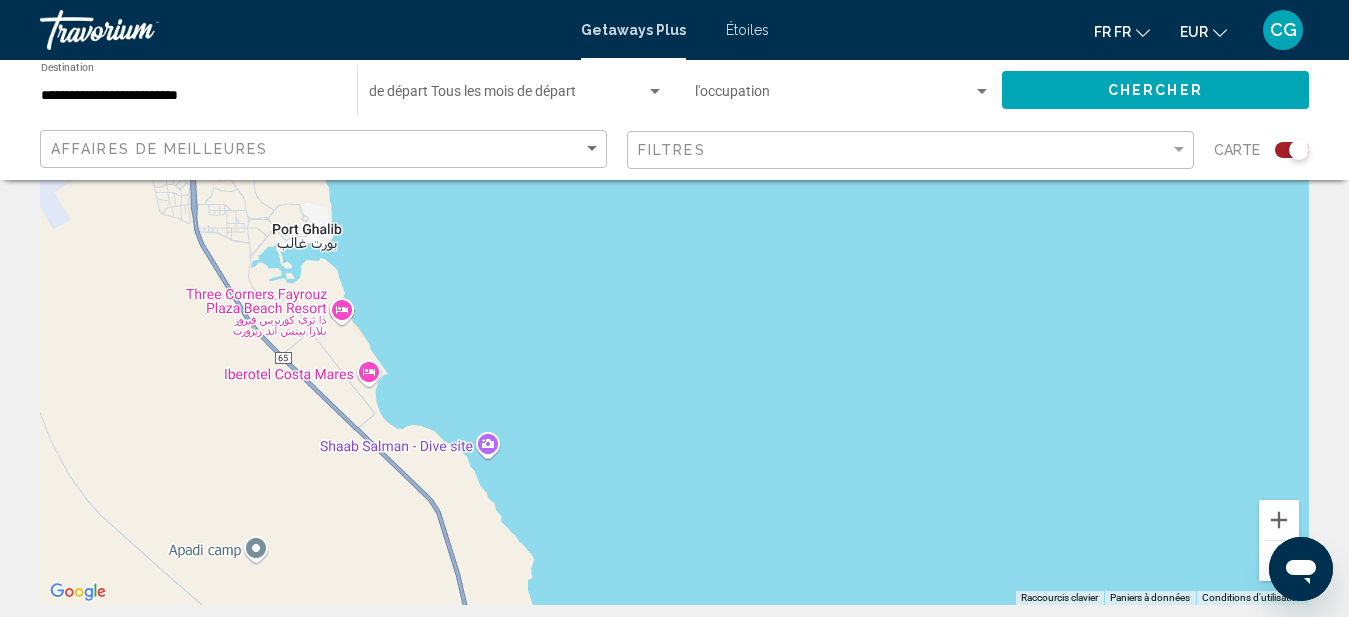 drag, startPoint x: 161, startPoint y: 255, endPoint x: 187, endPoint y: 348, distance: 96.56604 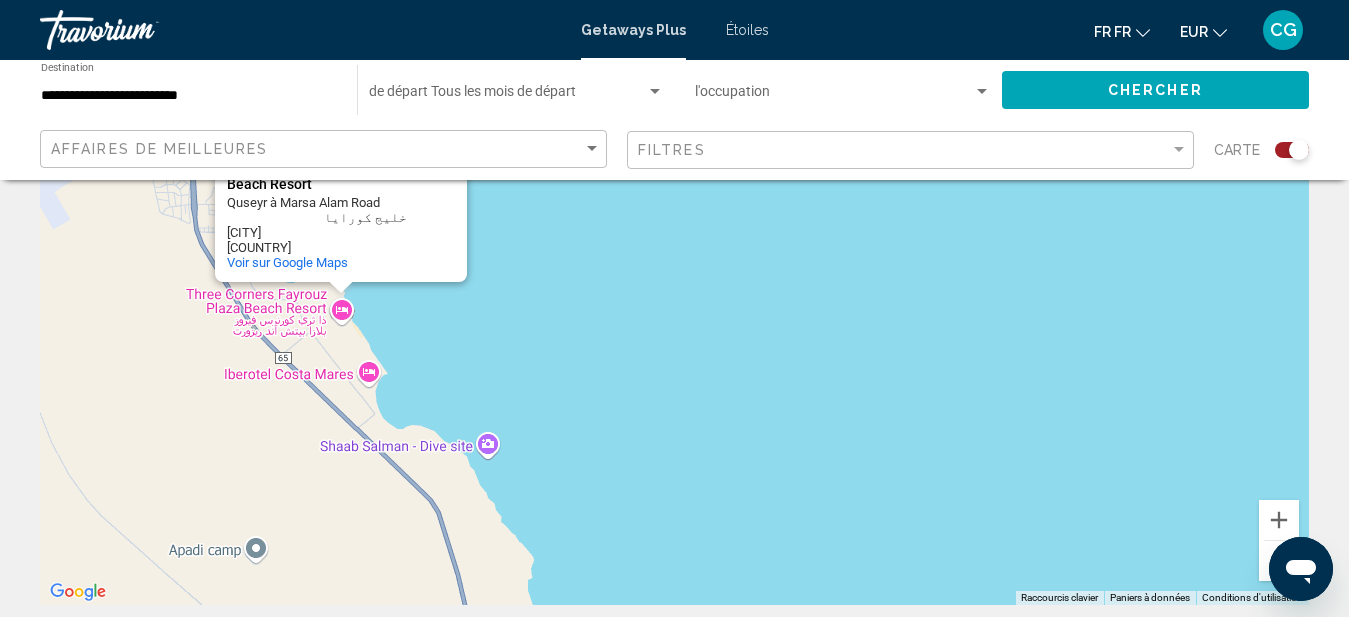 click on "Trois coins Fayrouz Plaza Beach Resort                     Three Corners Fayrouz Plaza Beach Resort                 Quseyr à Marsa Alam Road خليج كورايا Port Ghalib Egypt            Voir sur Google Maps" at bounding box center [674, 305] 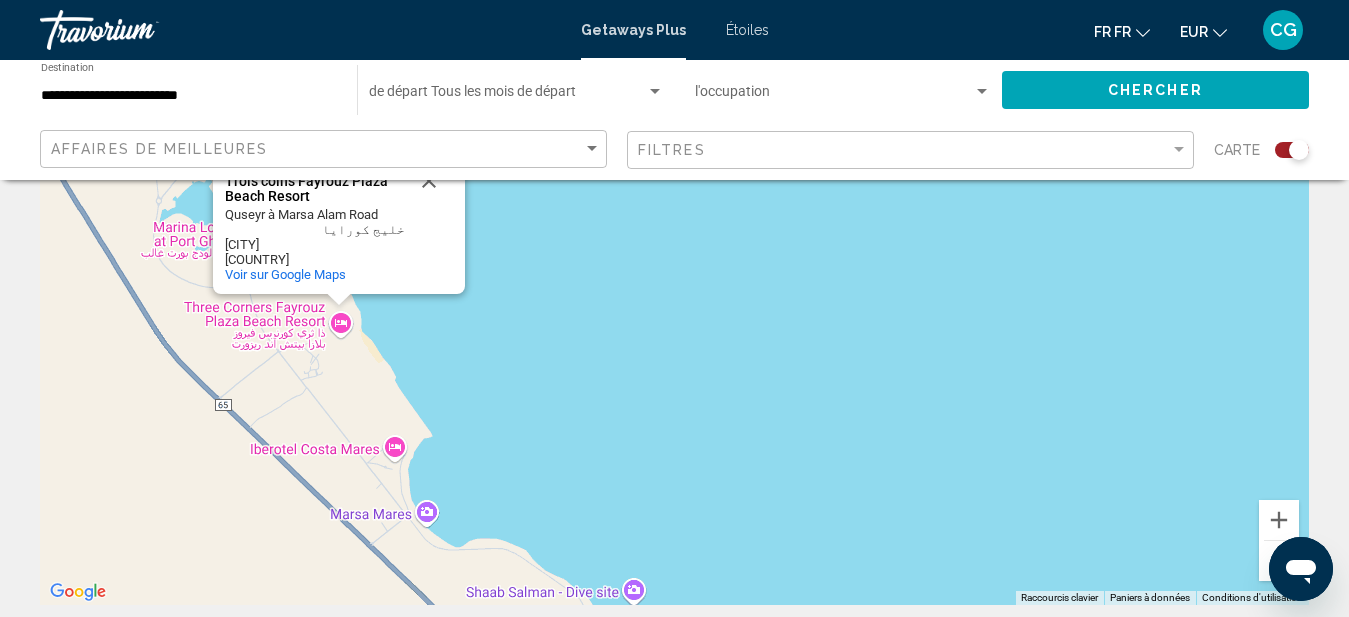 click on "Trois coins Fayrouz Plaza Beach Resort                     Three Corners Fayrouz Plaza Beach Resort                 Quseyr à Marsa Alam Road خليج كورايا Port Ghalib Egypt            Voir sur Google Maps" at bounding box center [674, 305] 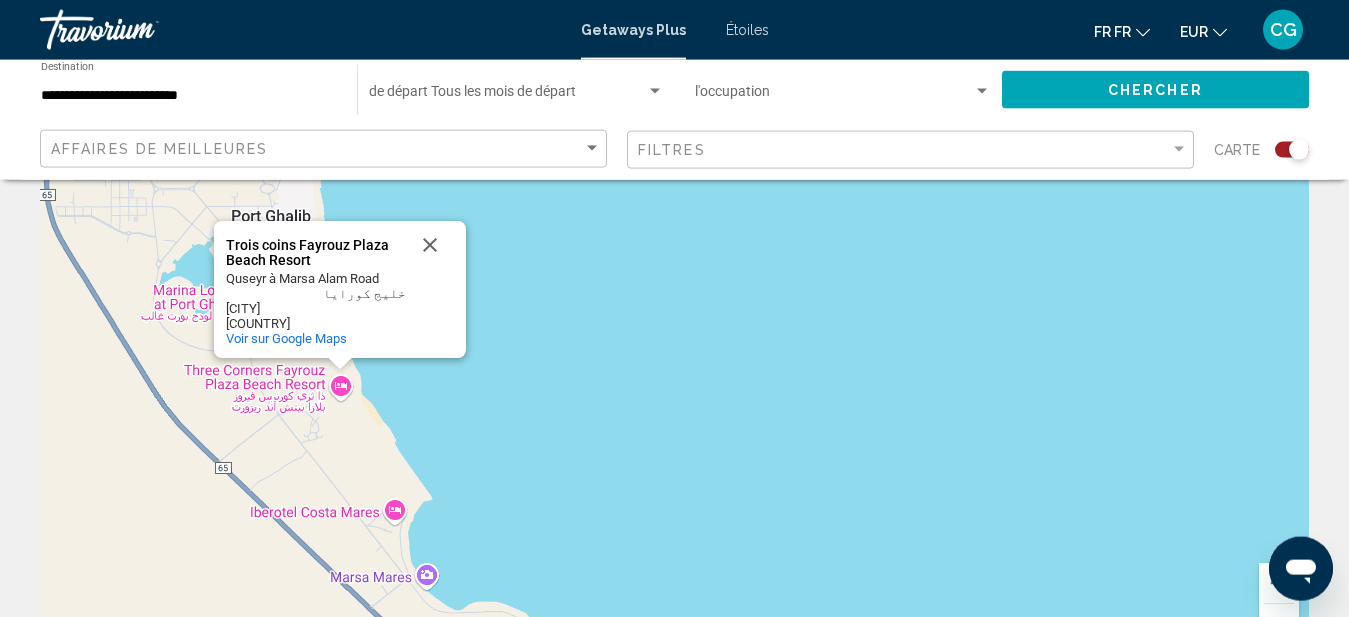 scroll, scrollTop: 93, scrollLeft: 0, axis: vertical 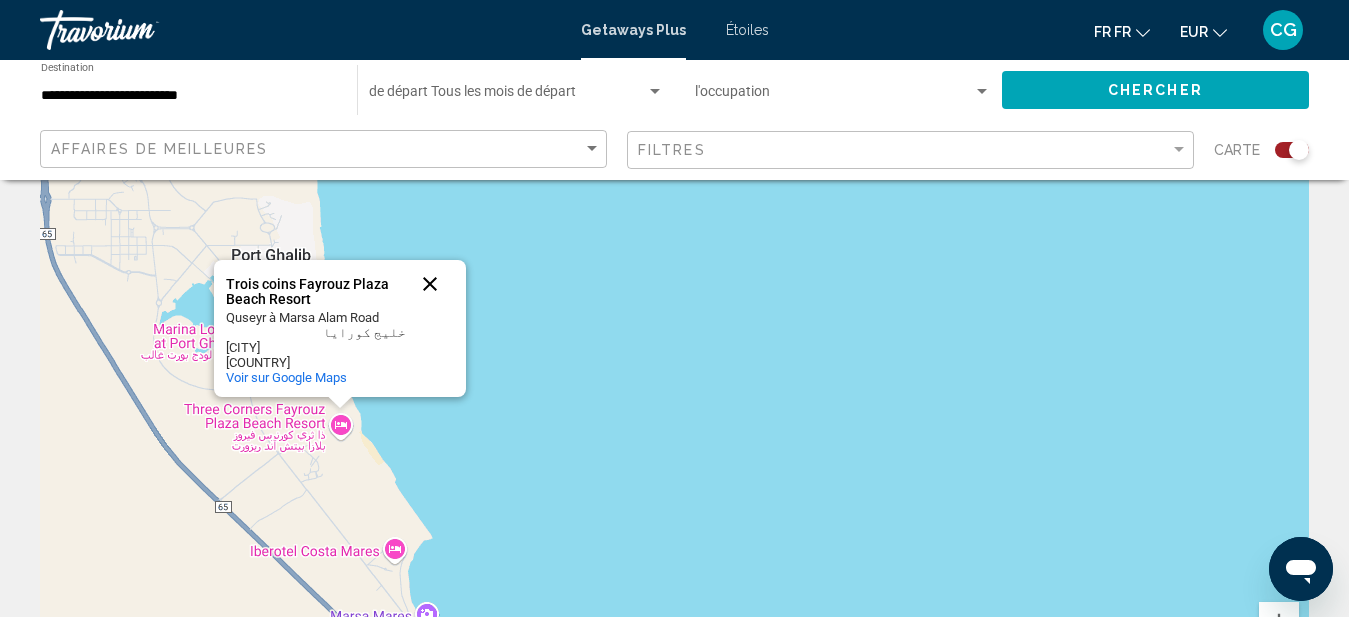 click at bounding box center [430, 284] 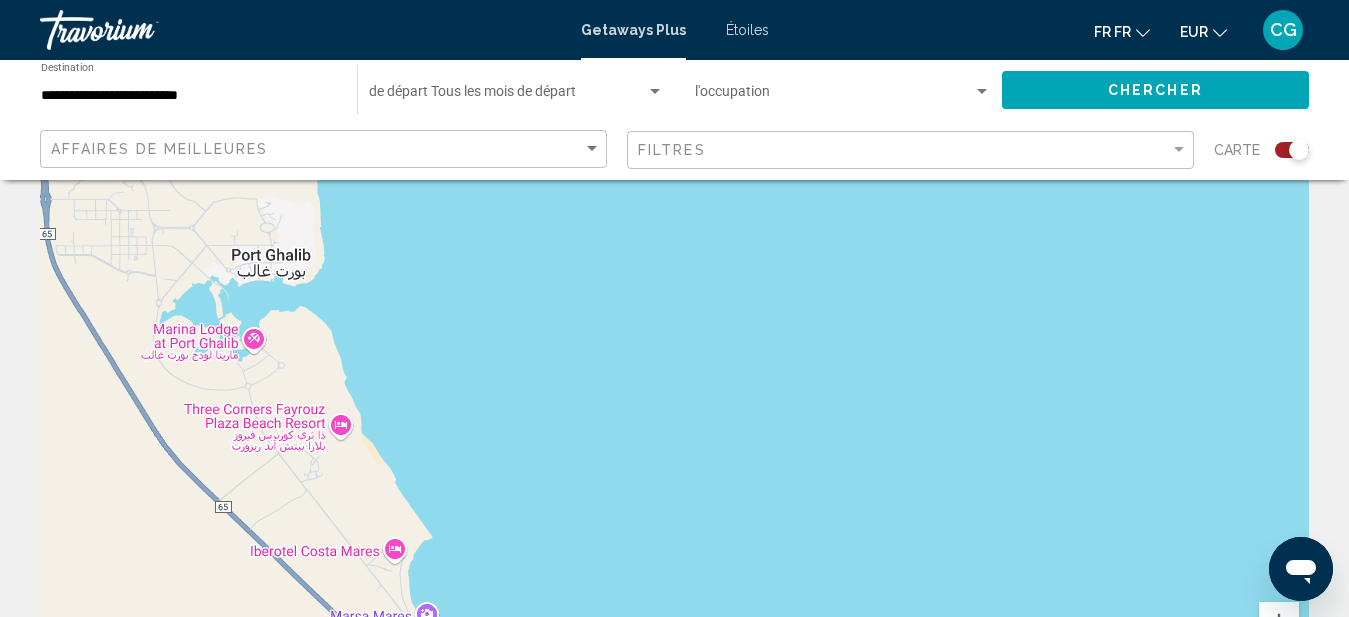 click on "Pour naviguer, appuyez sur les touches fléchées." at bounding box center [674, 407] 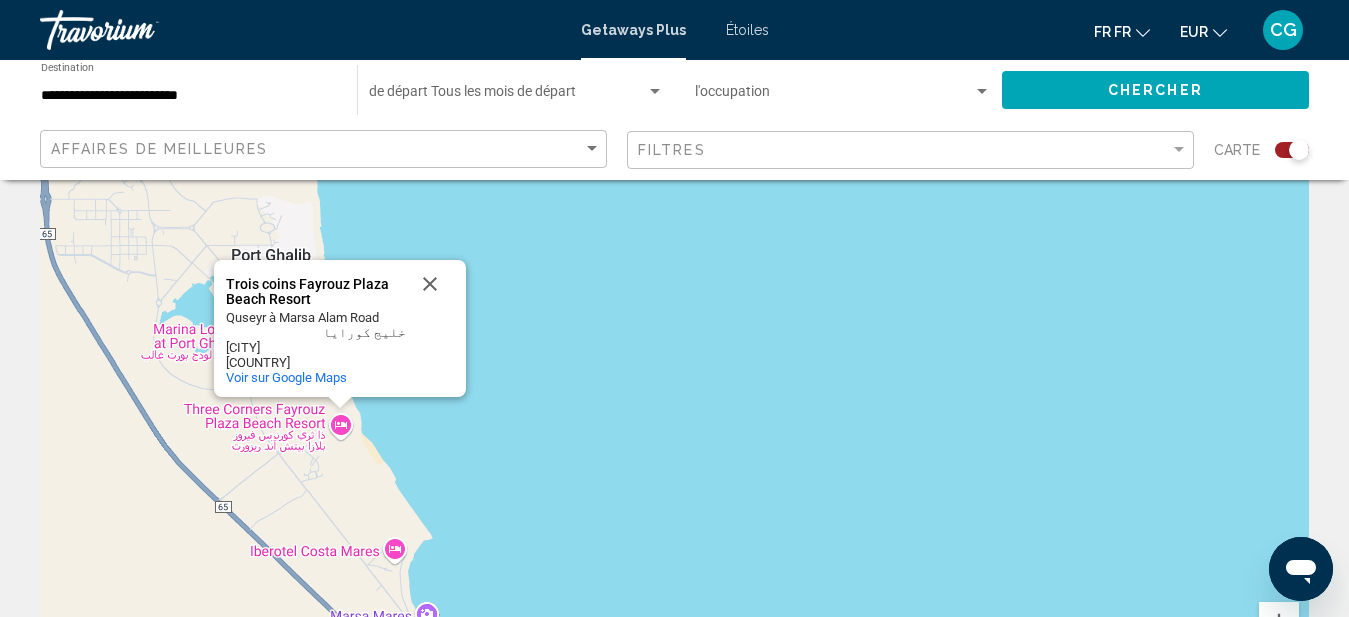 click on "Trois coins Fayrouz Plaza Beach Resort                     Three Corners Fayrouz Plaza Beach Resort                 Quseyr à Marsa Alam Road خليج كورايا Port Ghalib Egypt            Voir sur Google Maps" at bounding box center [674, 407] 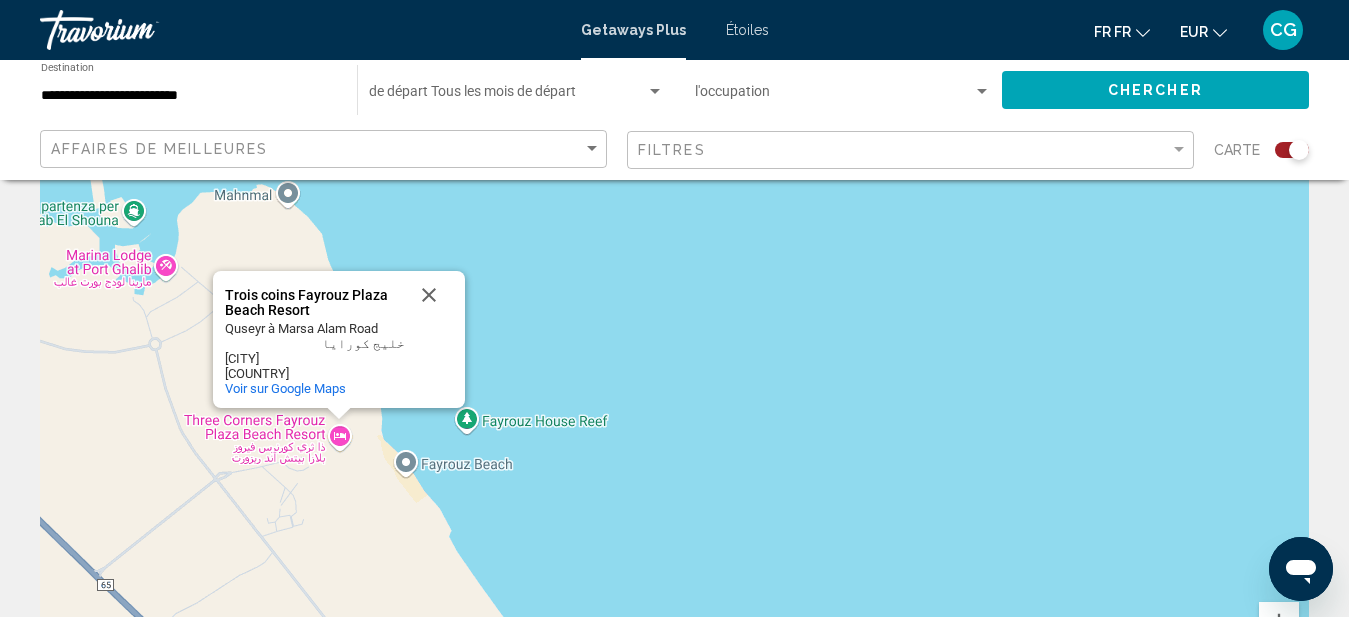 click on "Trois coins Fayrouz Plaza Beach Resort                     Three Corners Fayrouz Plaza Beach Resort                 Quseyr à Marsa Alam Road خليج كورايا Port Ghalib Egypt            Voir sur Google Maps" at bounding box center (674, 407) 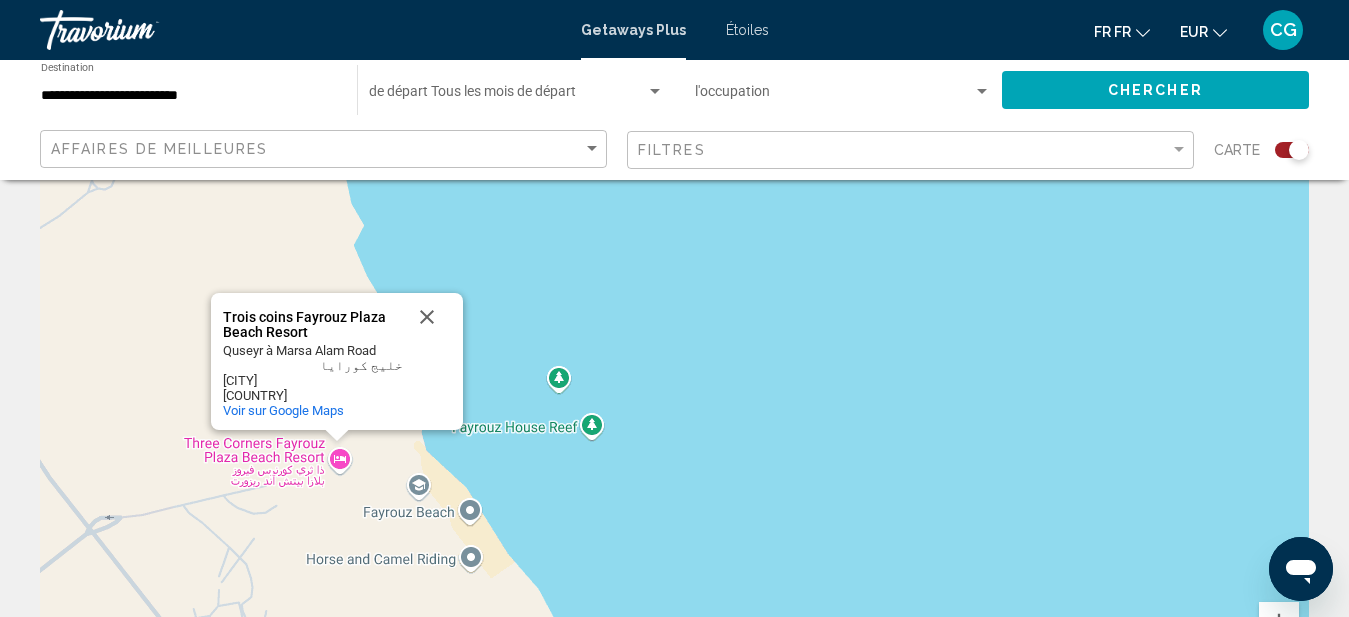 click on "Trois coins Fayrouz Plaza Beach Resort                     Three Corners Fayrouz Plaza Beach Resort                 Quseyr à Marsa Alam Road خليج كورايا Port Ghalib Egypt            Voir sur Google Maps" at bounding box center (674, 407) 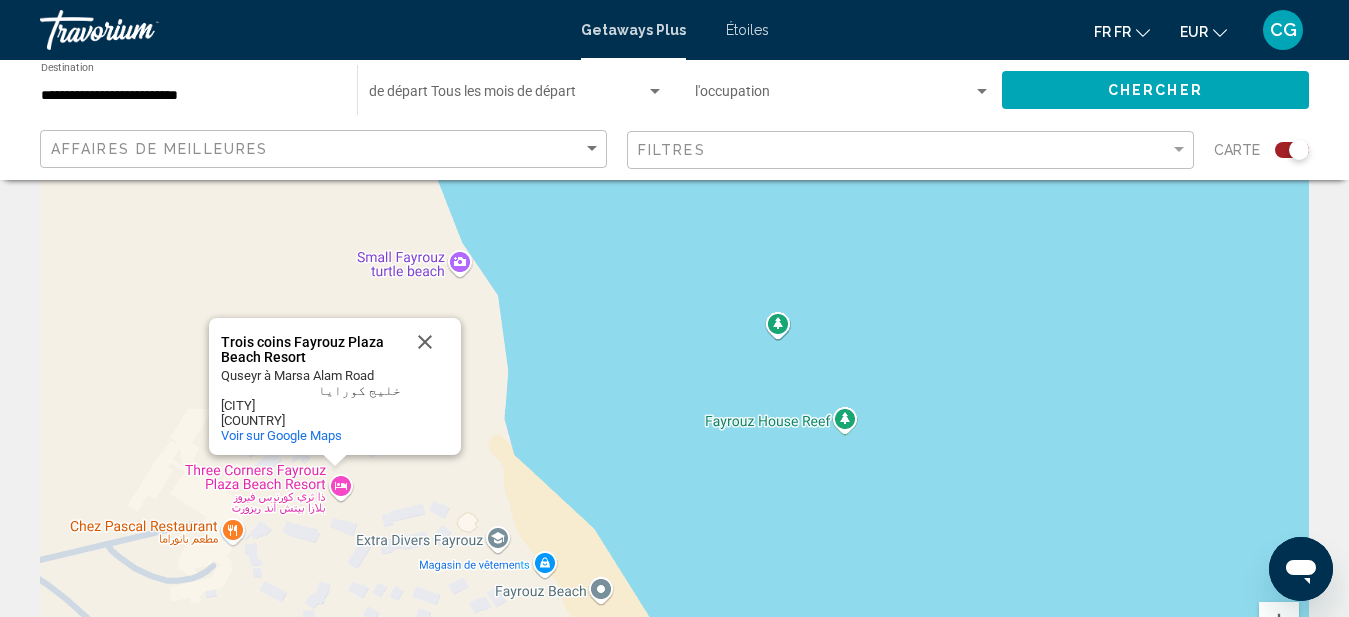 click at bounding box center [334, 461] 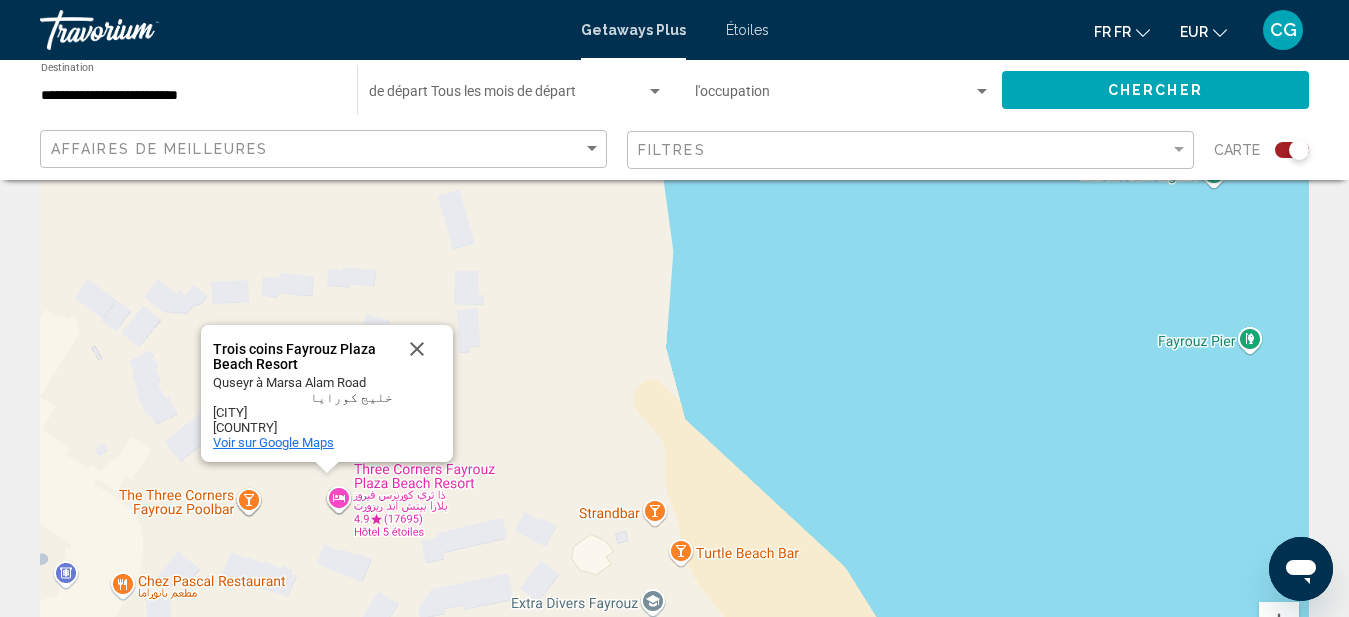 click on "Voir sur Google Maps" at bounding box center (273, 442) 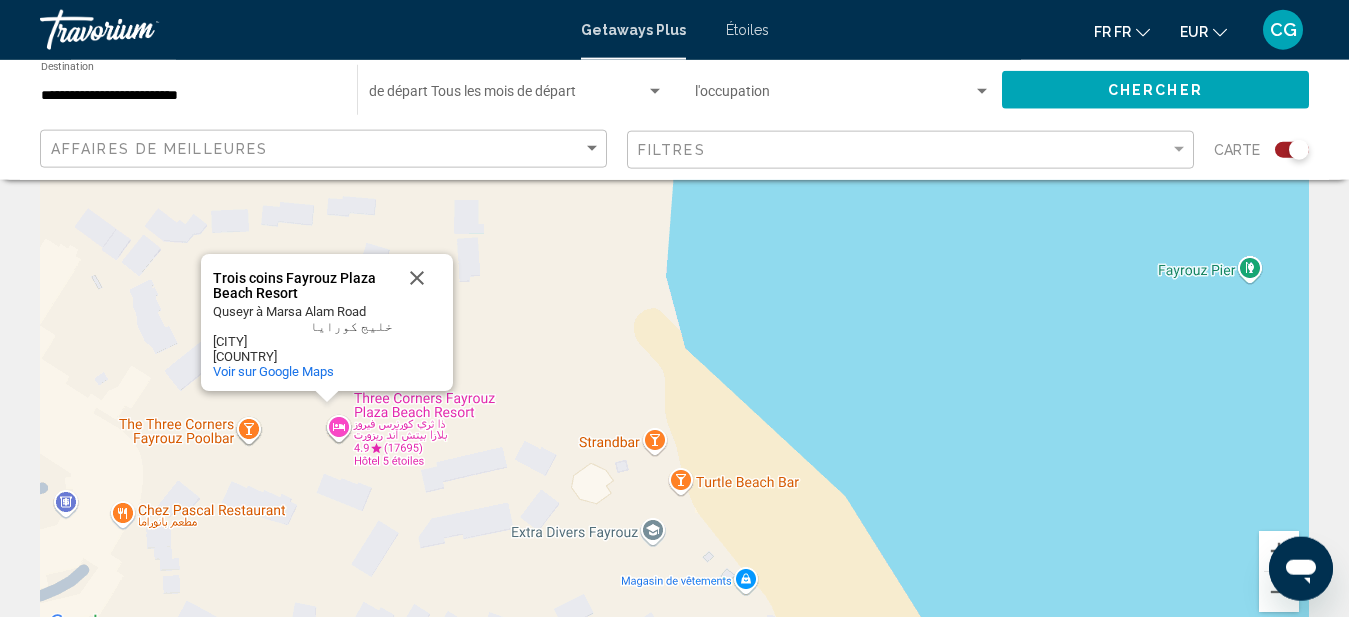 scroll, scrollTop: 195, scrollLeft: 0, axis: vertical 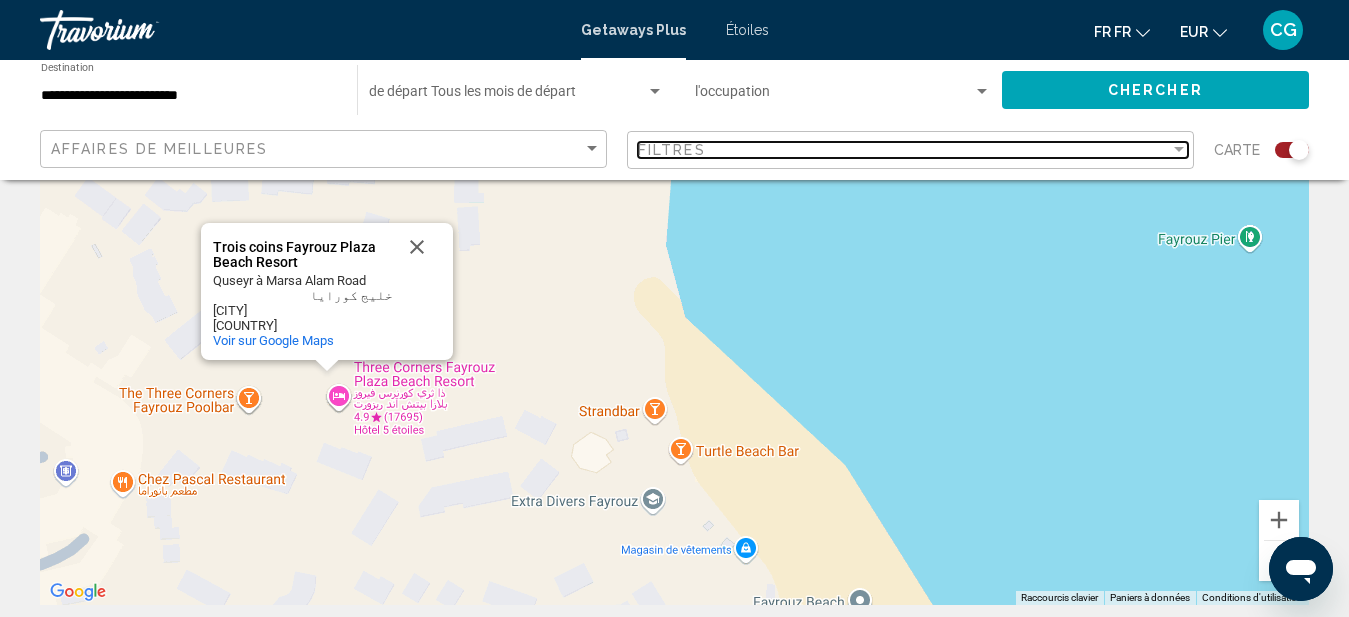 click on "Filtres" at bounding box center [904, 150] 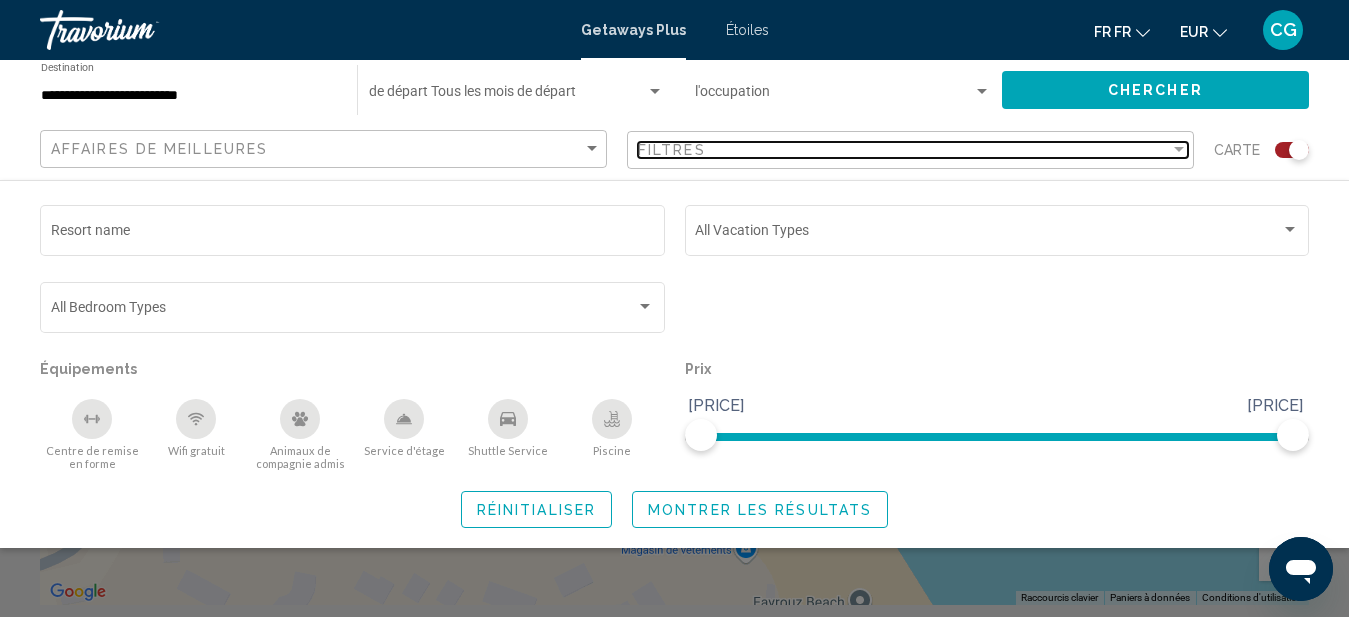click on "Filtres" at bounding box center [904, 150] 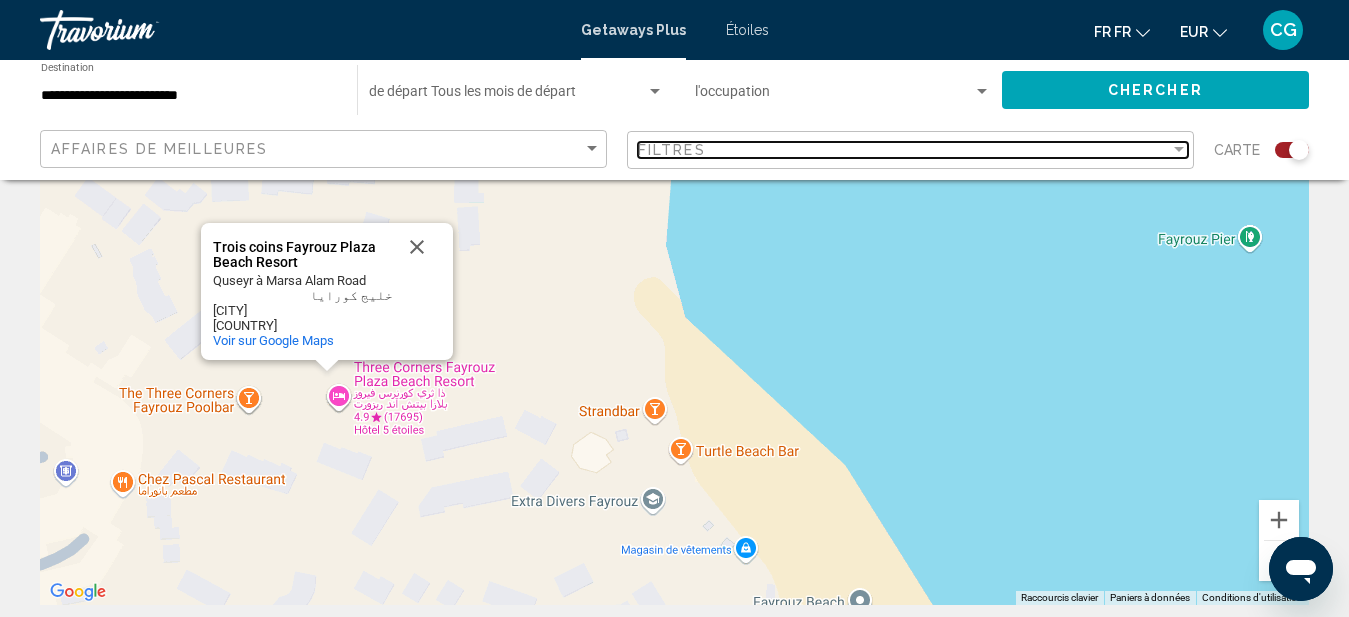 click on "Filtres" at bounding box center (904, 150) 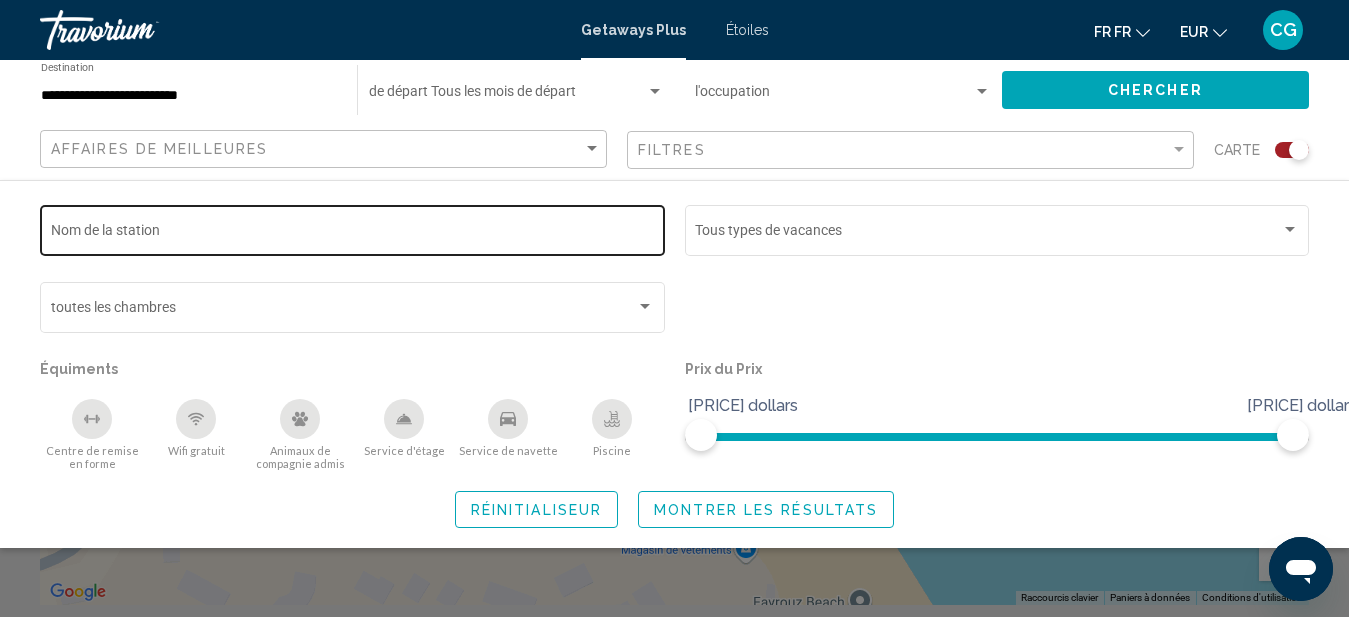 click on "Nom de la station" 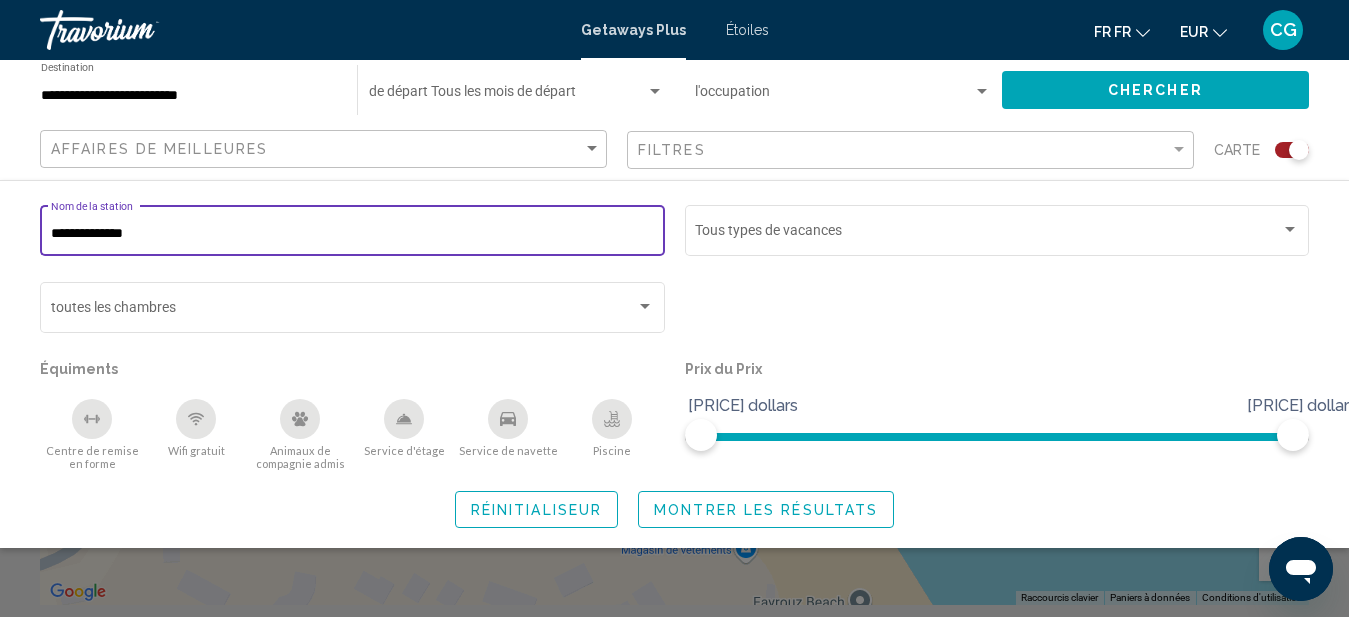 type on "**********" 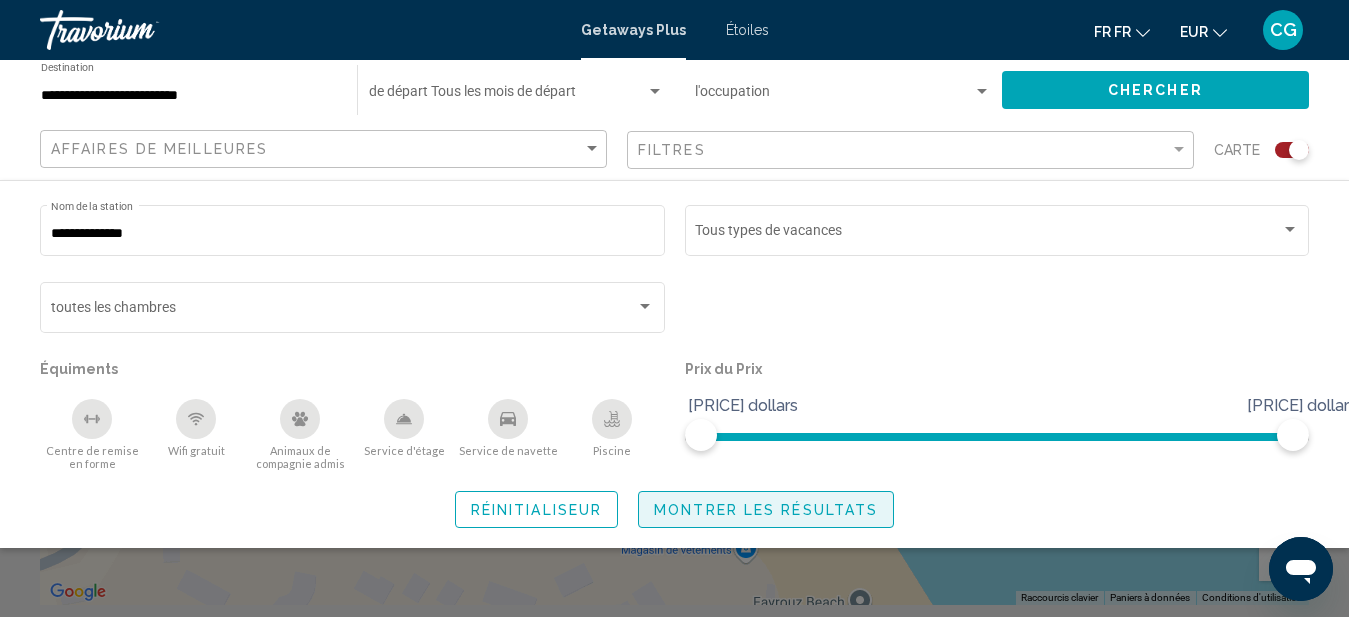 click on "Montrer les résultats" 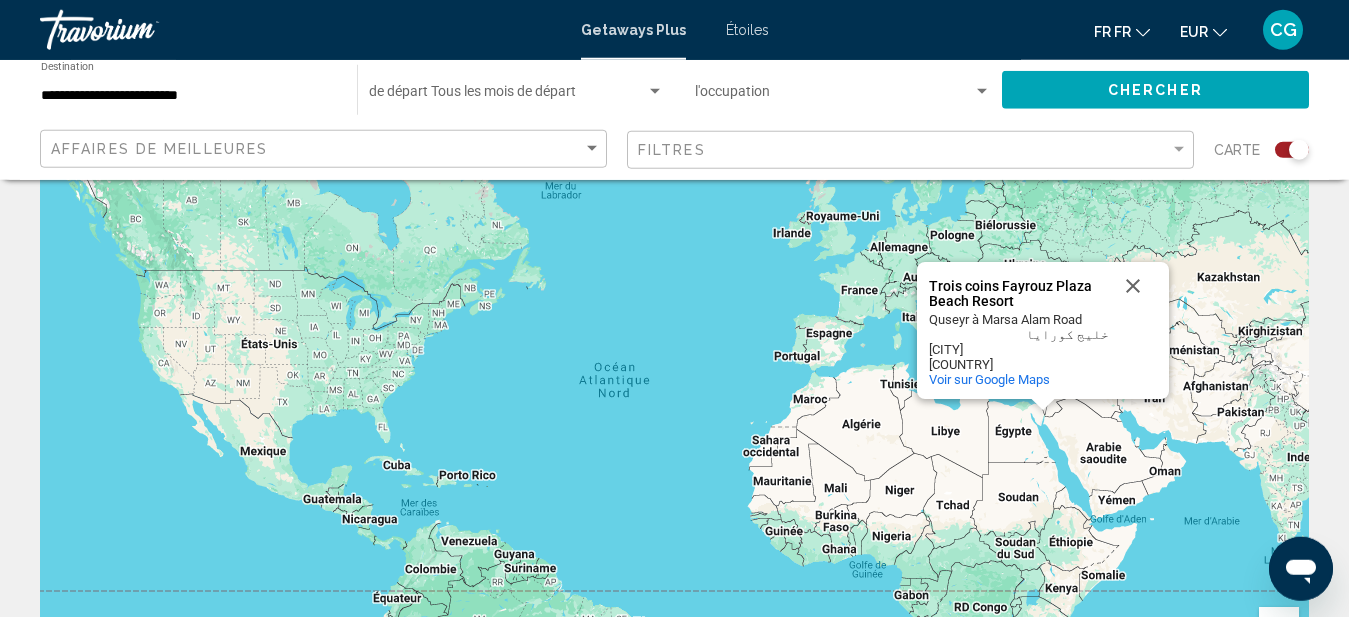 scroll, scrollTop: 0, scrollLeft: 0, axis: both 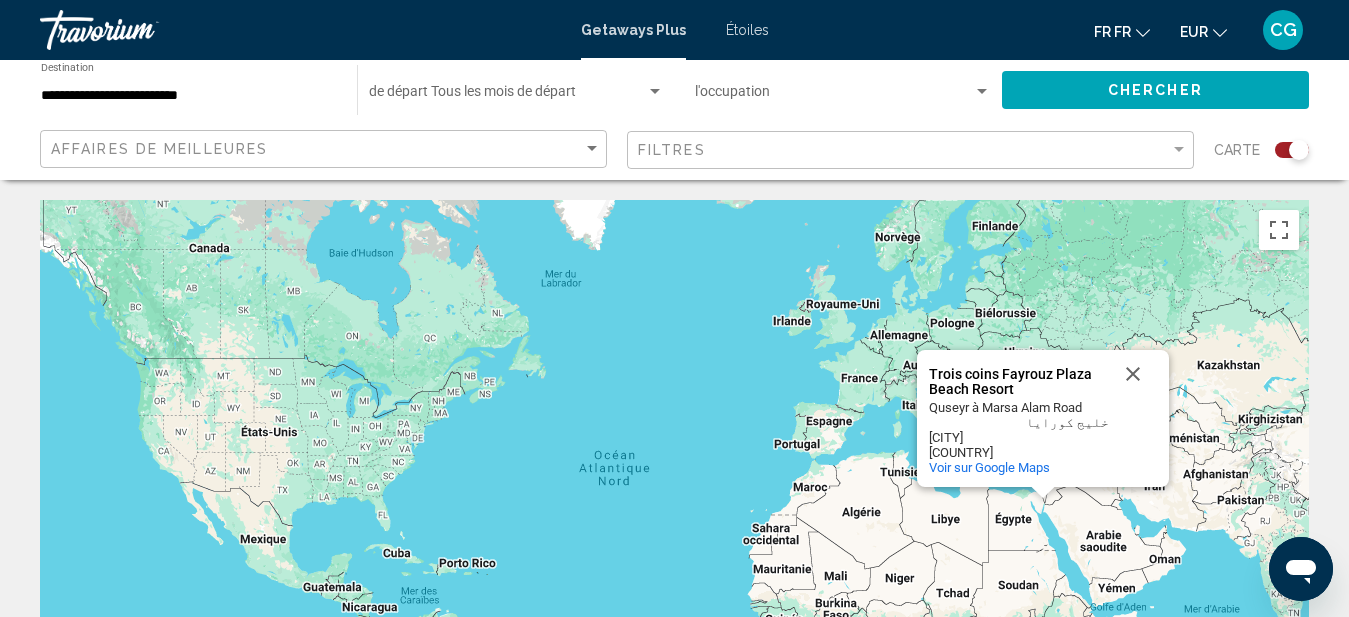 click on "**********" at bounding box center (189, 96) 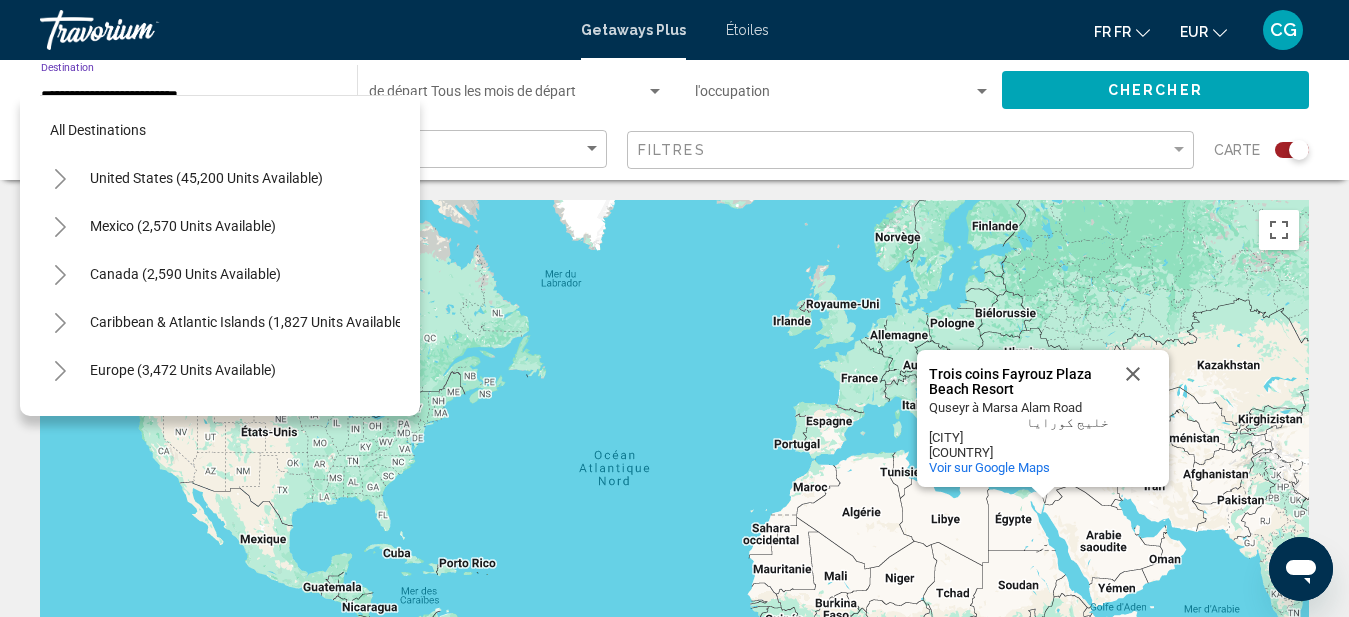 scroll, scrollTop: 485, scrollLeft: 0, axis: vertical 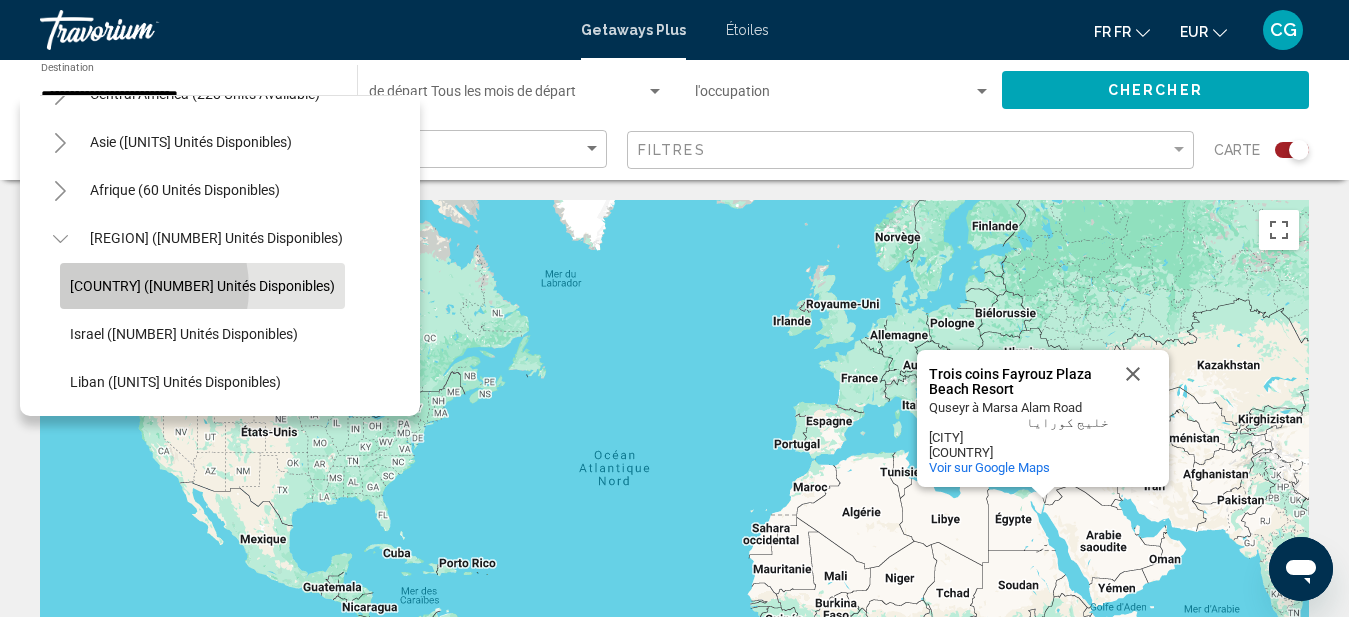 click on "[COUNTRY] ([NUMBER] unités disponibles)" 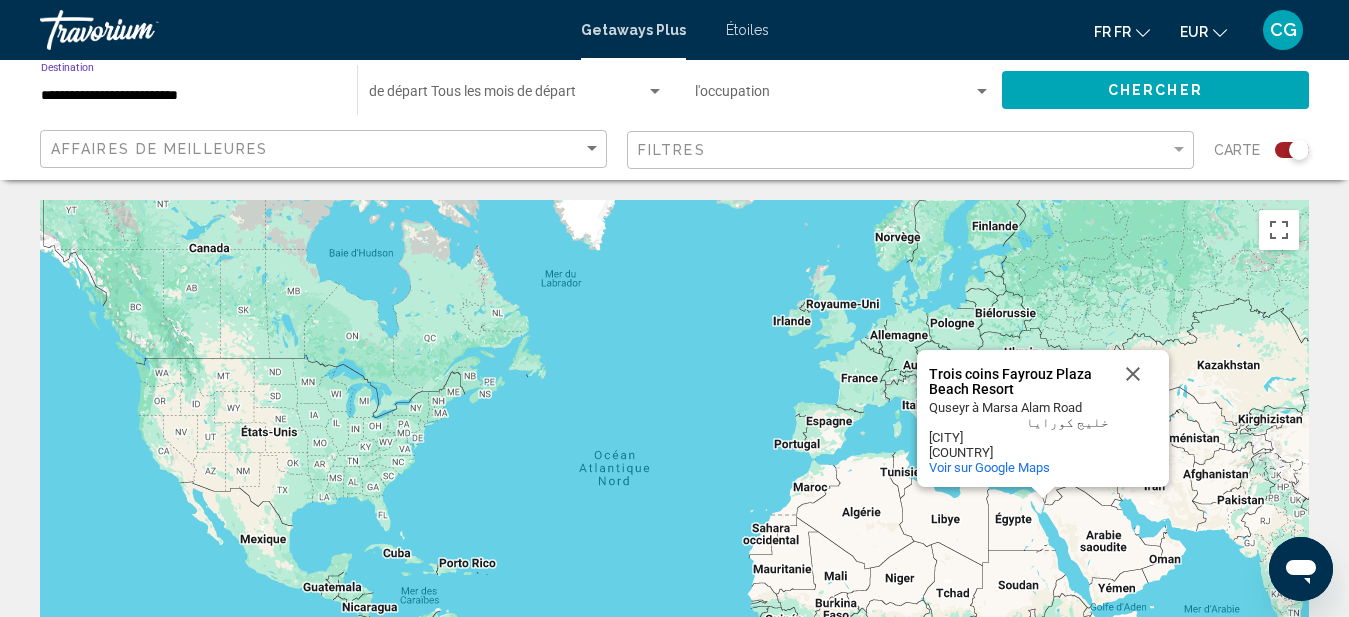 click on "Chercher" 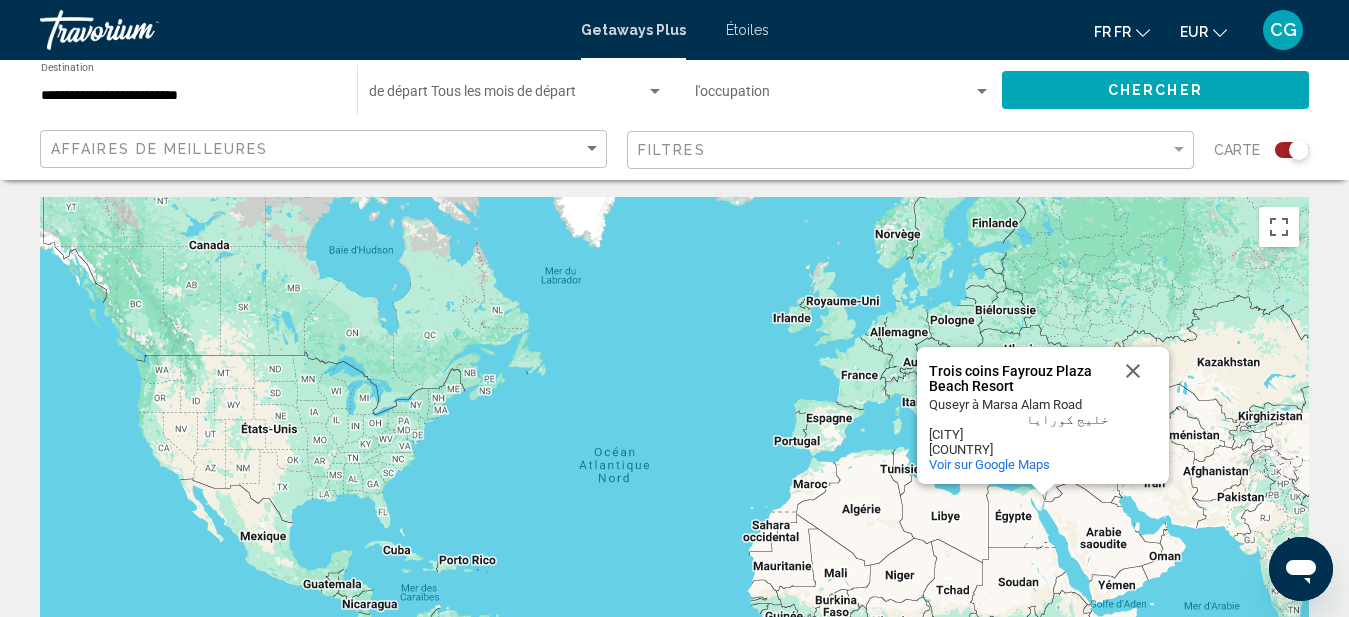 scroll, scrollTop: 0, scrollLeft: 0, axis: both 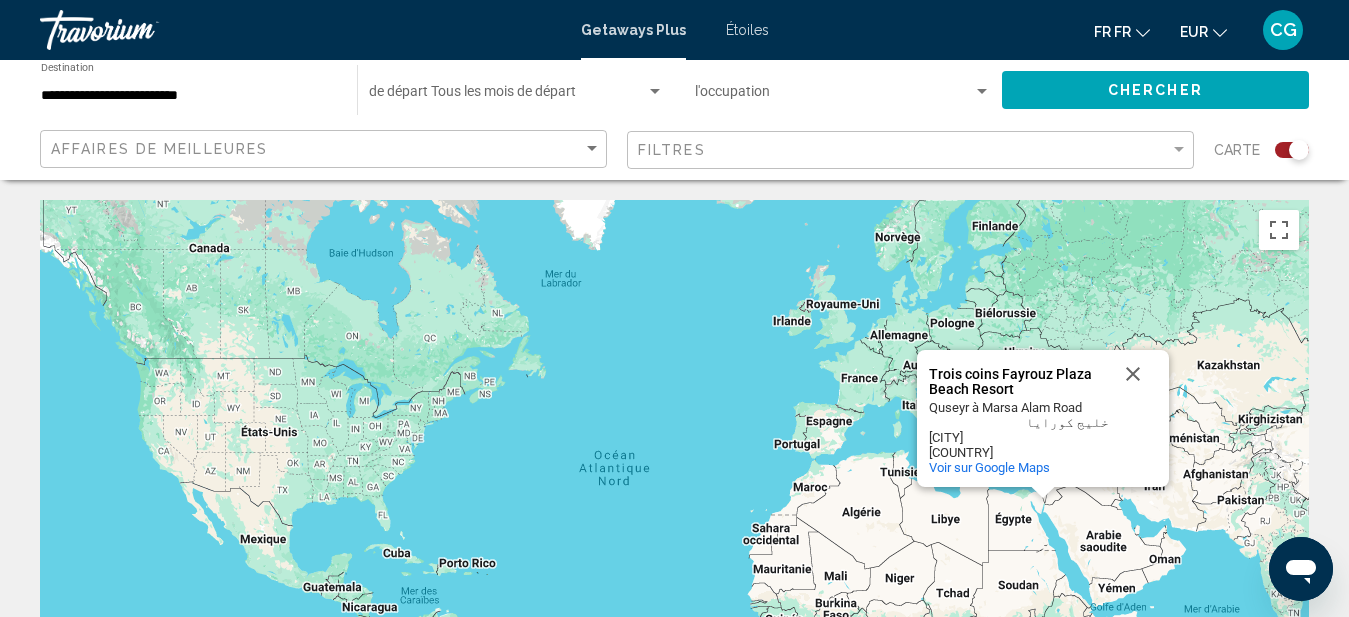 click on "**********" at bounding box center [189, 96] 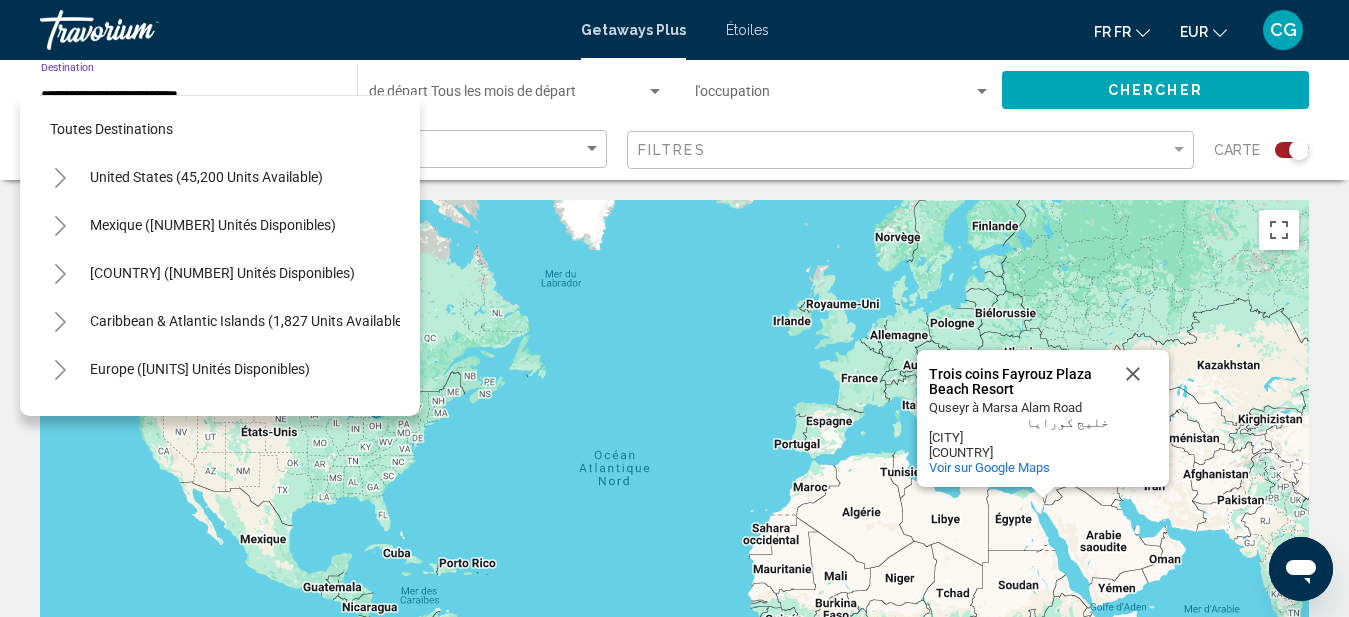 scroll, scrollTop: 0, scrollLeft: 0, axis: both 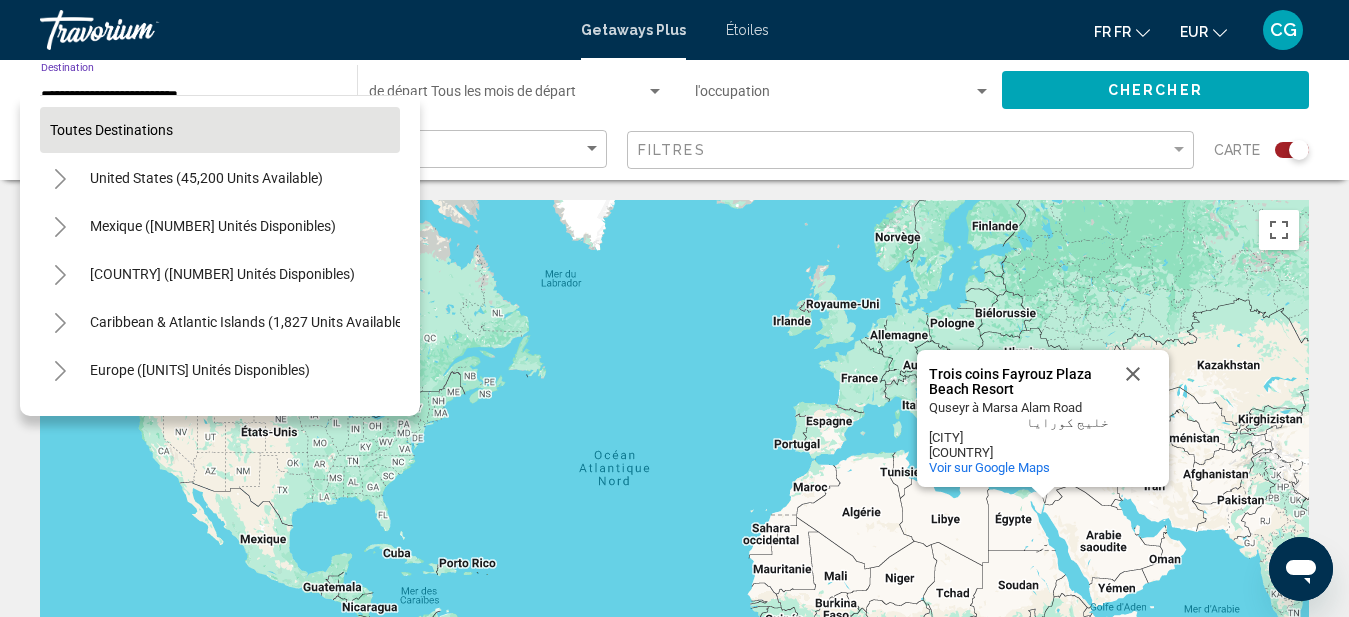 click on "Toutes destinations" at bounding box center [111, 130] 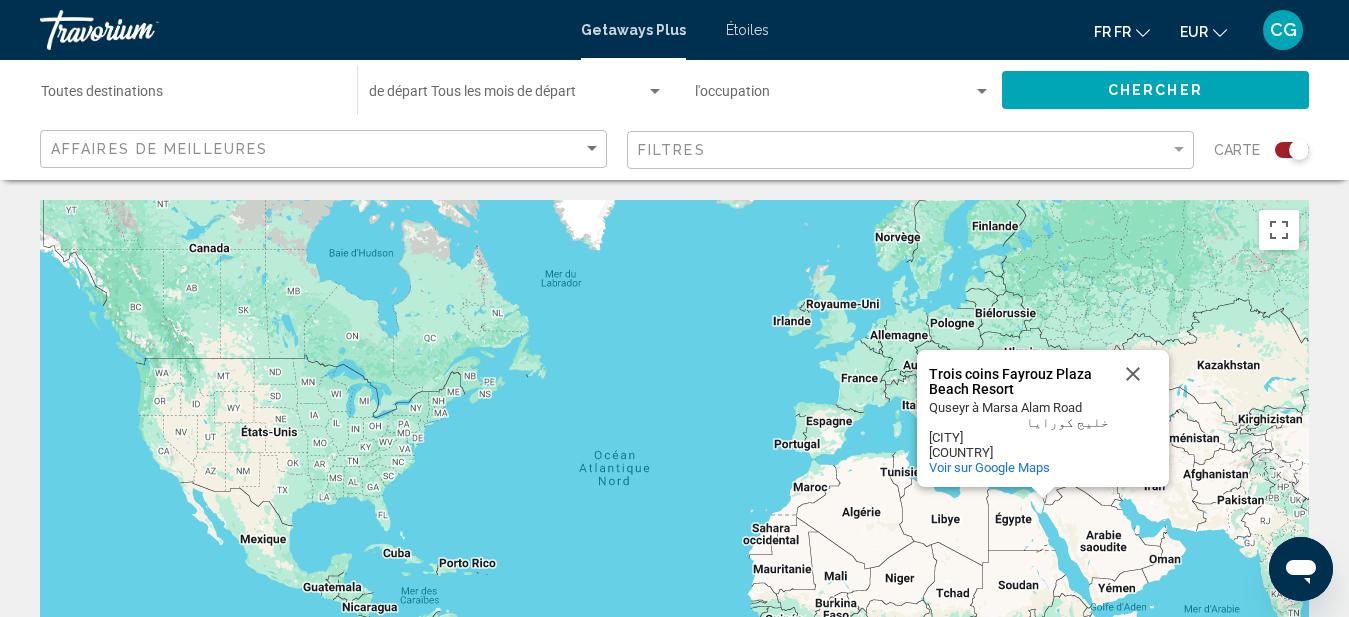 click on "Chercher" 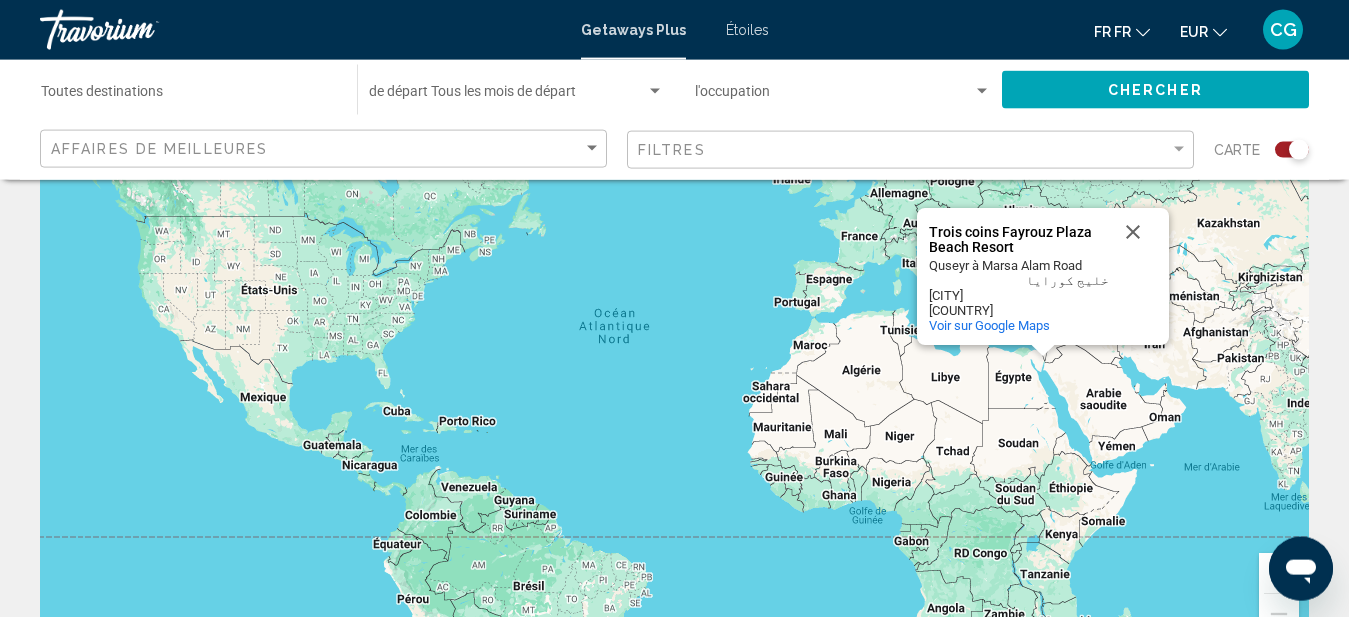 scroll, scrollTop: 0, scrollLeft: 0, axis: both 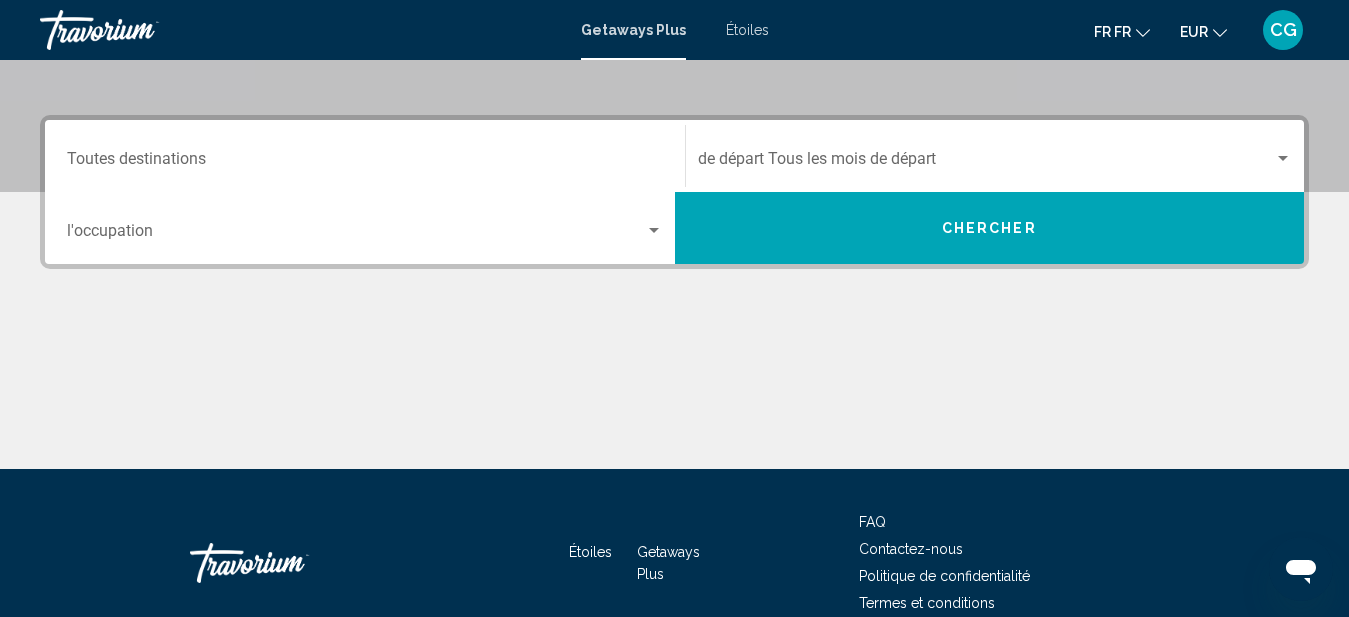 click on "Destination   Toutes destinations" at bounding box center [365, 156] 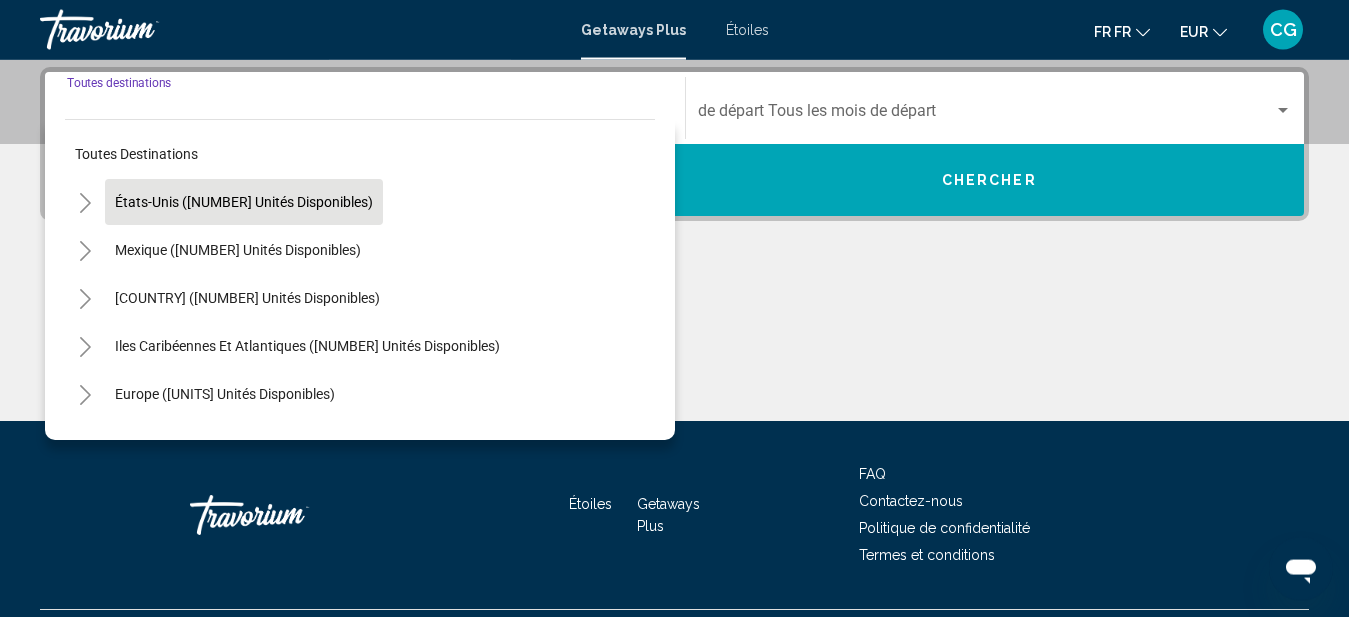 scroll, scrollTop: 458, scrollLeft: 0, axis: vertical 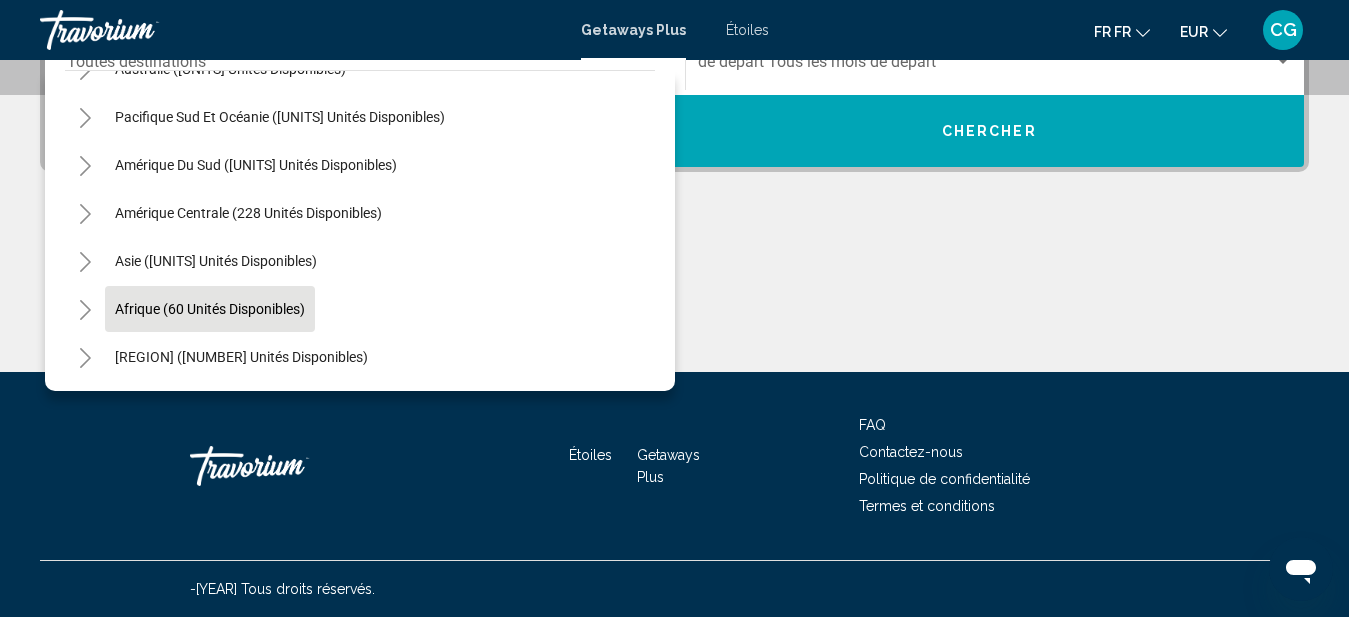 click on "Afrique (60 unités disponibles)" at bounding box center (241, 357) 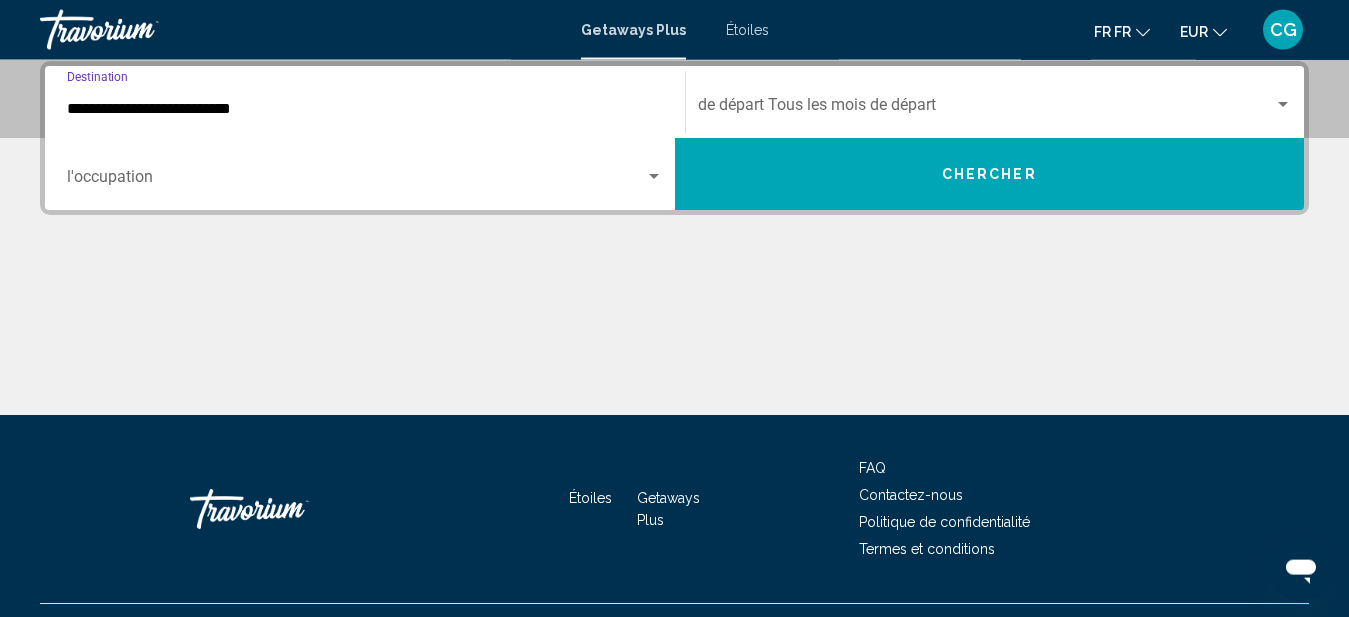 scroll, scrollTop: 458, scrollLeft: 0, axis: vertical 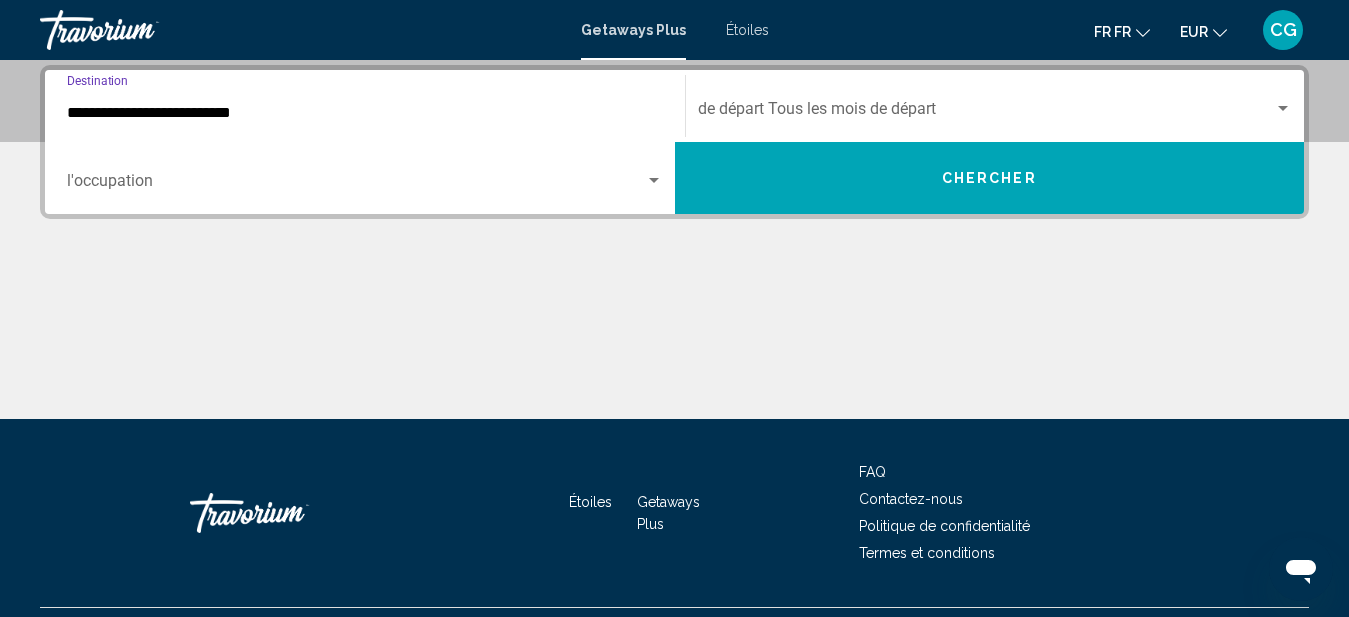 click on "**********" at bounding box center [365, 113] 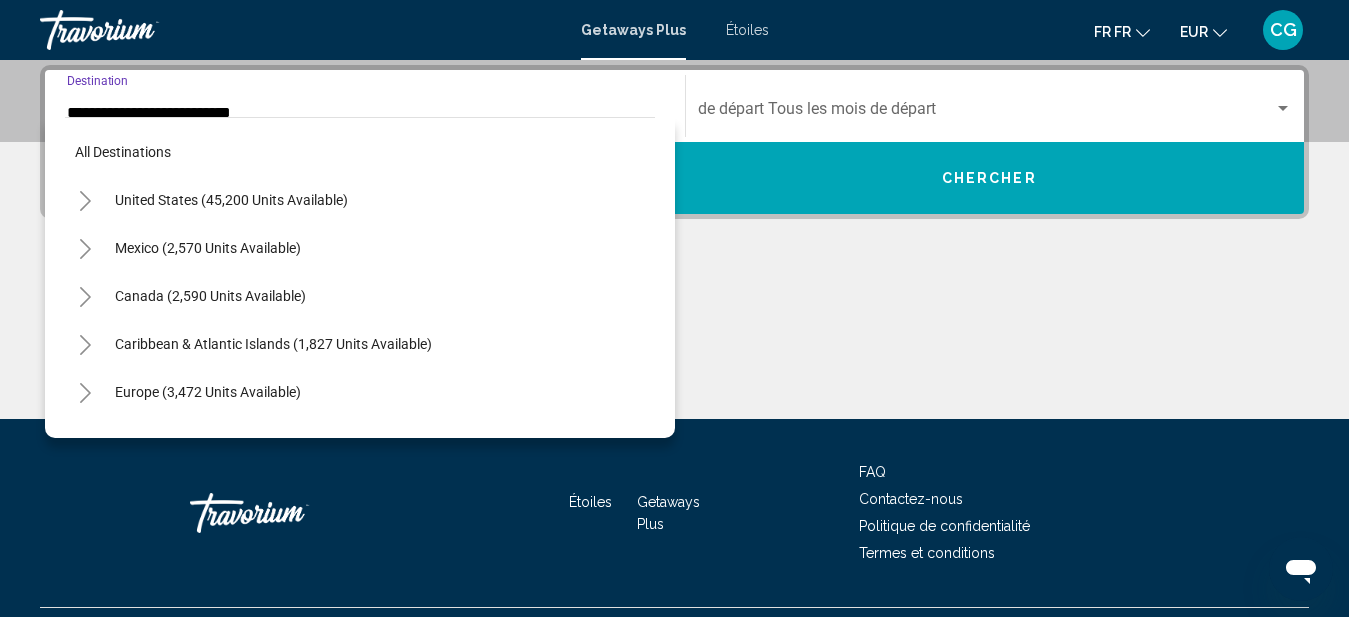 scroll, scrollTop: 423, scrollLeft: 0, axis: vertical 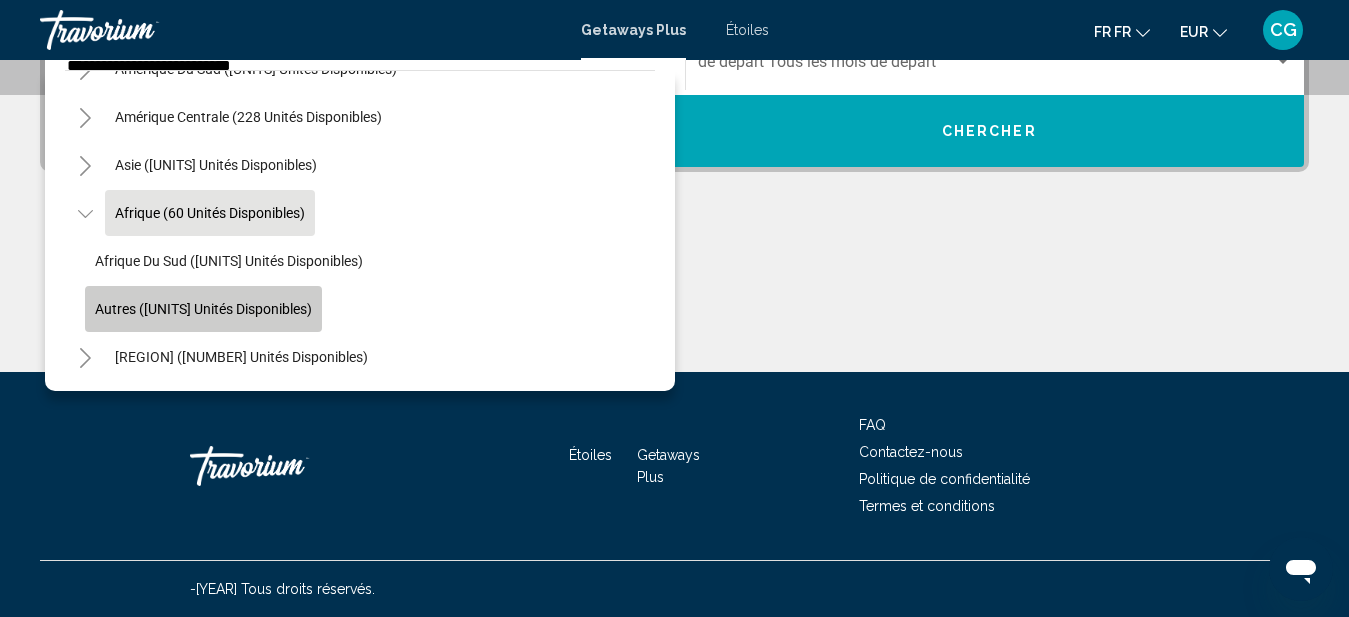 click on "Autres ([UNITS] unités disponibles)" 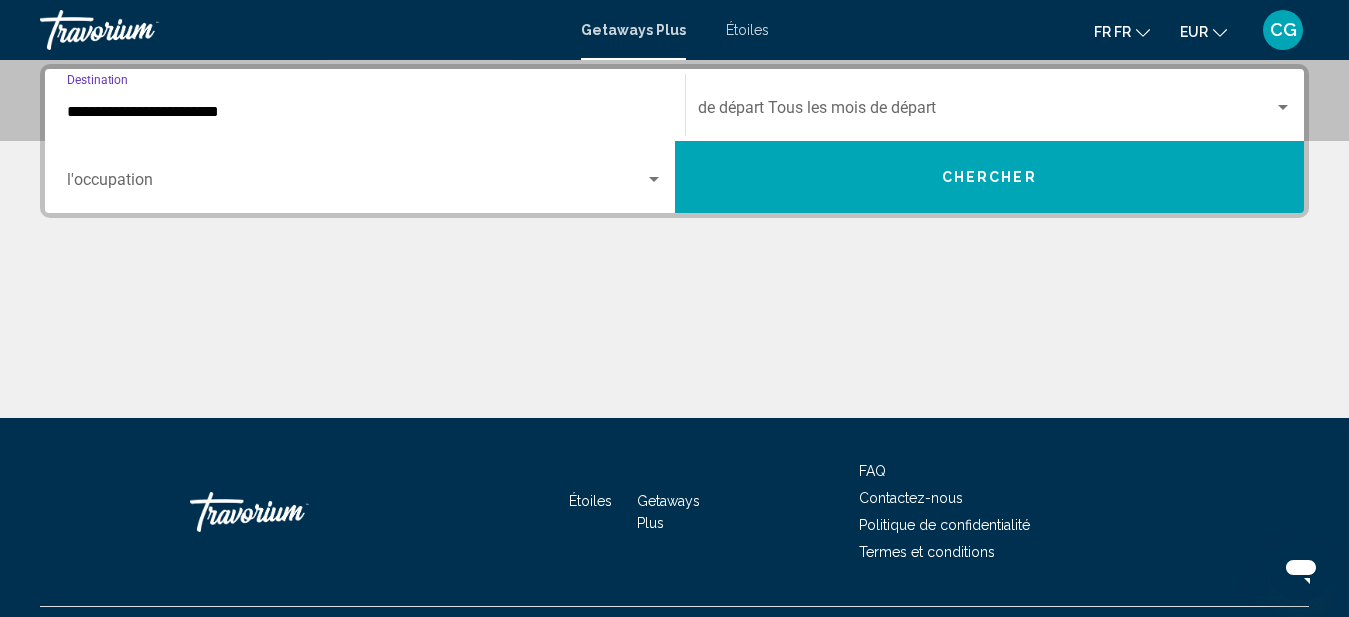 scroll, scrollTop: 458, scrollLeft: 0, axis: vertical 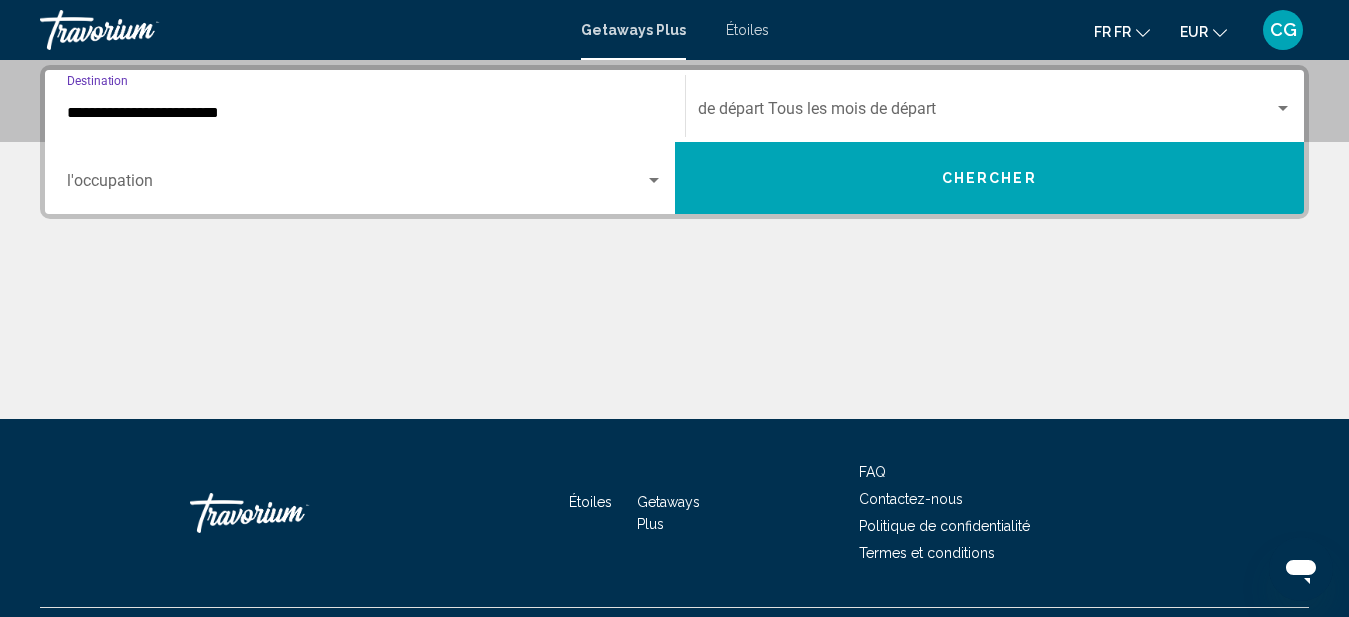 click on "**********" at bounding box center (365, 113) 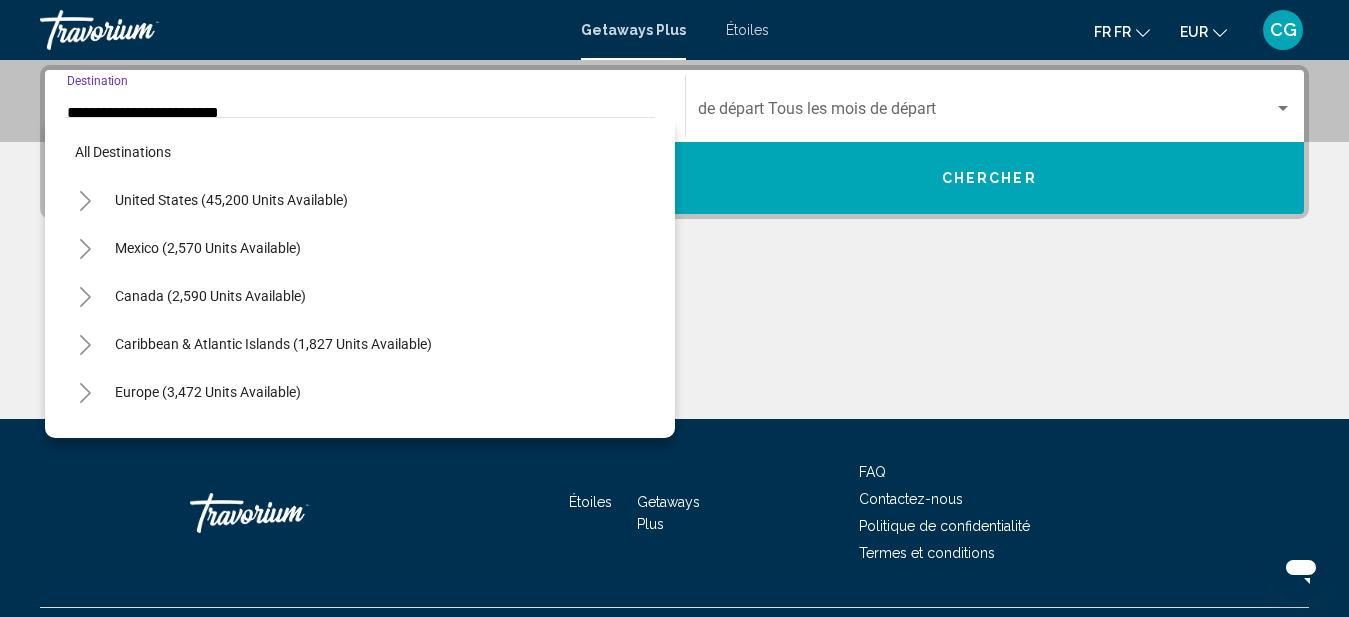 scroll, scrollTop: 505, scrollLeft: 0, axis: vertical 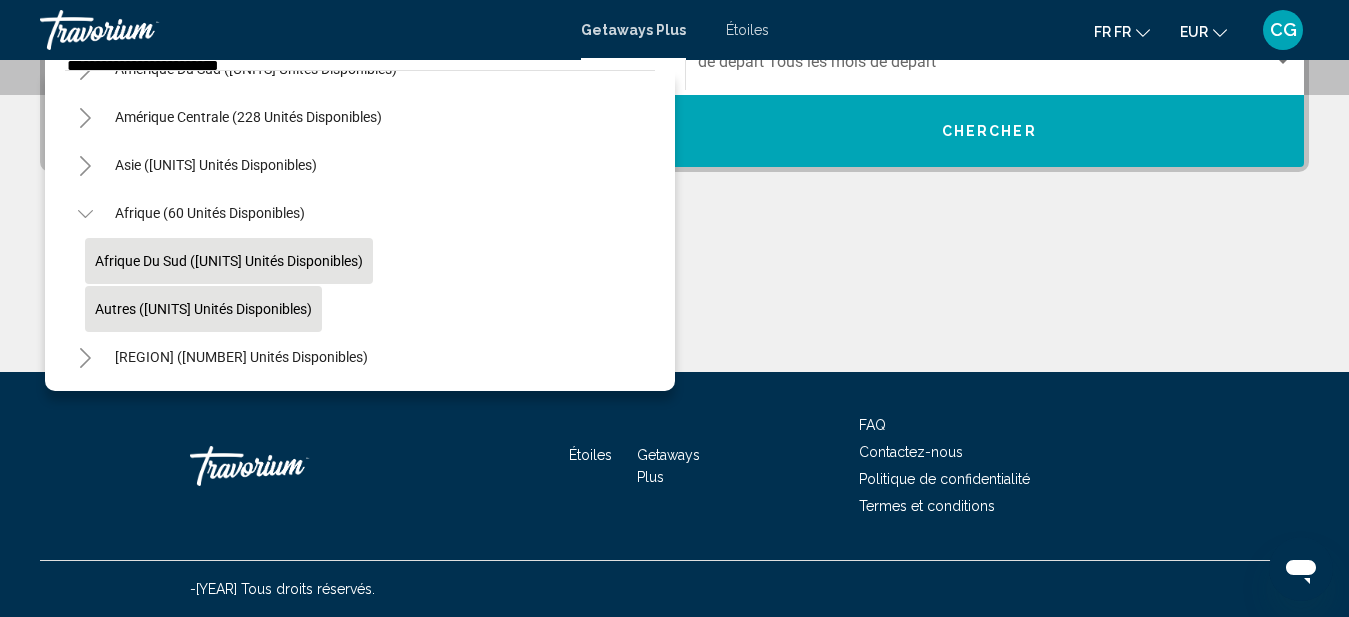 click on "Afrique du Sud ([UNITS] unités disponibles)" 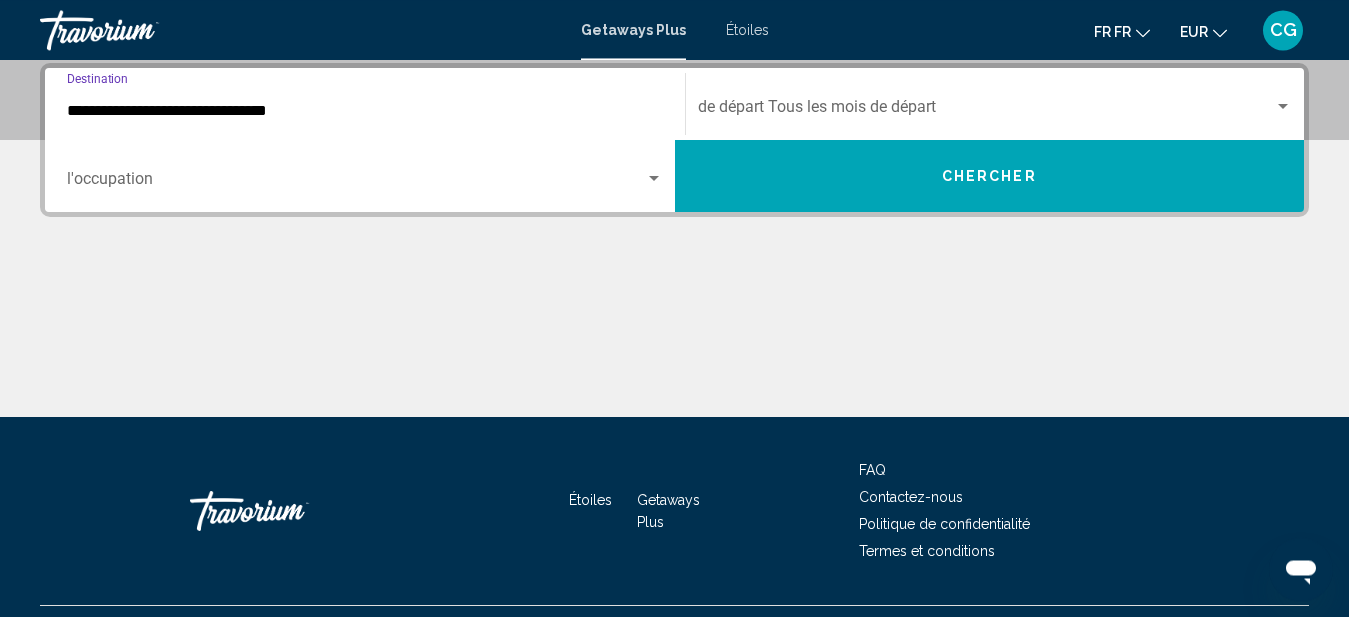 scroll, scrollTop: 458, scrollLeft: 0, axis: vertical 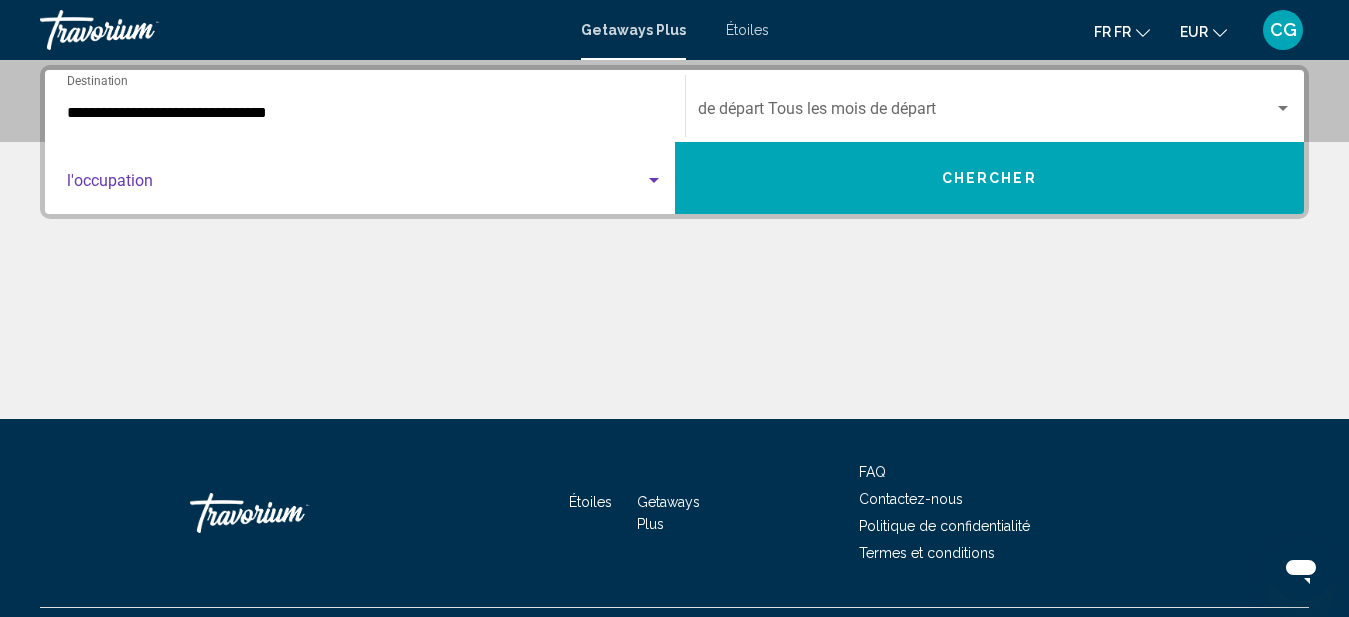click at bounding box center [654, 181] 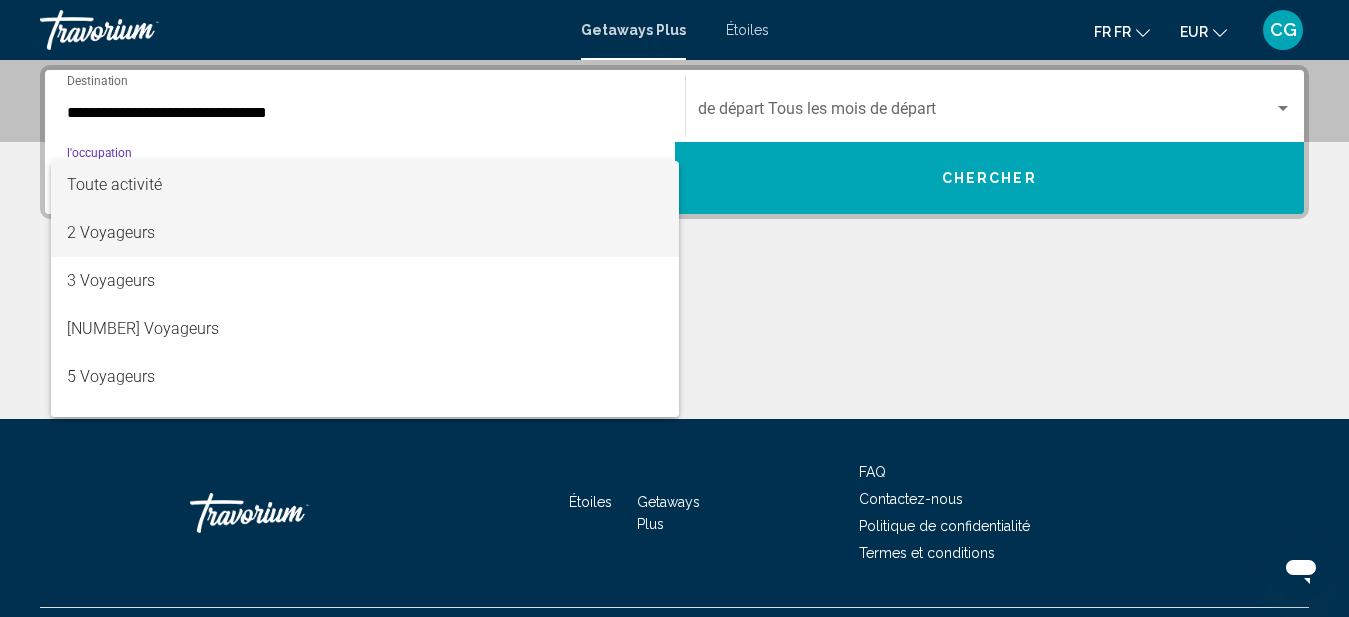 click on "2 Voyageurs" at bounding box center [365, 233] 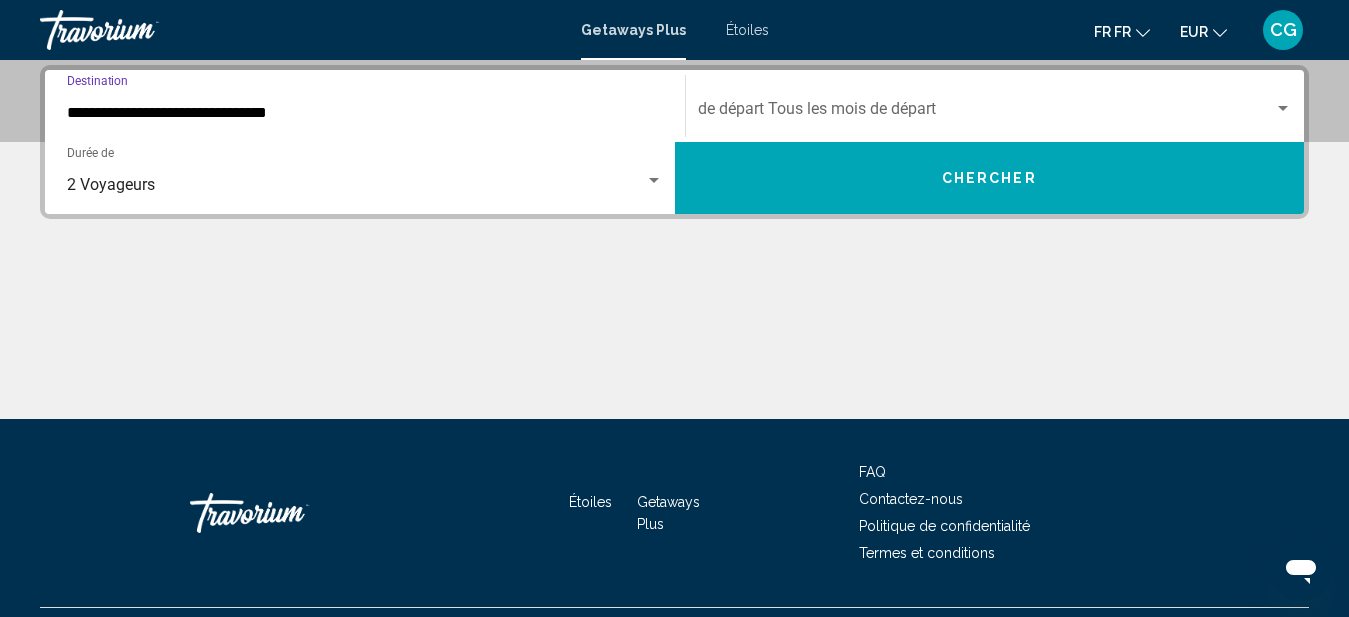click on "**********" at bounding box center [365, 113] 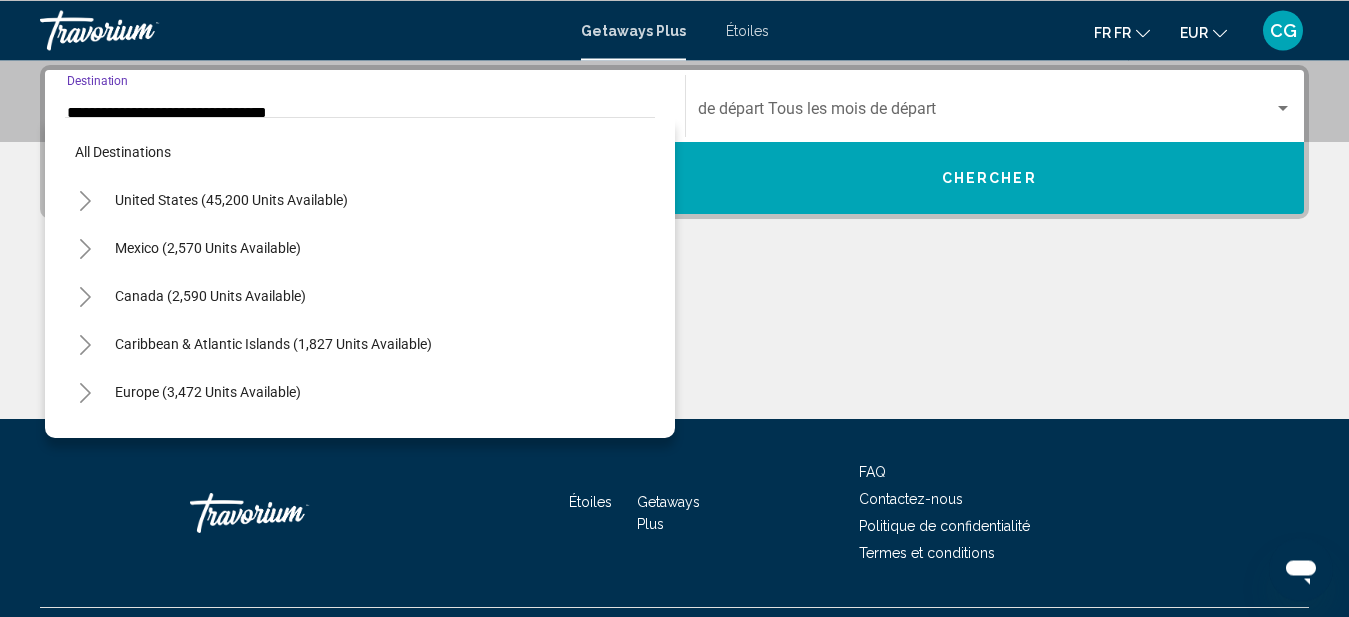 scroll, scrollTop: 420, scrollLeft: 0, axis: vertical 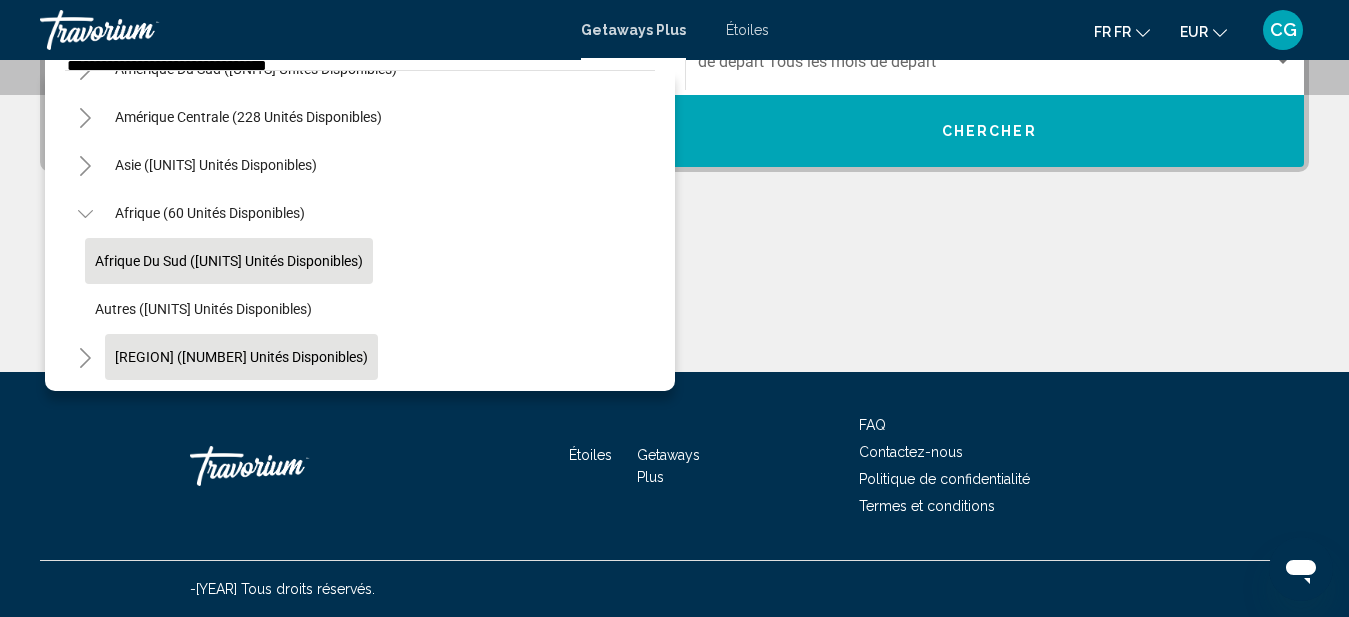 click on "[REGION] ([NUMBER] unités disponibles)" 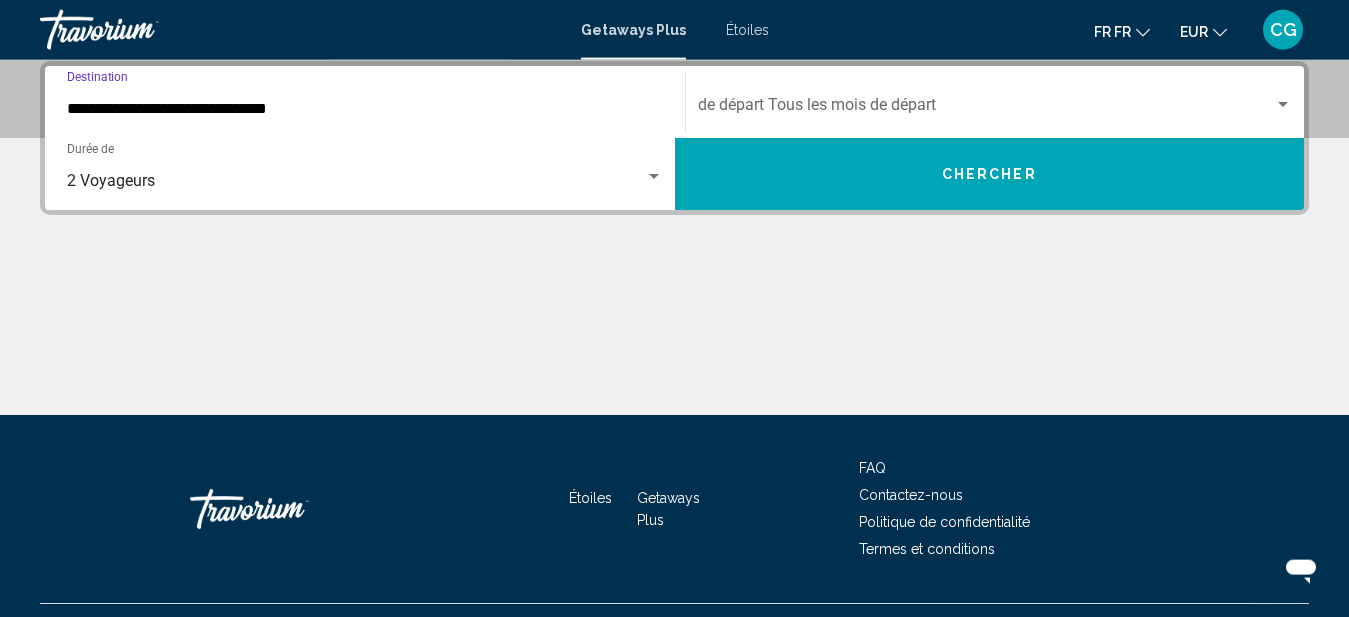 scroll, scrollTop: 458, scrollLeft: 0, axis: vertical 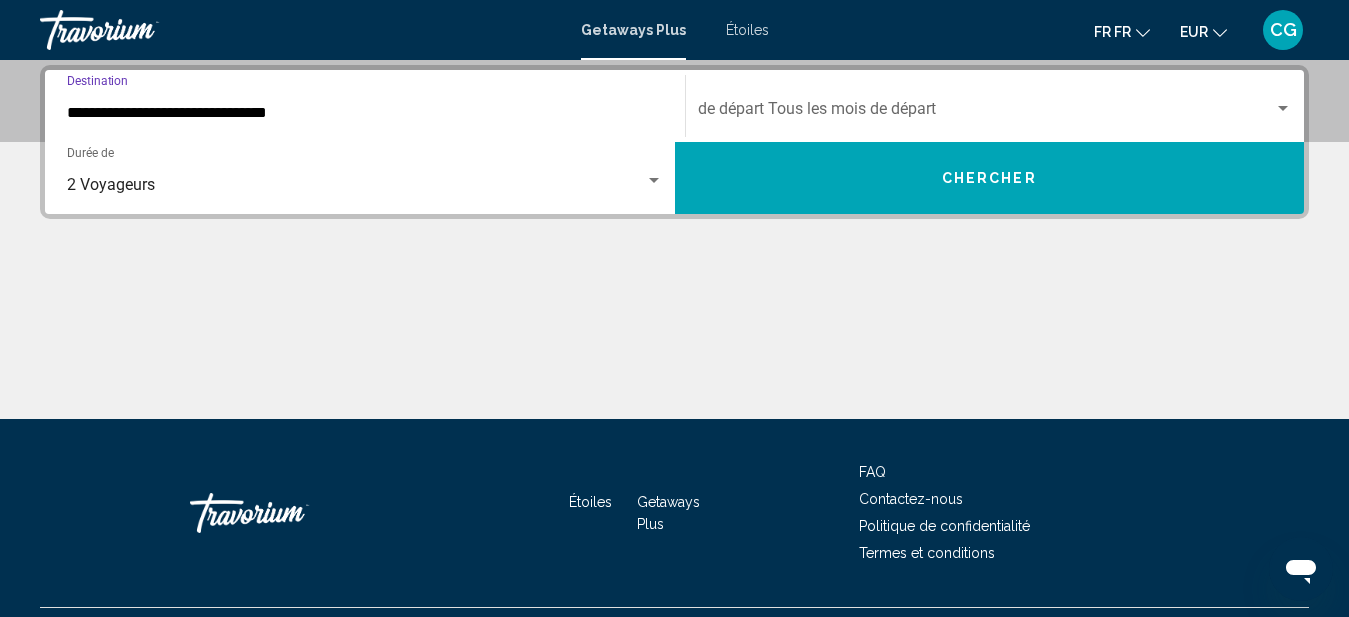 click on "**********" at bounding box center [365, 113] 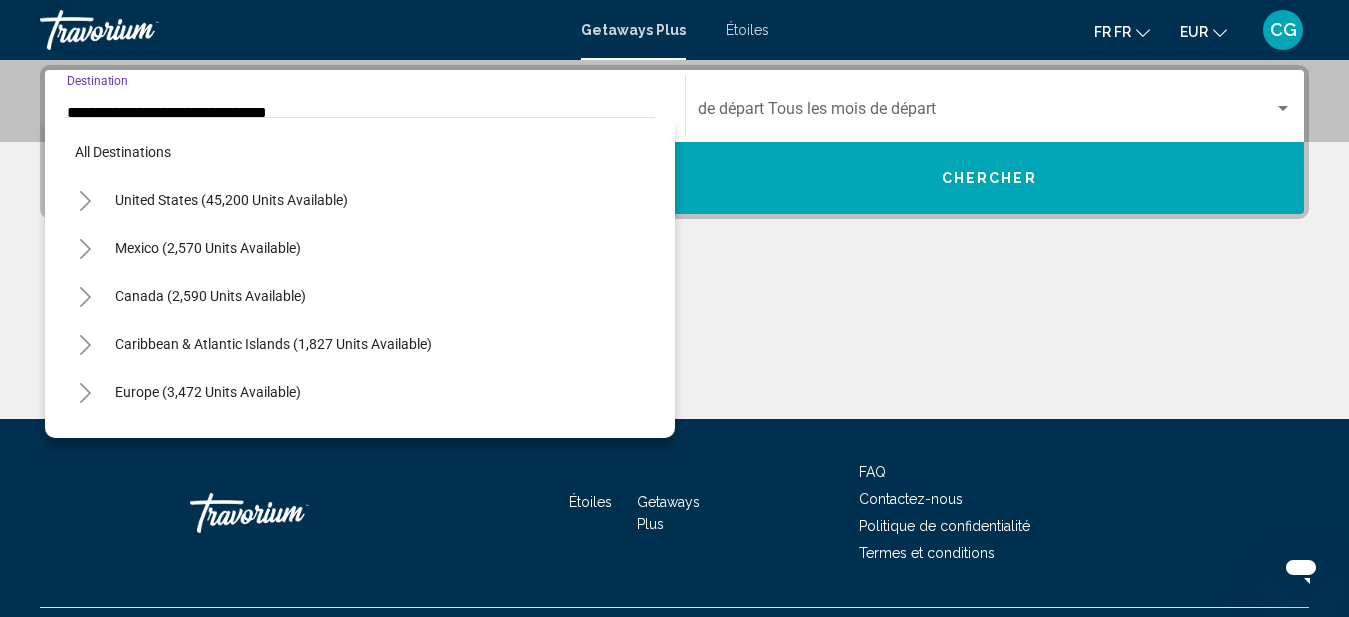 scroll, scrollTop: 423, scrollLeft: 0, axis: vertical 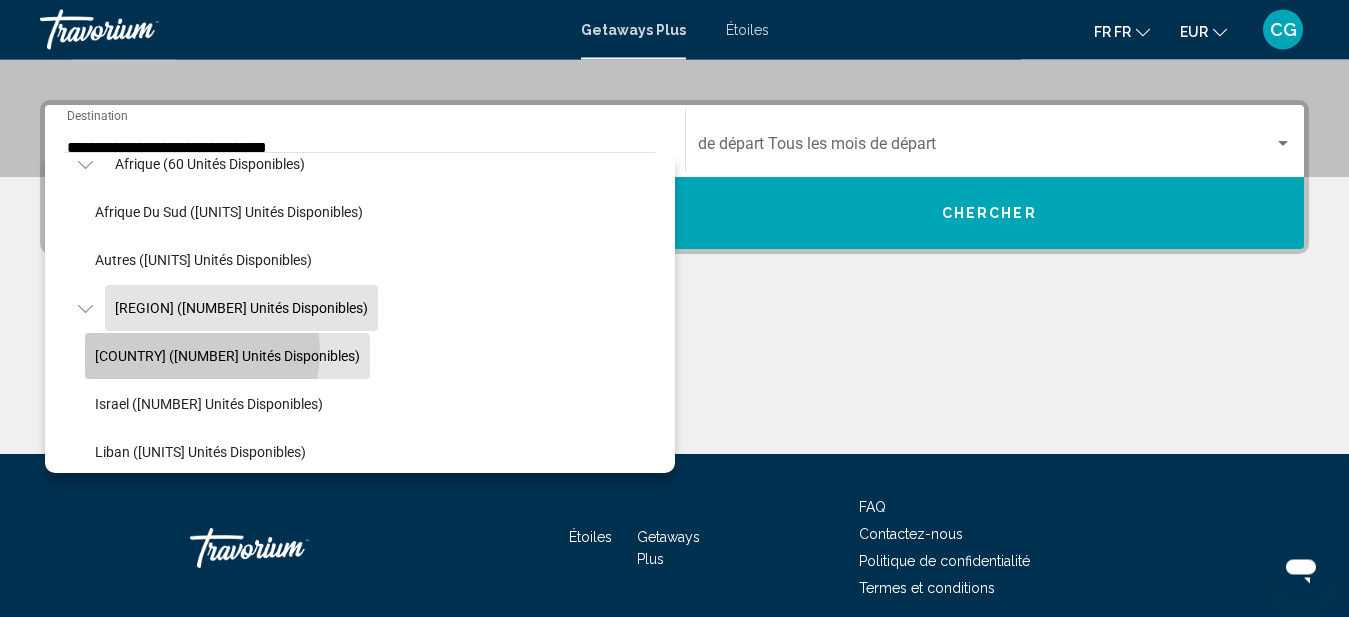 click on "[COUNTRY] ([NUMBER] unités disponibles)" 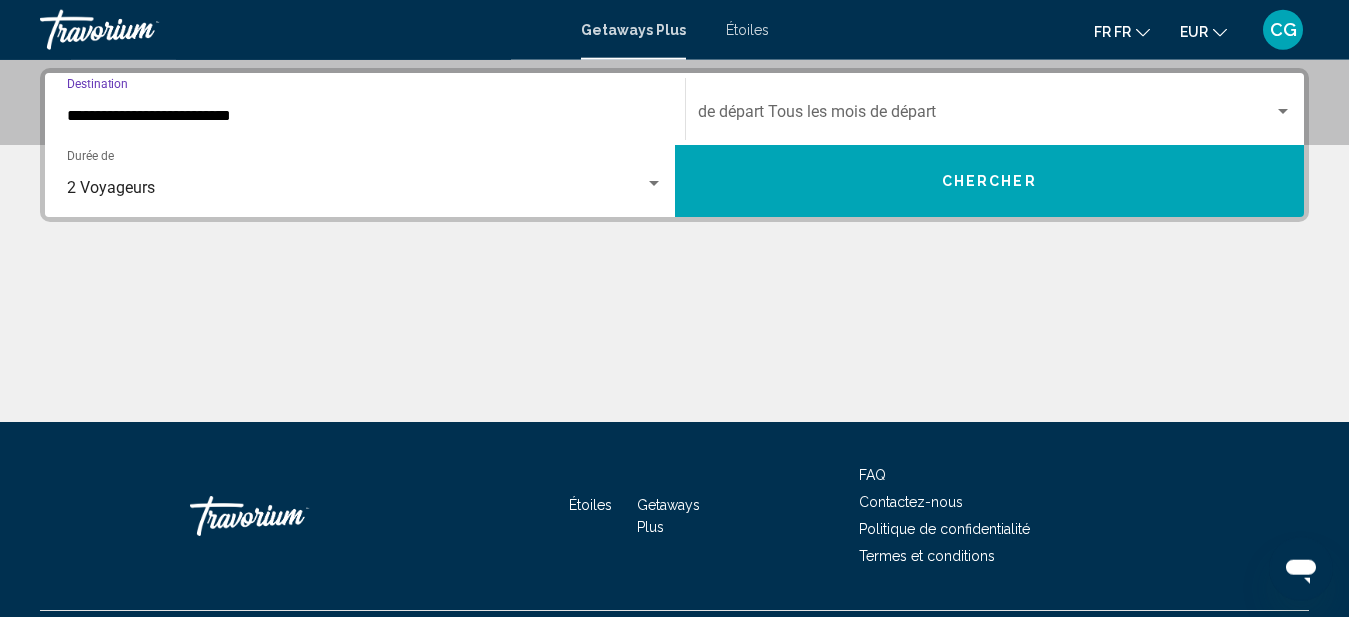 scroll, scrollTop: 458, scrollLeft: 0, axis: vertical 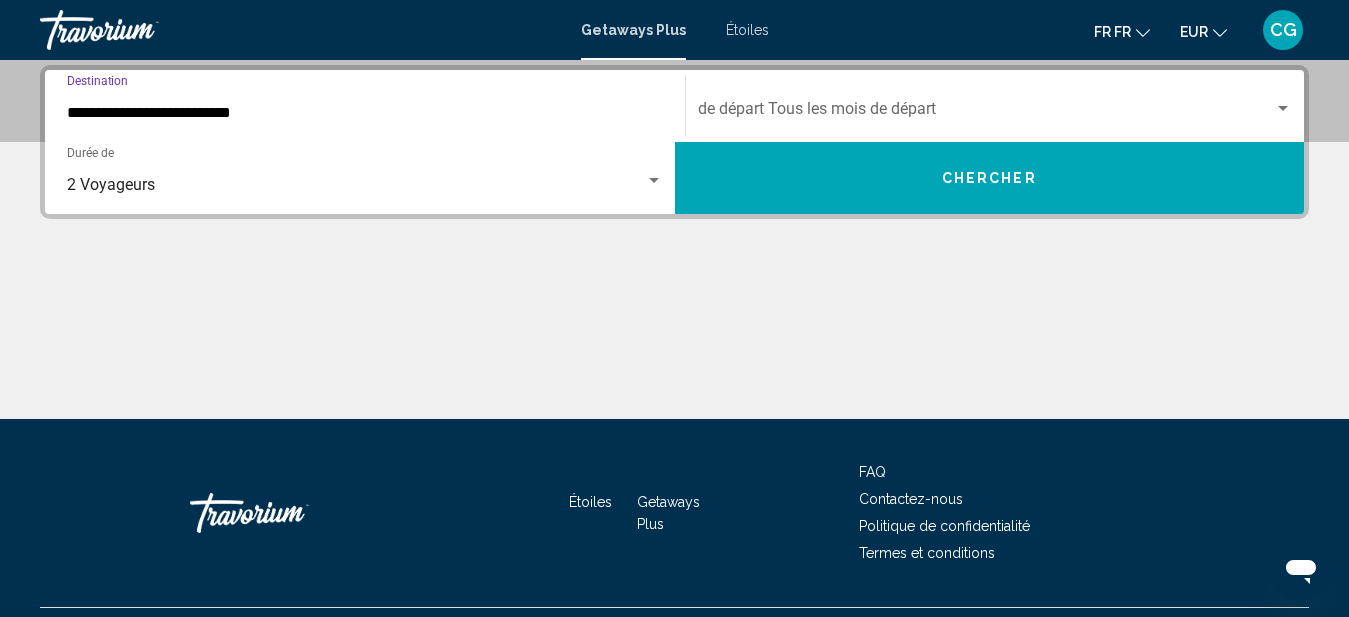 click on "Chercher" at bounding box center (990, 178) 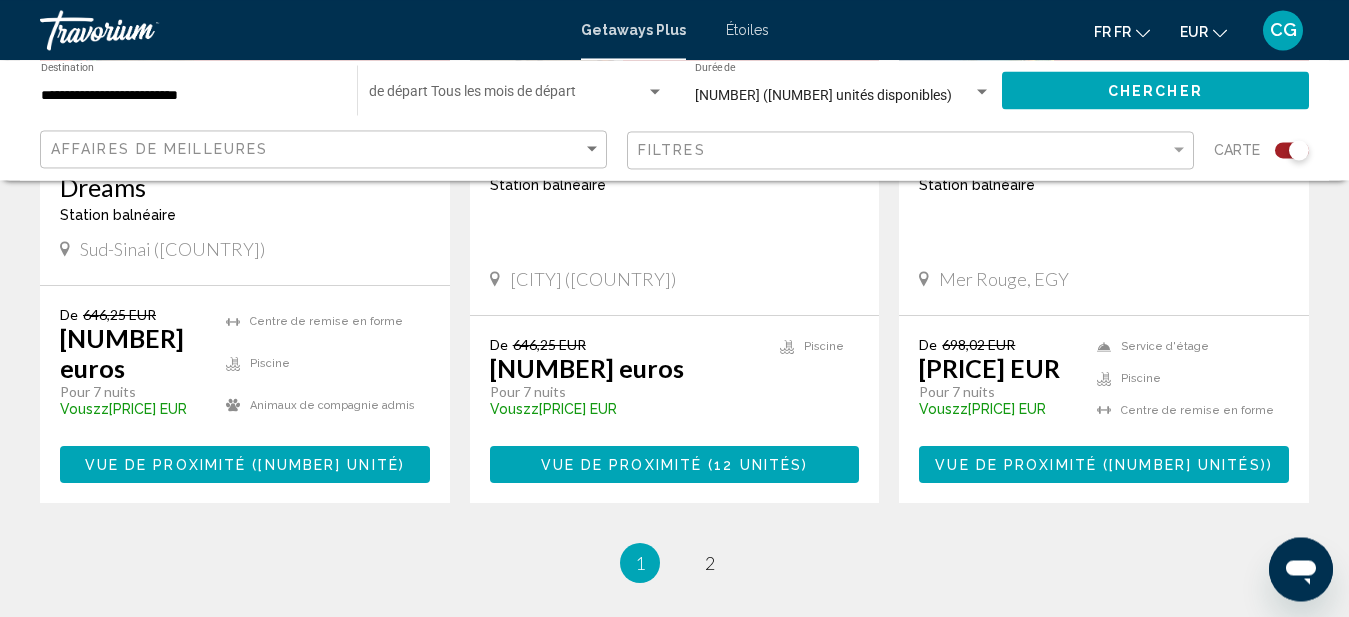 scroll, scrollTop: 3264, scrollLeft: 0, axis: vertical 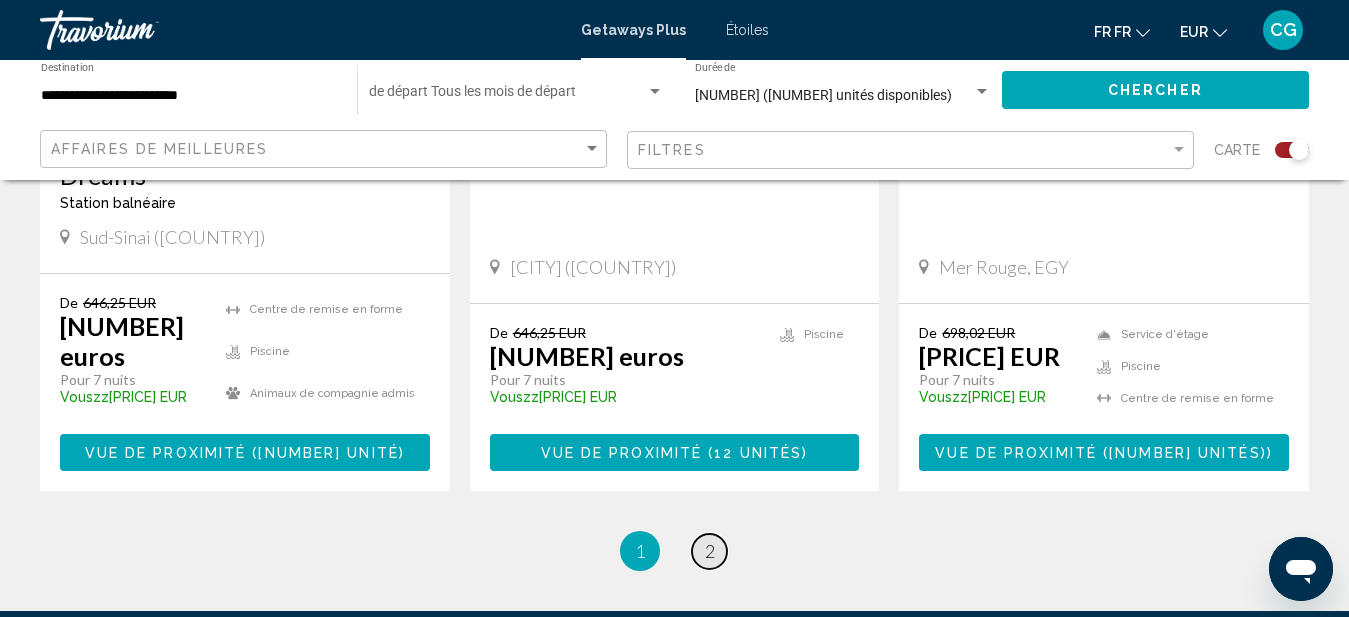 click on "2" at bounding box center [710, 551] 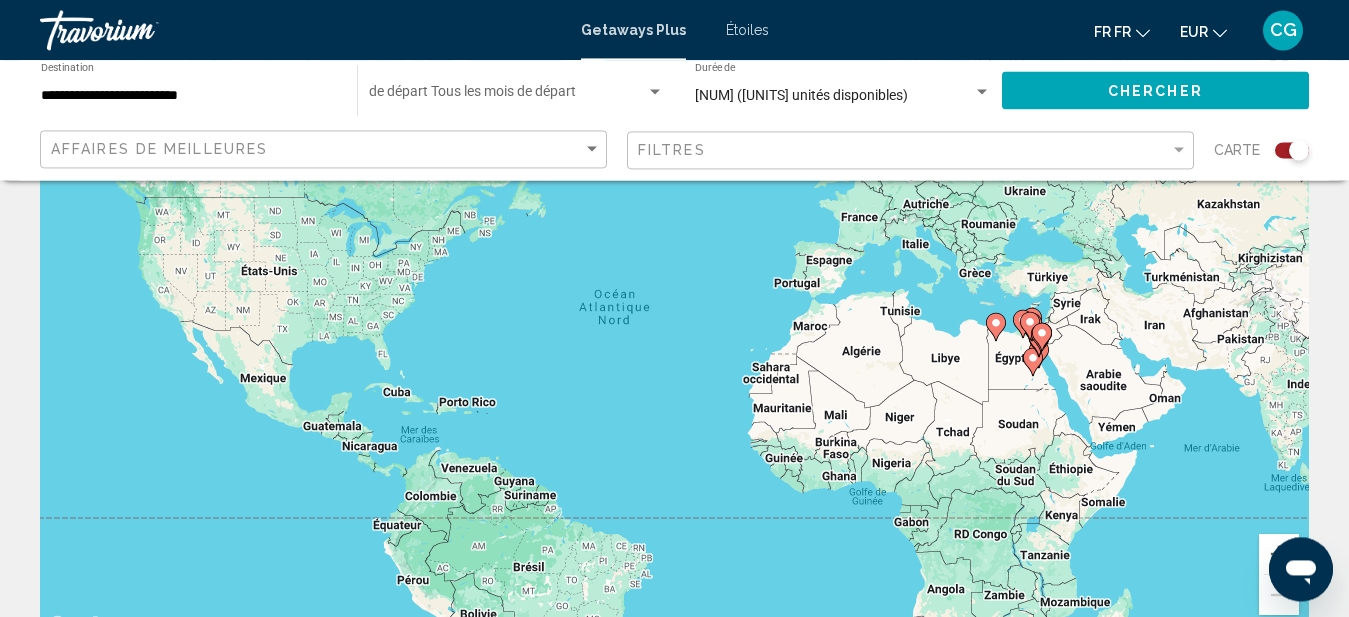 scroll, scrollTop: 0, scrollLeft: 0, axis: both 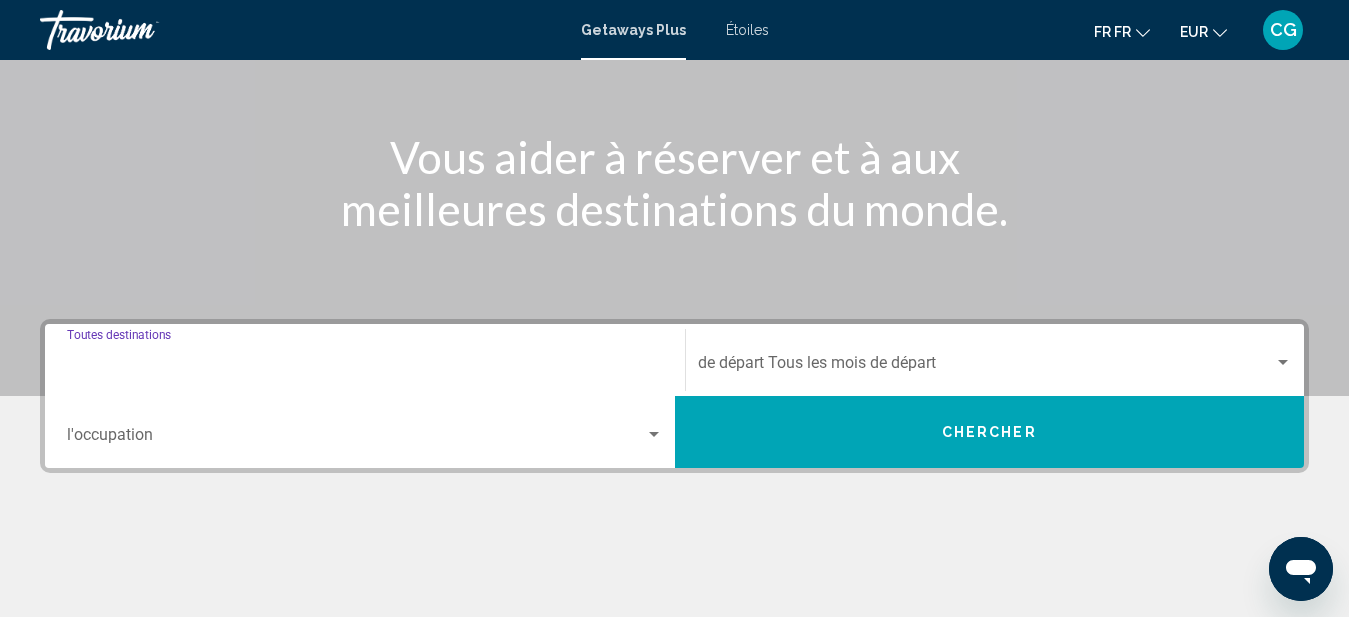click on "Destination   Toutes destinations" at bounding box center [365, 367] 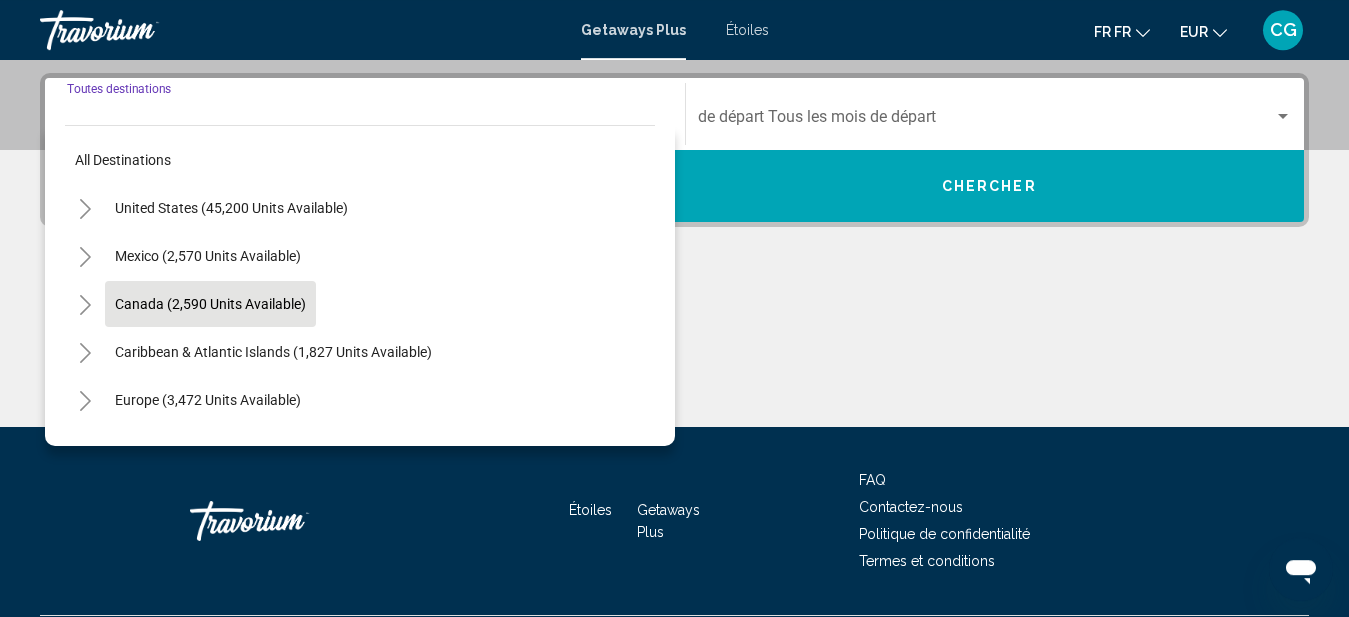 scroll, scrollTop: 458, scrollLeft: 0, axis: vertical 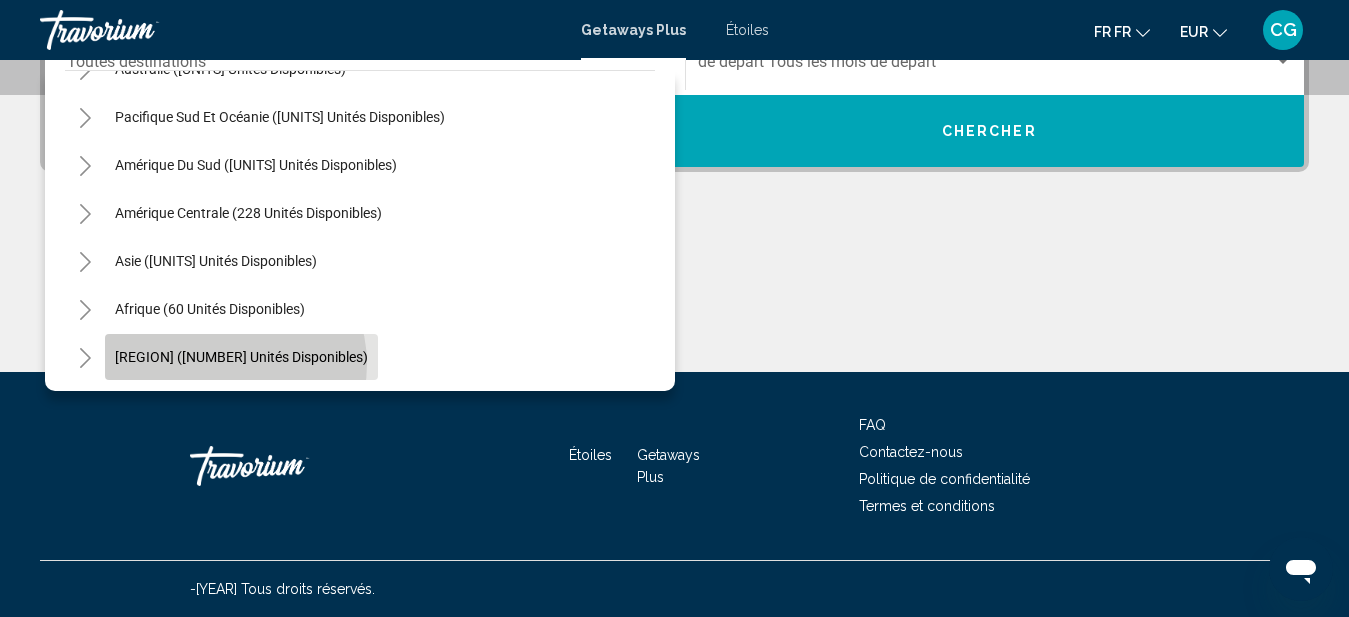 click on "[REGION] ([NUMBER] unités disponibles)" 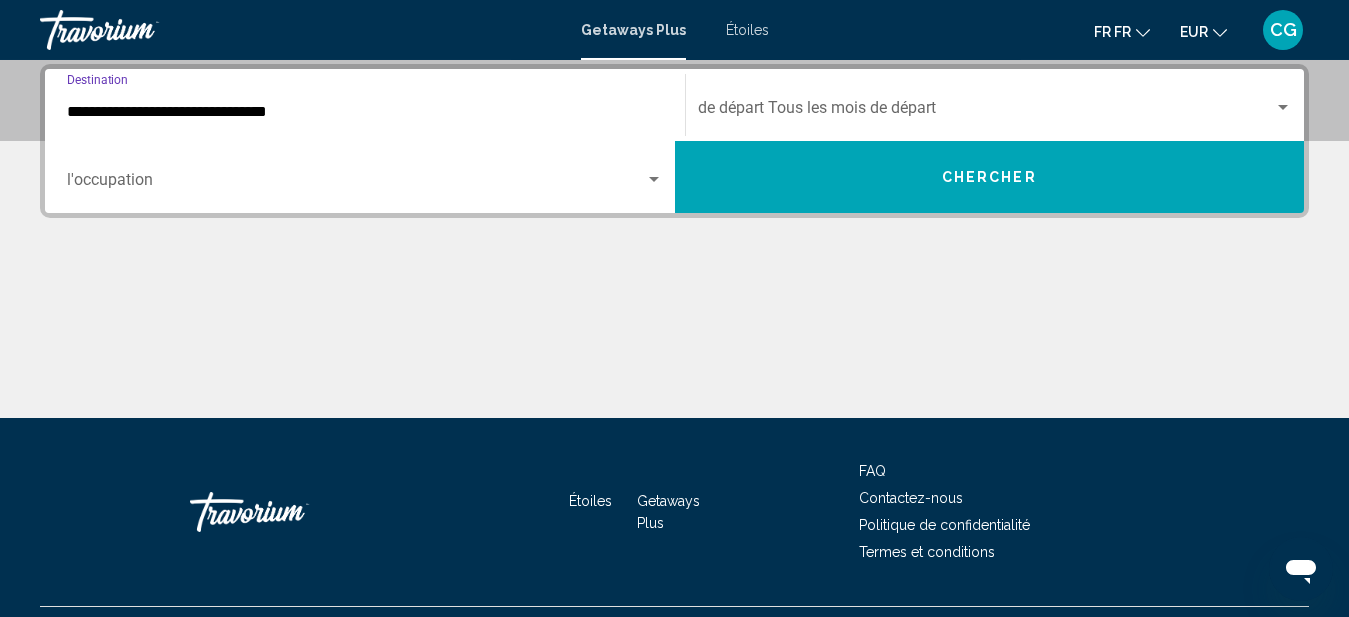 scroll, scrollTop: 458, scrollLeft: 0, axis: vertical 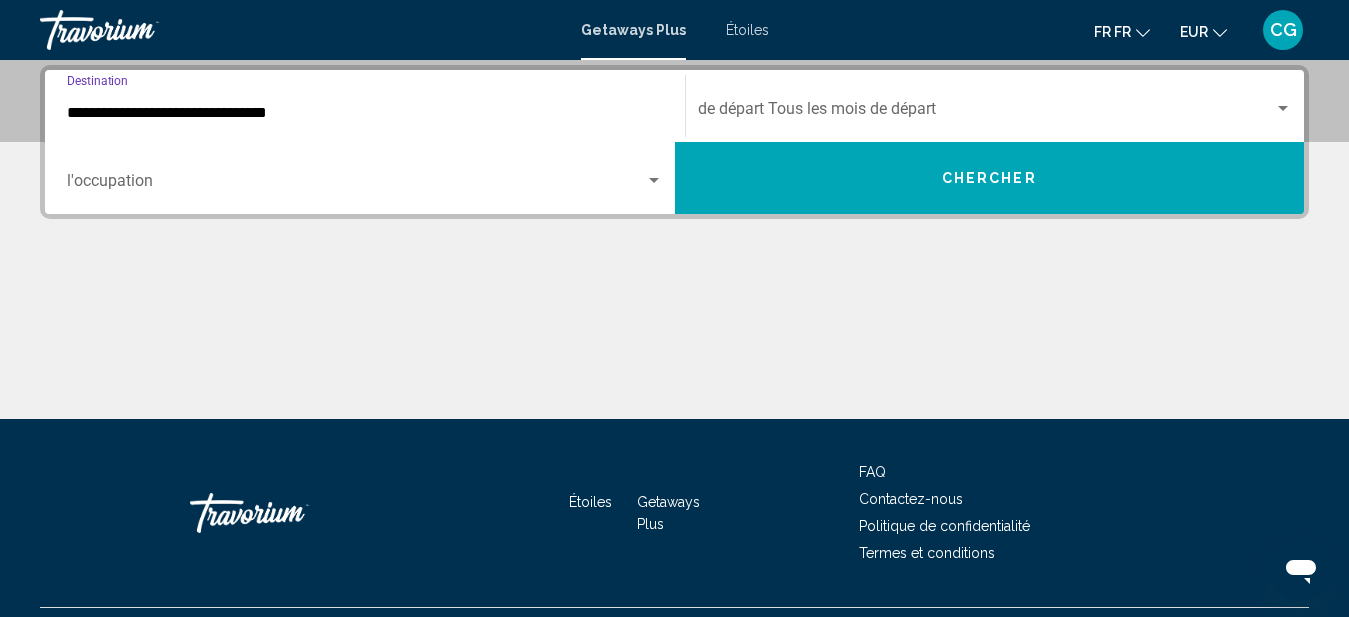 click on "**********" at bounding box center (365, 113) 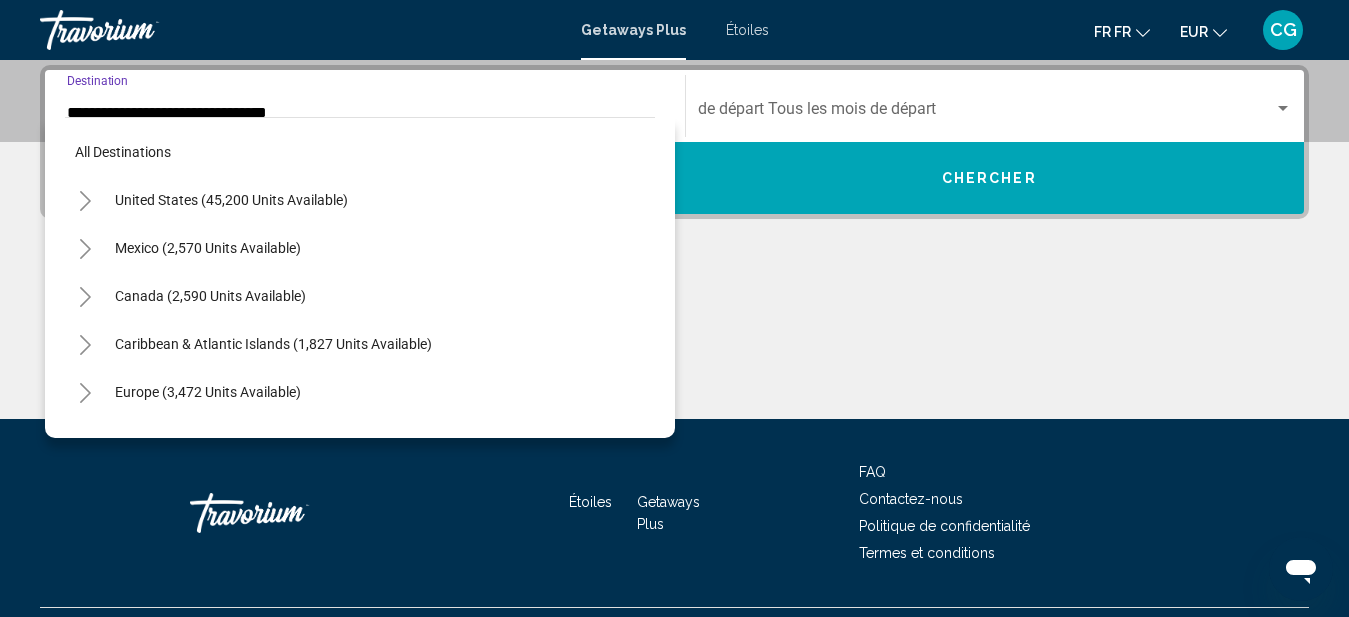 scroll, scrollTop: 423, scrollLeft: 0, axis: vertical 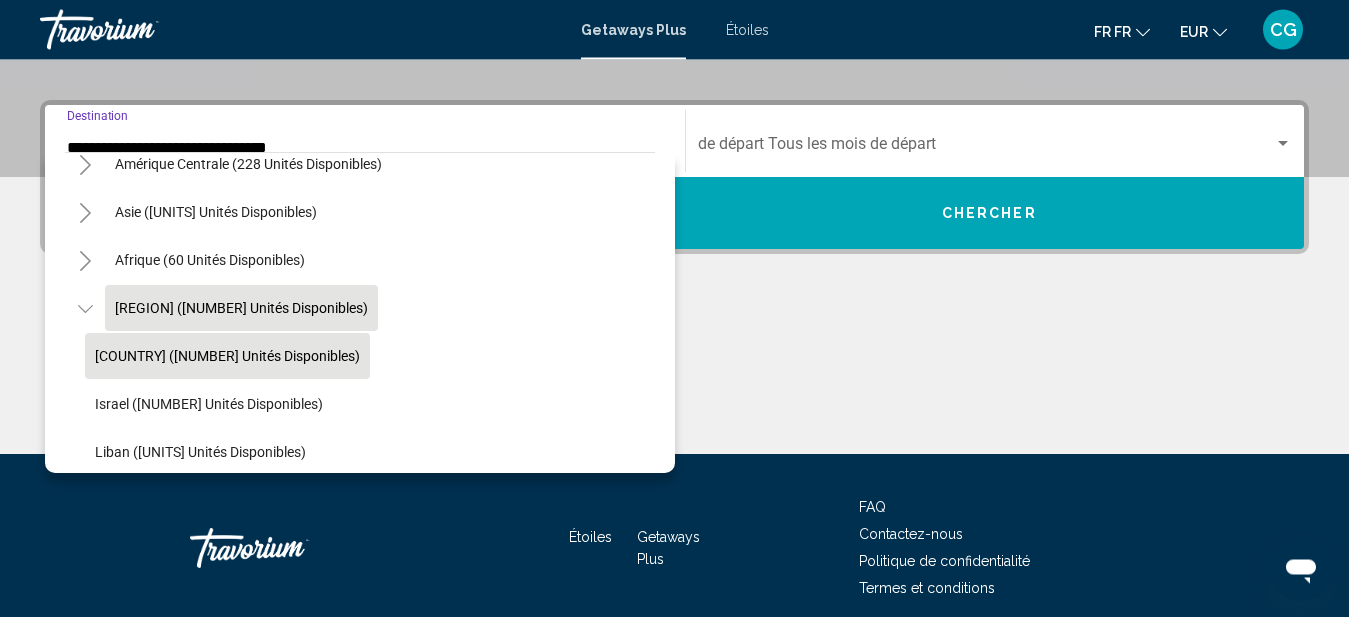 click on "[COUNTRY] ([NUMBER] unités disponibles)" 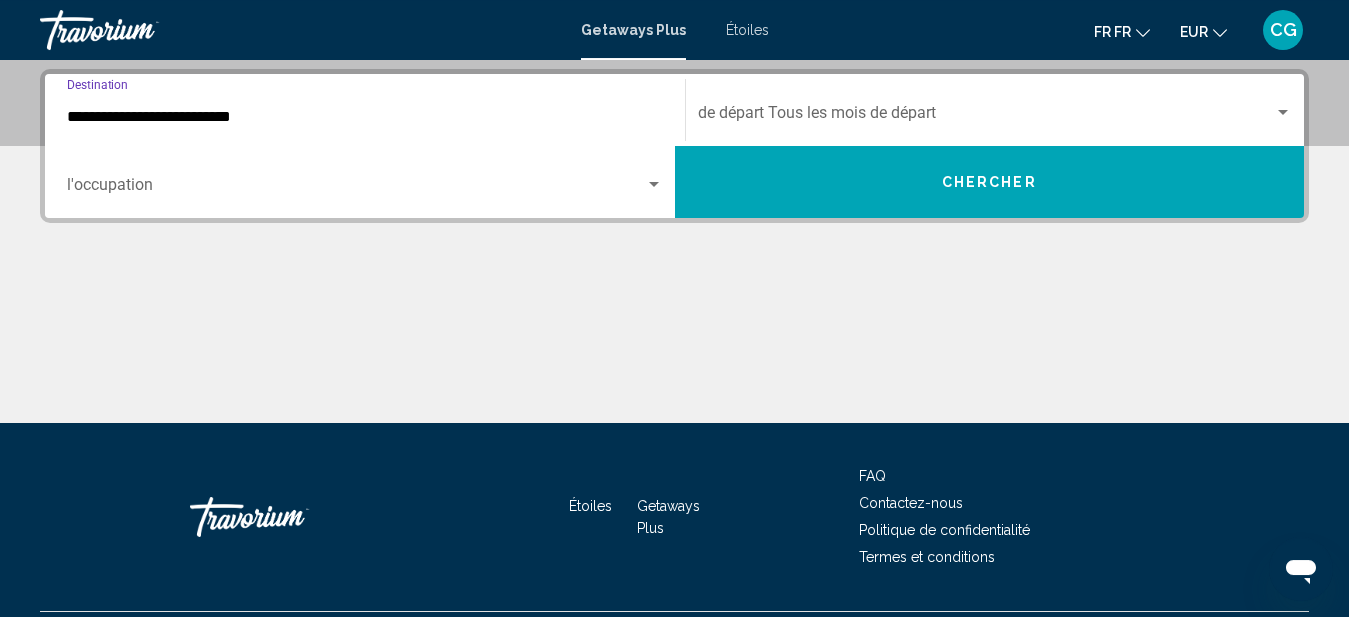 scroll, scrollTop: 458, scrollLeft: 0, axis: vertical 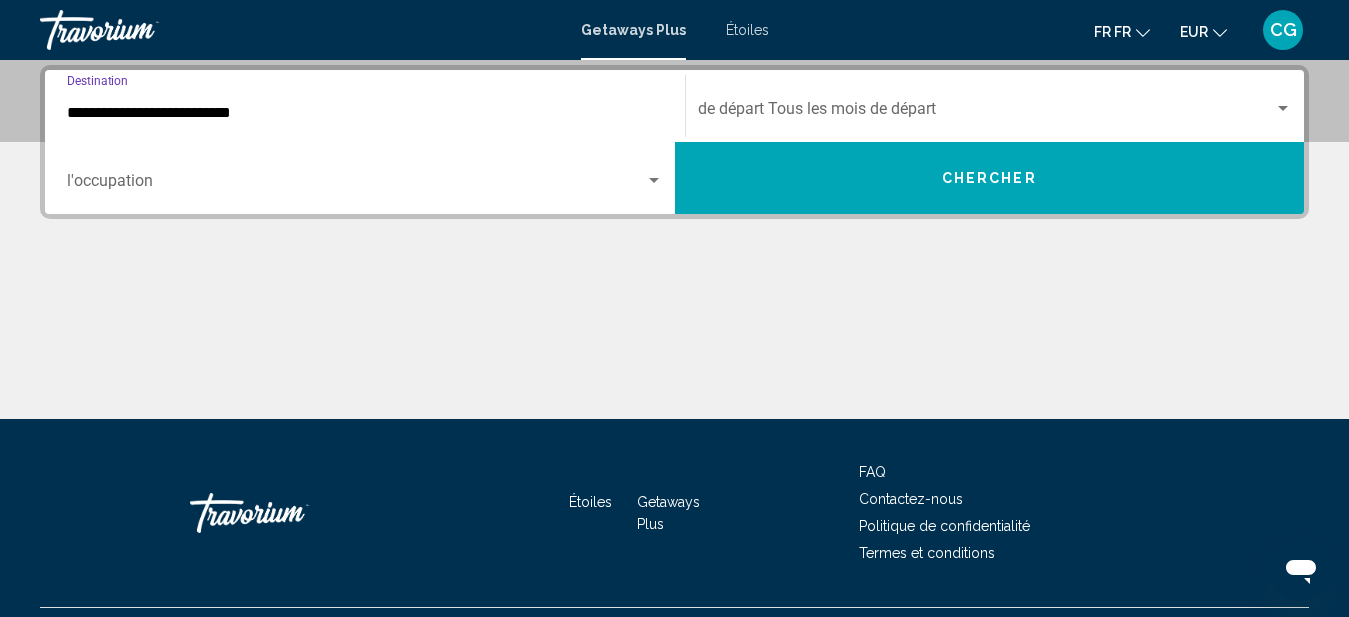 click on "Chercher" at bounding box center [990, 178] 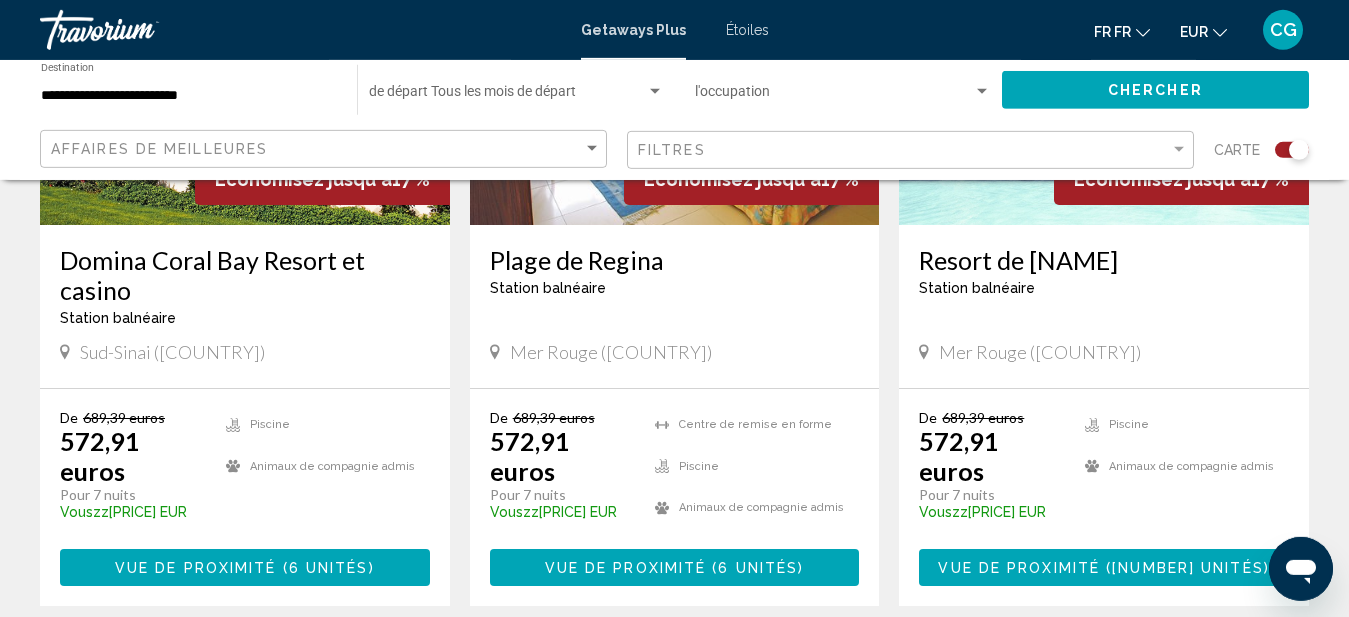 scroll, scrollTop: 2393, scrollLeft: 0, axis: vertical 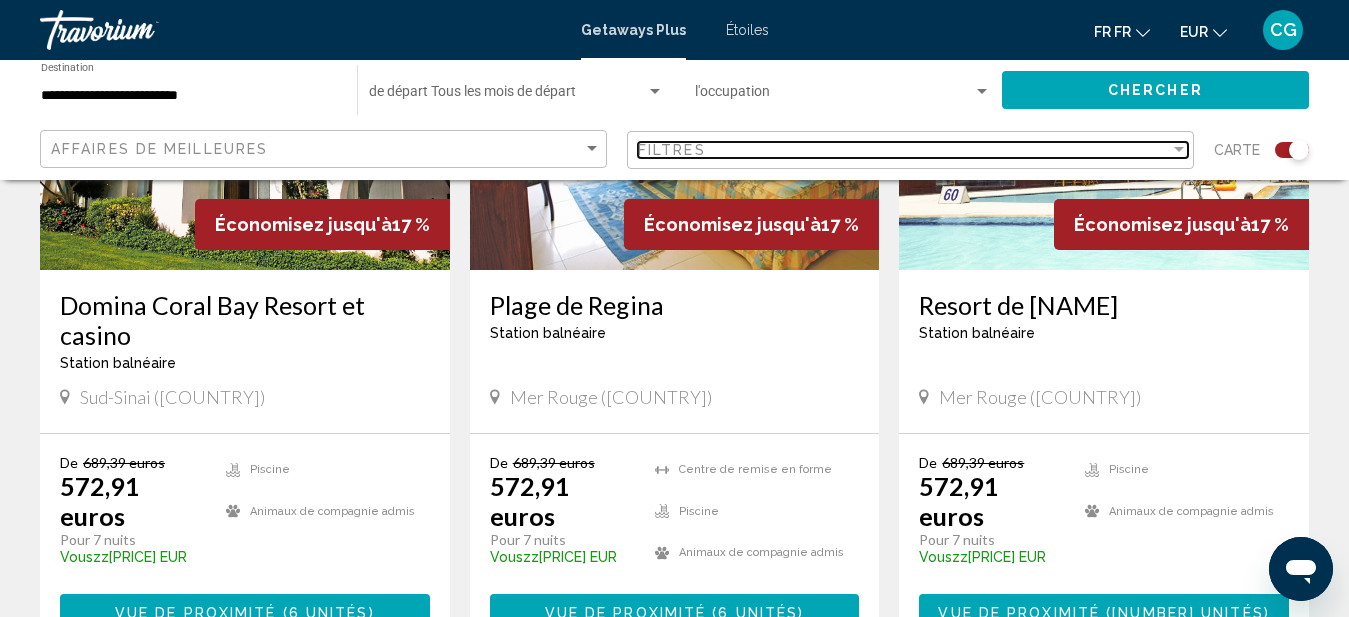 click on "Filtres" at bounding box center (904, 150) 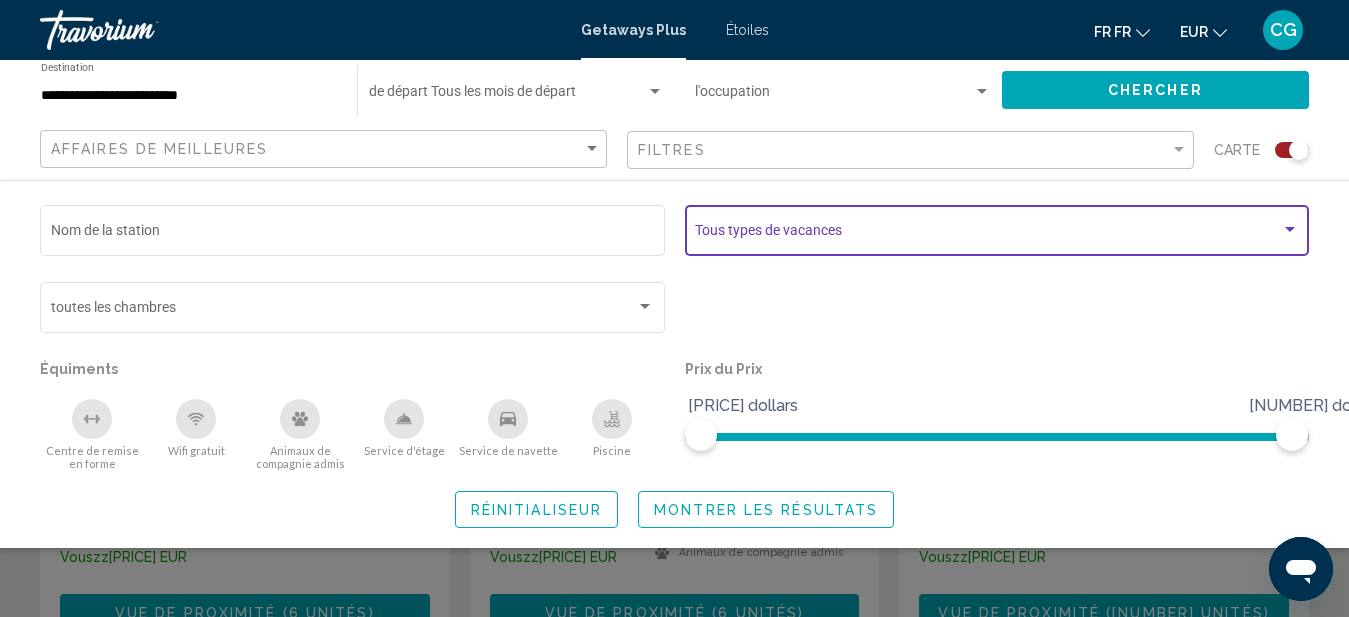 click at bounding box center (988, 234) 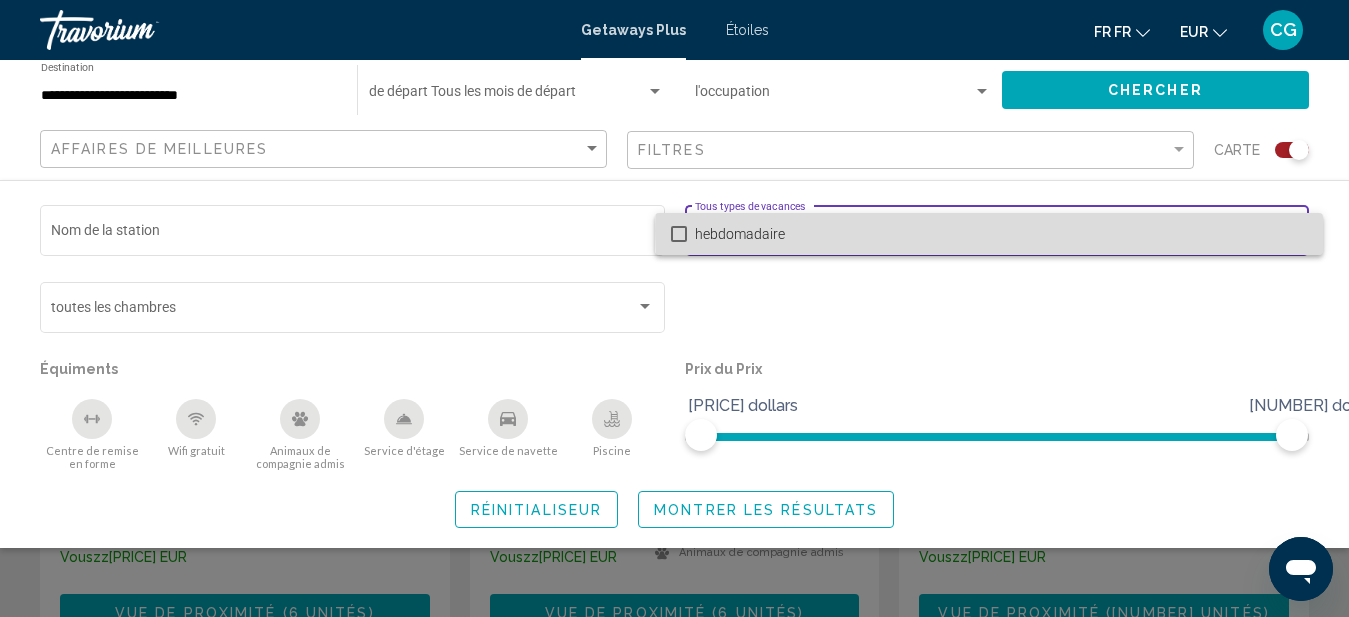 click on "hebdomadaire" at bounding box center (1001, 234) 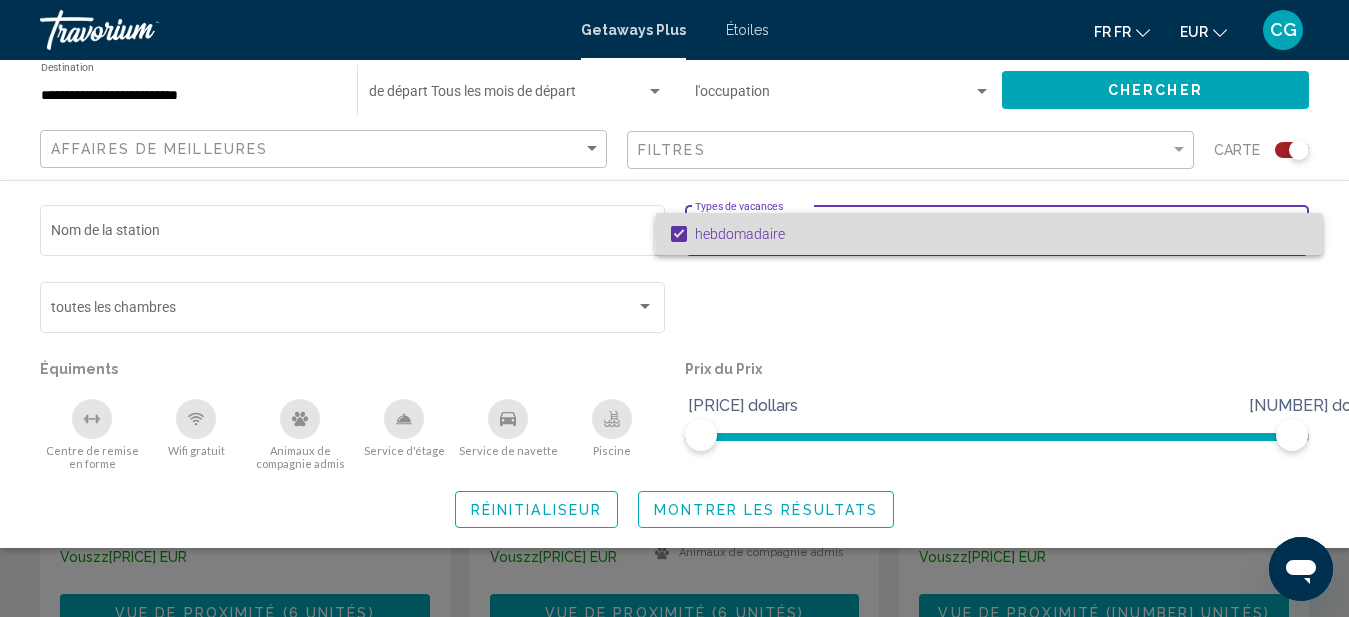 click on "hebdomadaire" at bounding box center [1001, 234] 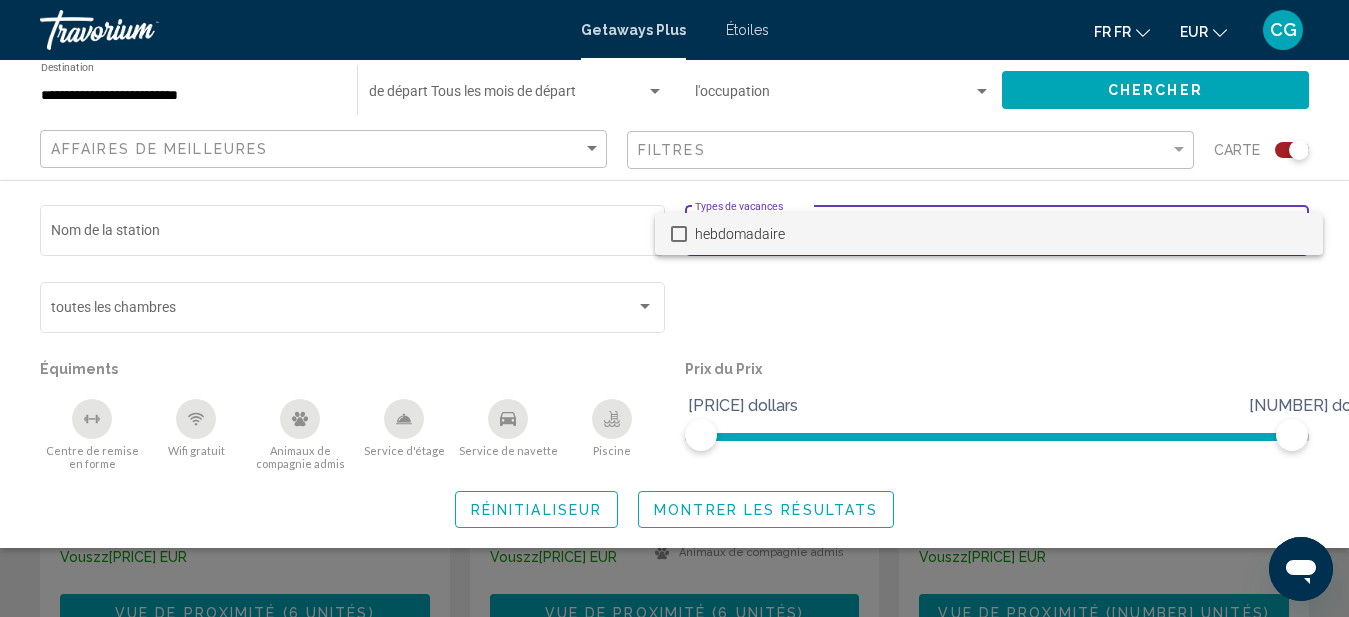 click at bounding box center (674, 308) 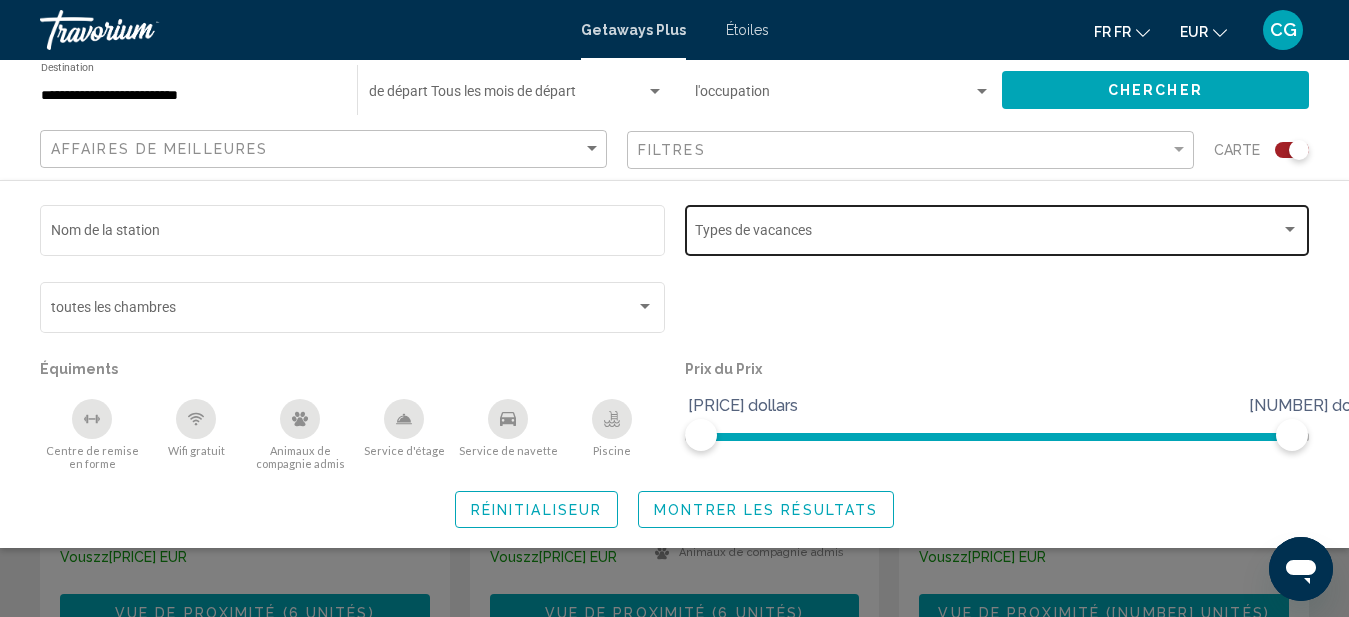 click on "Étoiles" at bounding box center [747, 30] 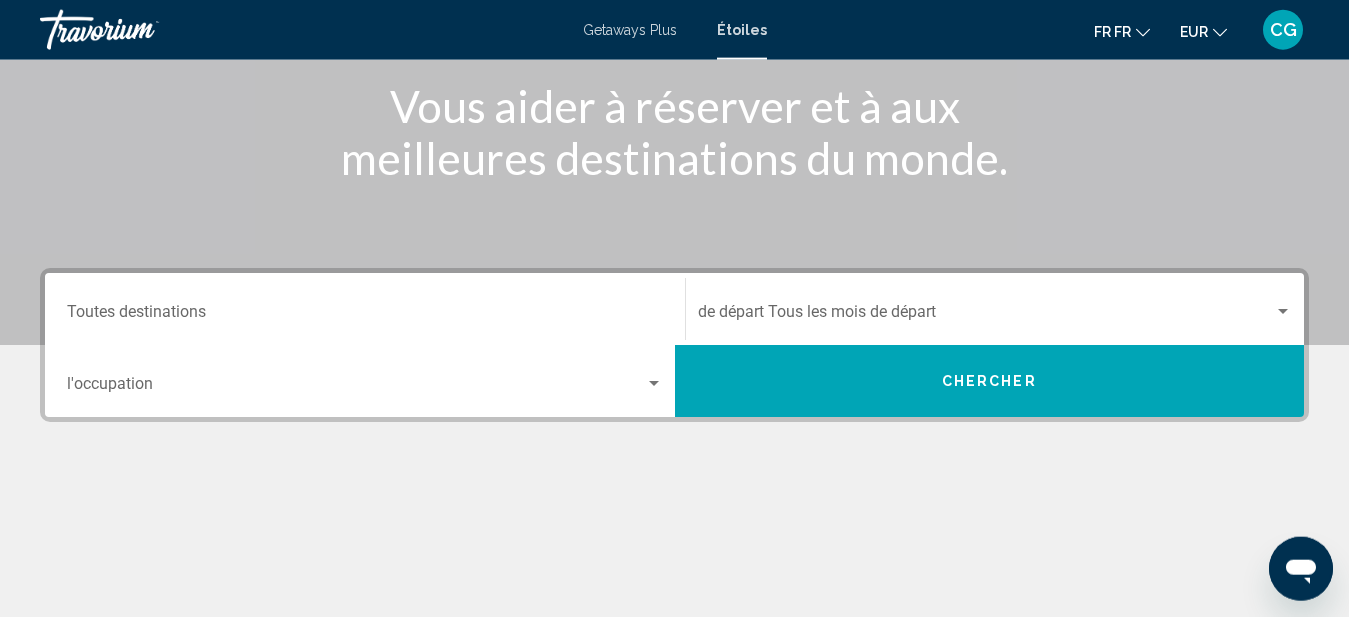 scroll, scrollTop: 204, scrollLeft: 0, axis: vertical 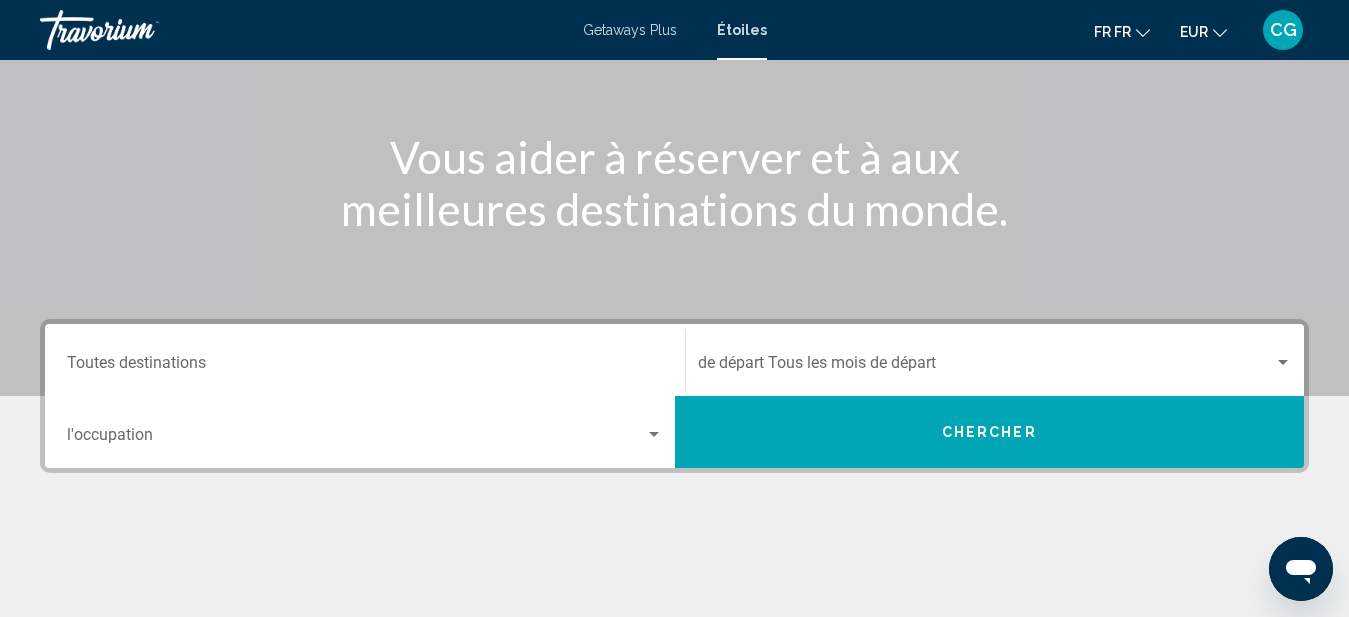 click on "Chercher" at bounding box center [990, 432] 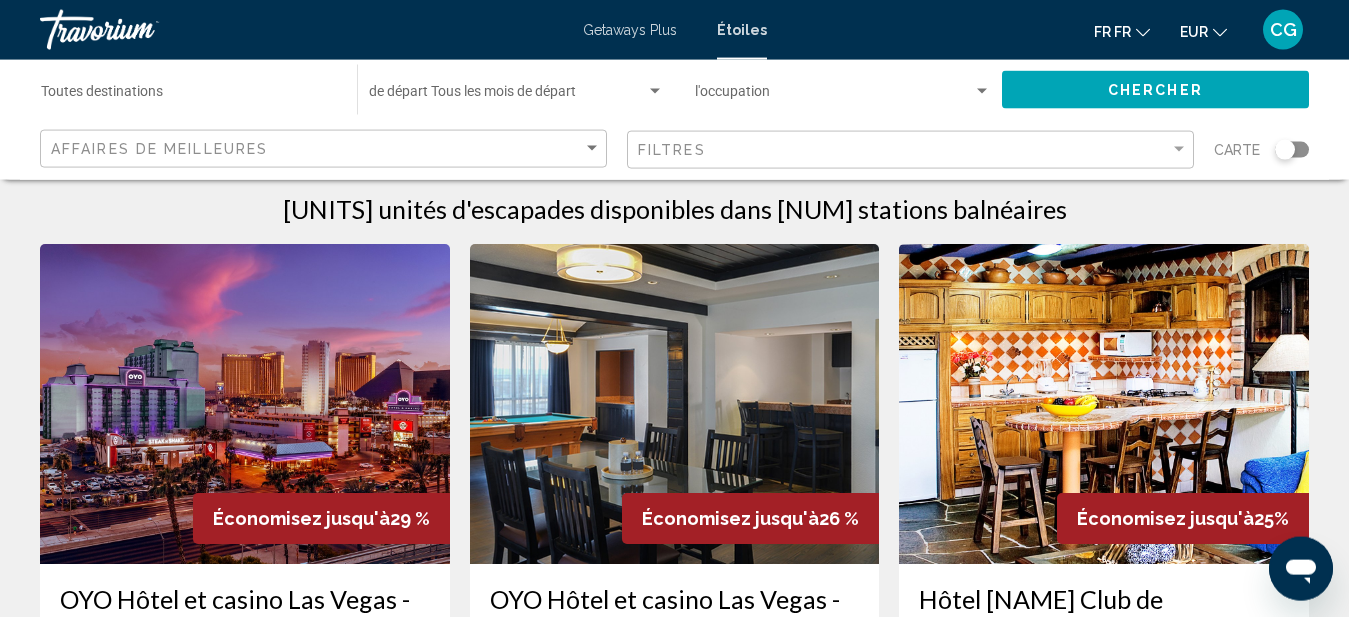 scroll, scrollTop: 0, scrollLeft: 0, axis: both 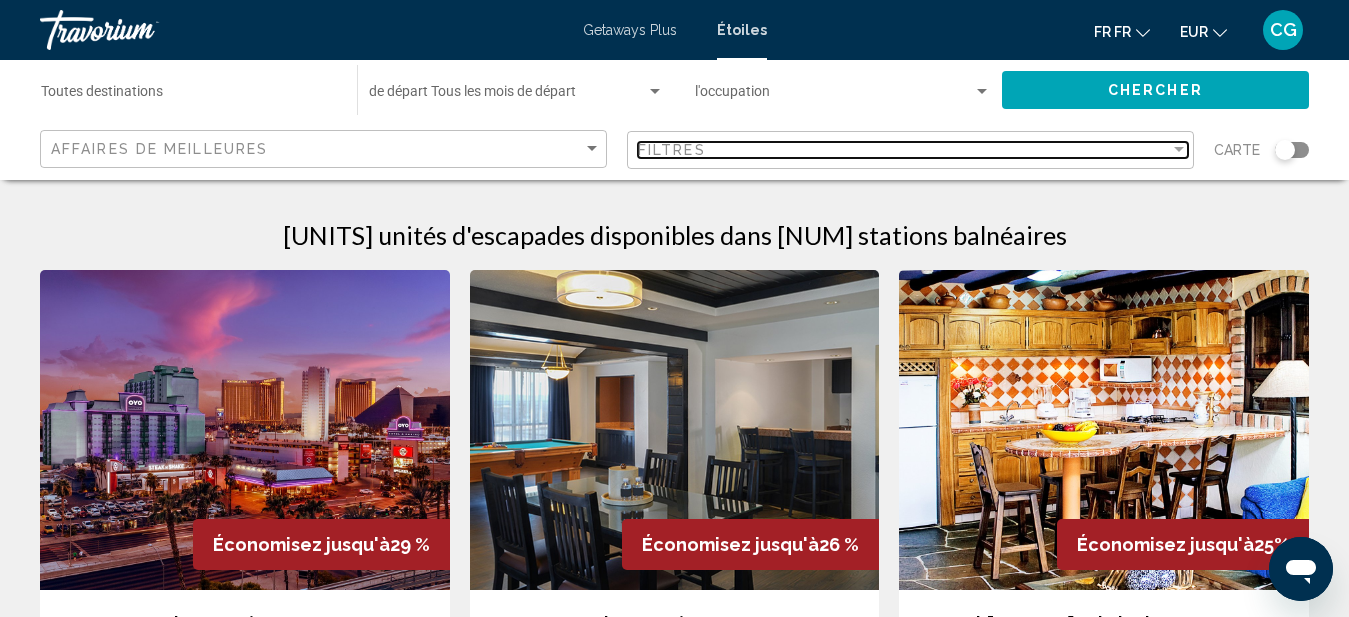 click on "Filtres" at bounding box center [904, 150] 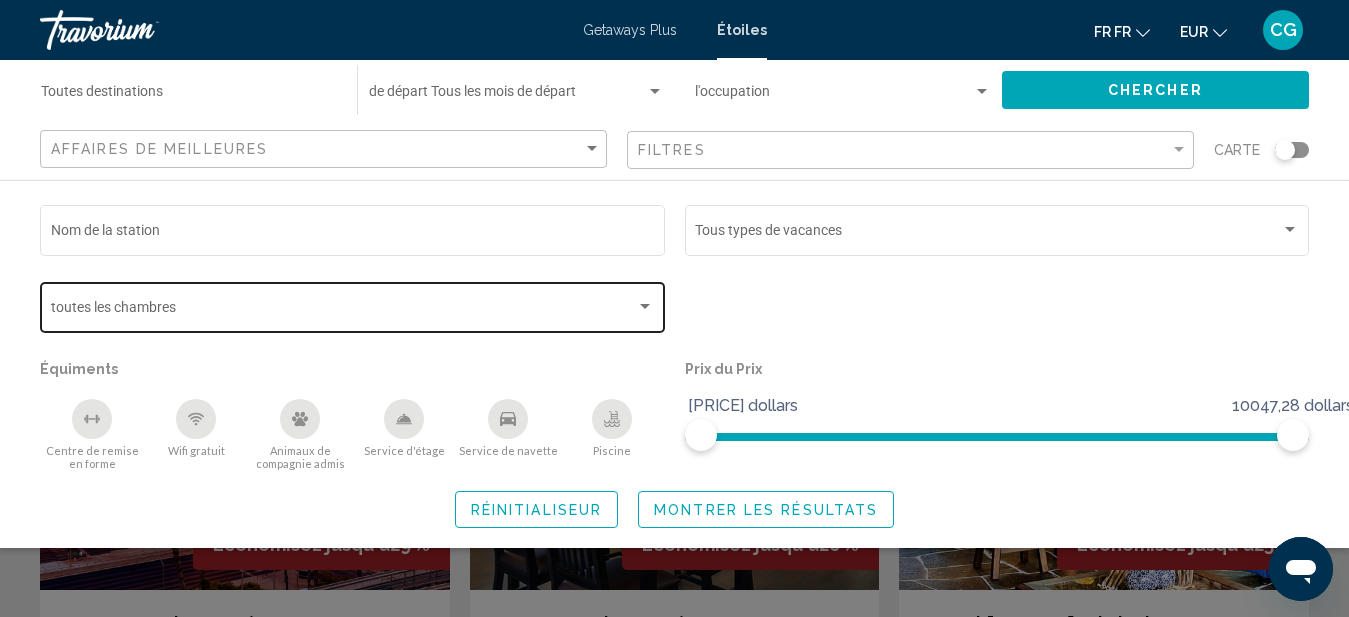 click on "Types de chambres   toutes les chambres" 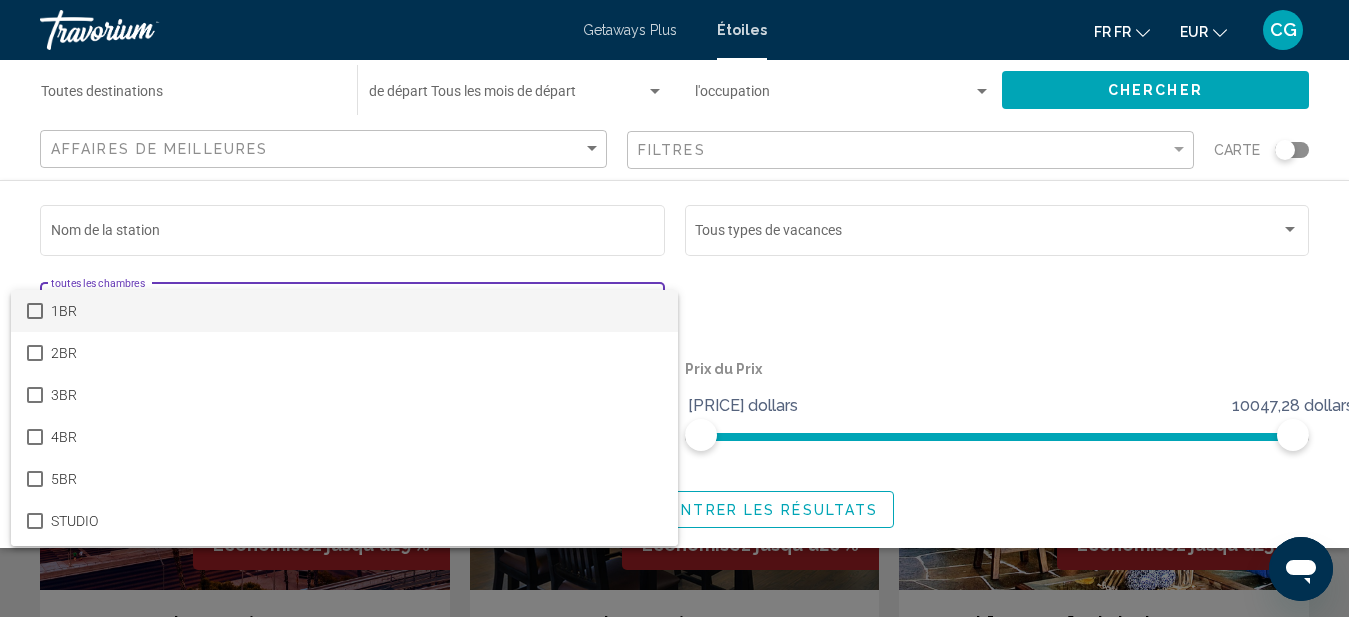 click at bounding box center (674, 308) 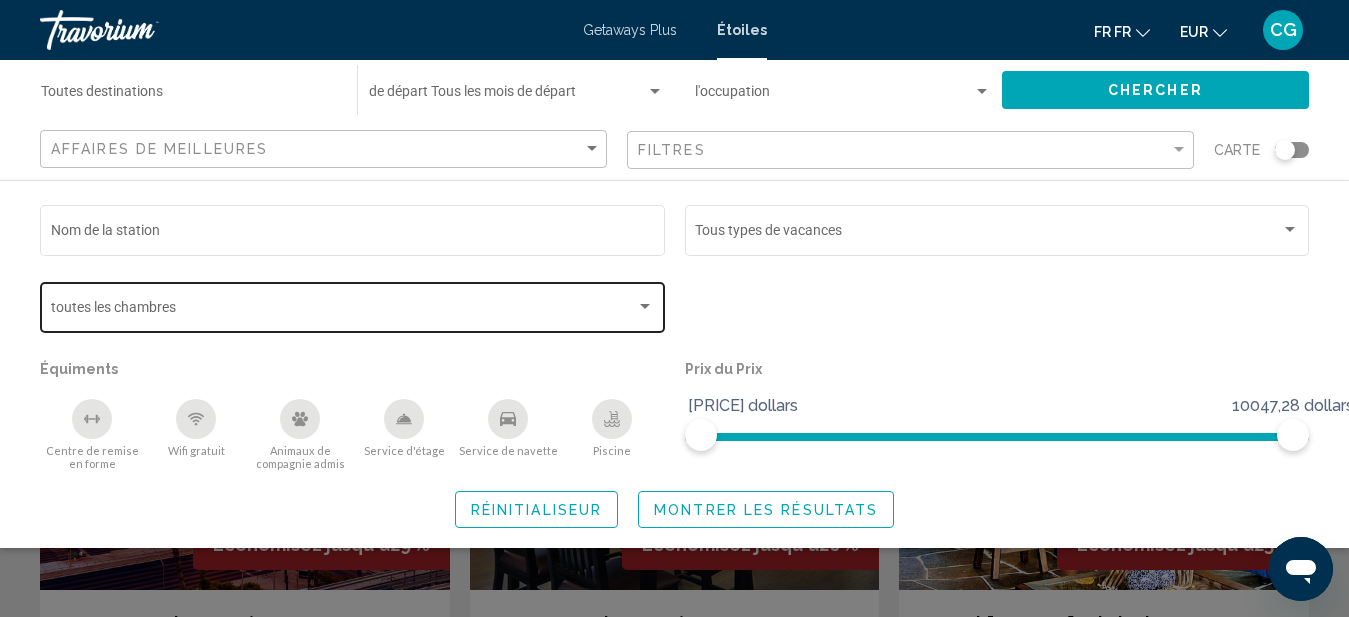 scroll, scrollTop: 102, scrollLeft: 0, axis: vertical 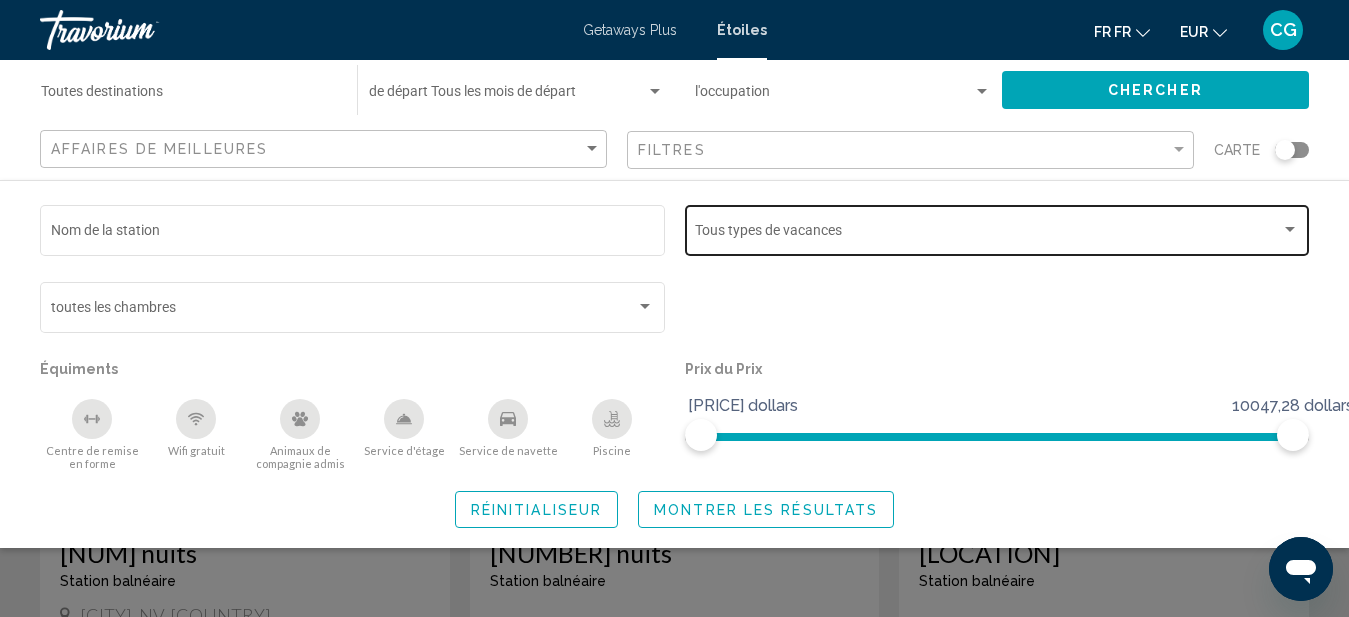 click on "Types de vacances   Tous types de vacances" 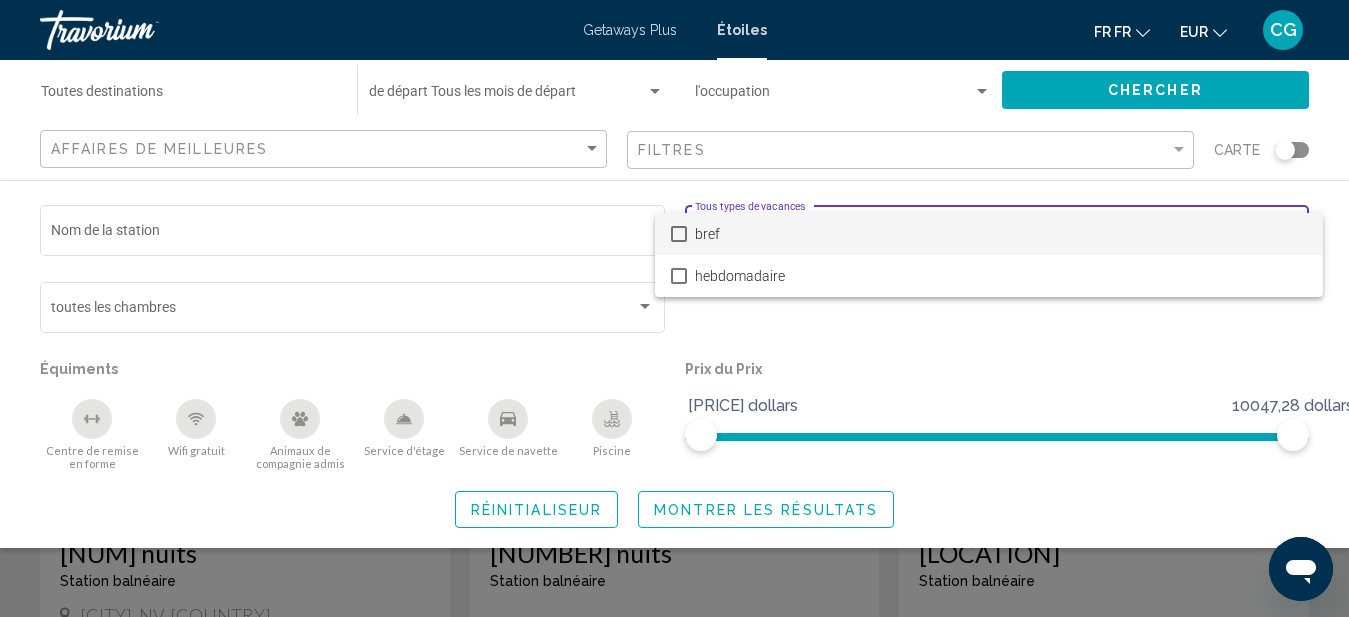 click at bounding box center [674, 308] 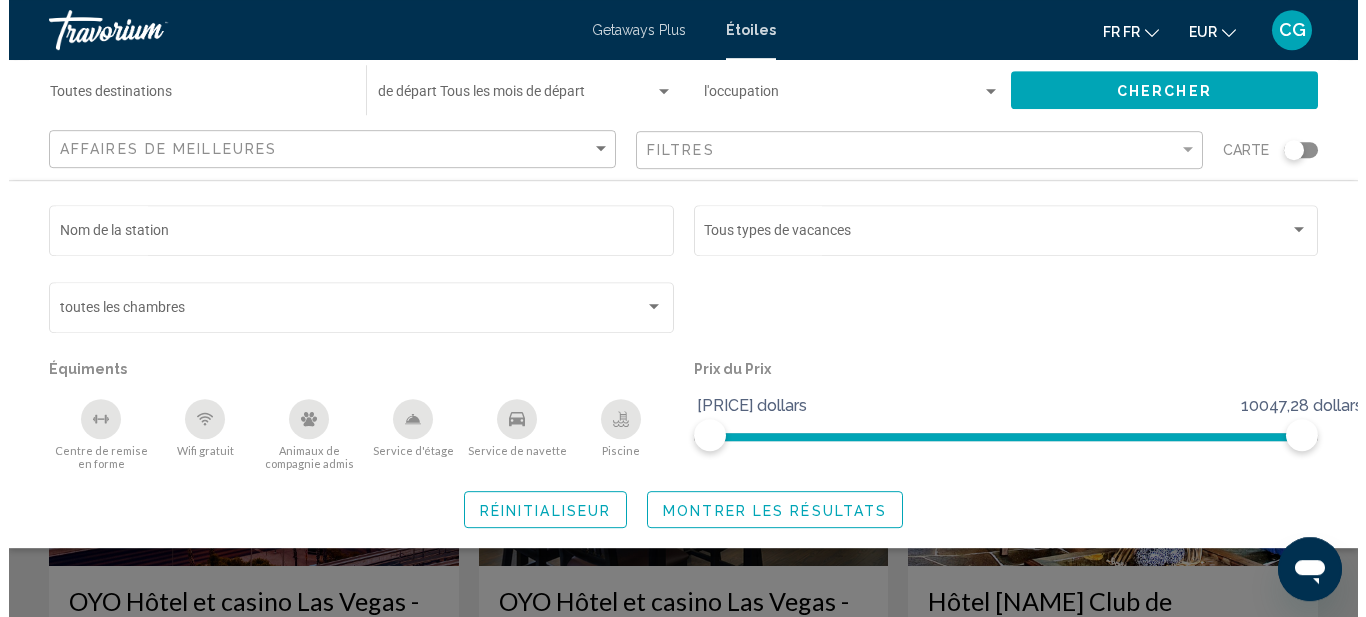 scroll, scrollTop: 0, scrollLeft: 0, axis: both 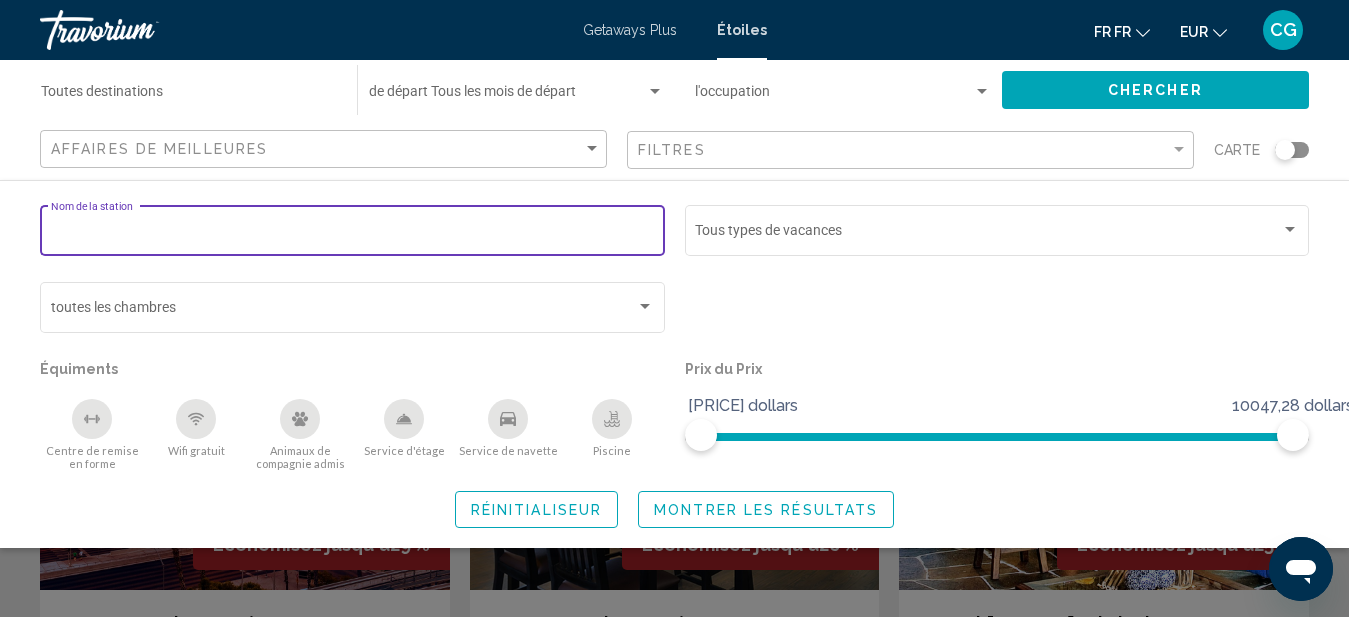 click on "Nom de la station" at bounding box center (353, 234) 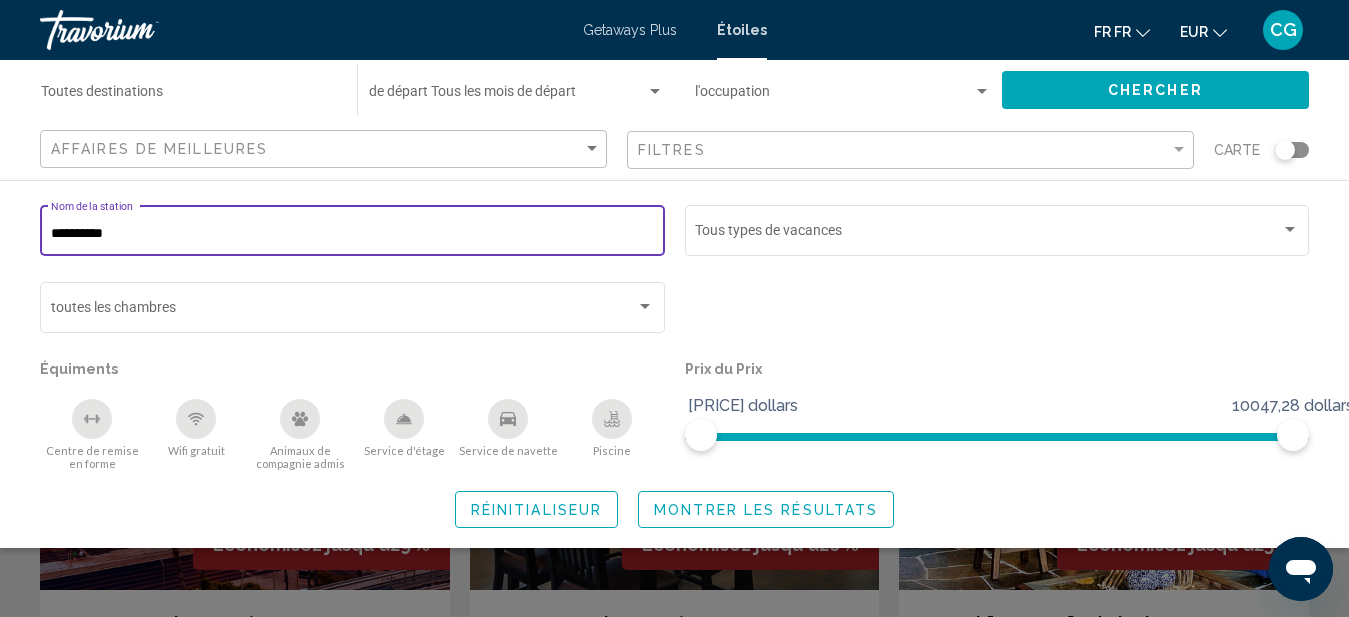 type on "**********" 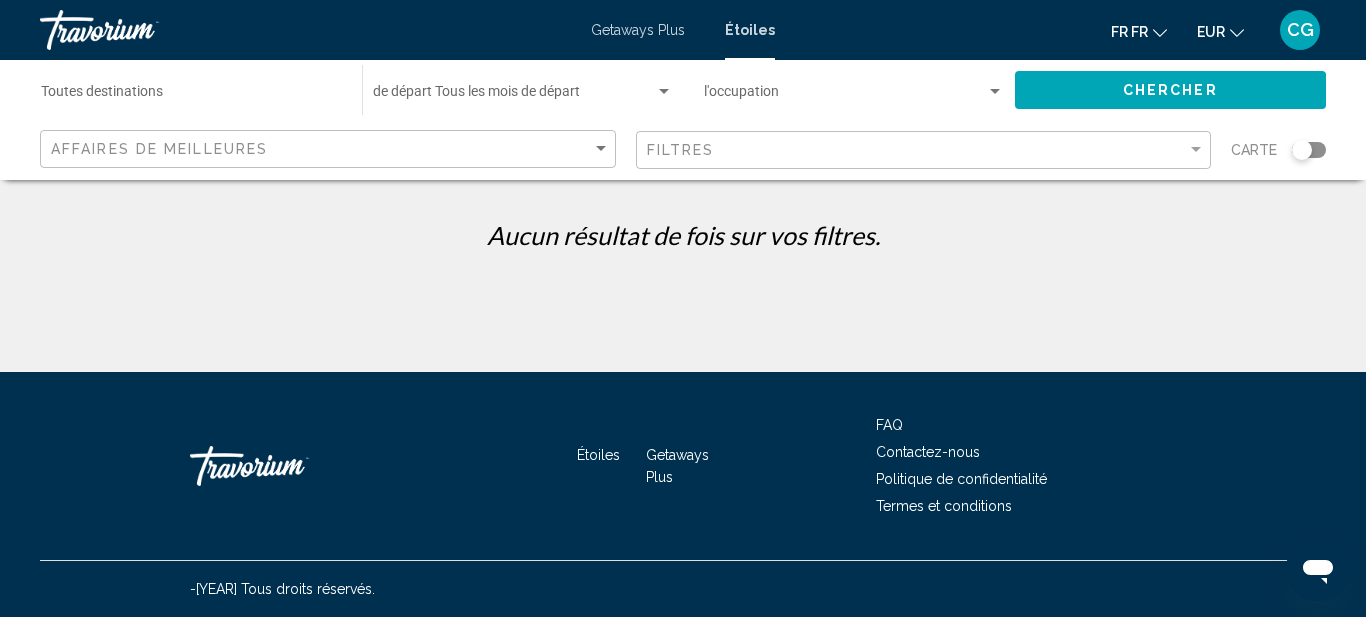 click on "Destination   Toutes destinations" 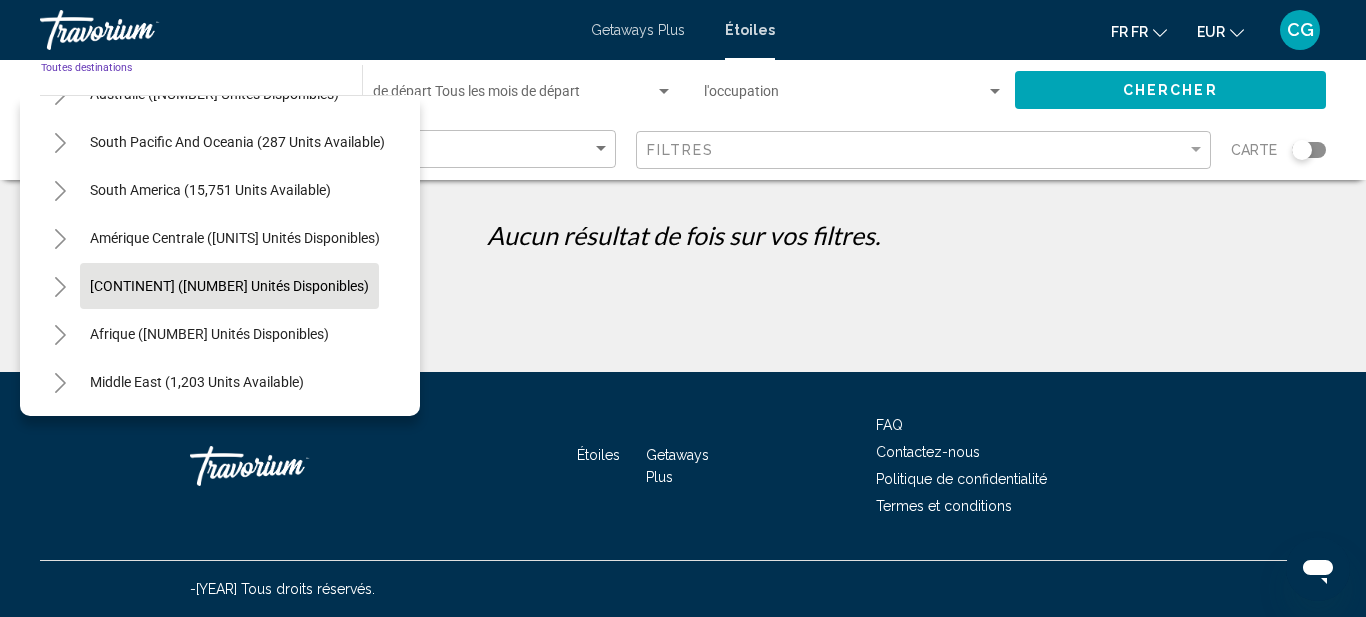 scroll, scrollTop: 341, scrollLeft: 0, axis: vertical 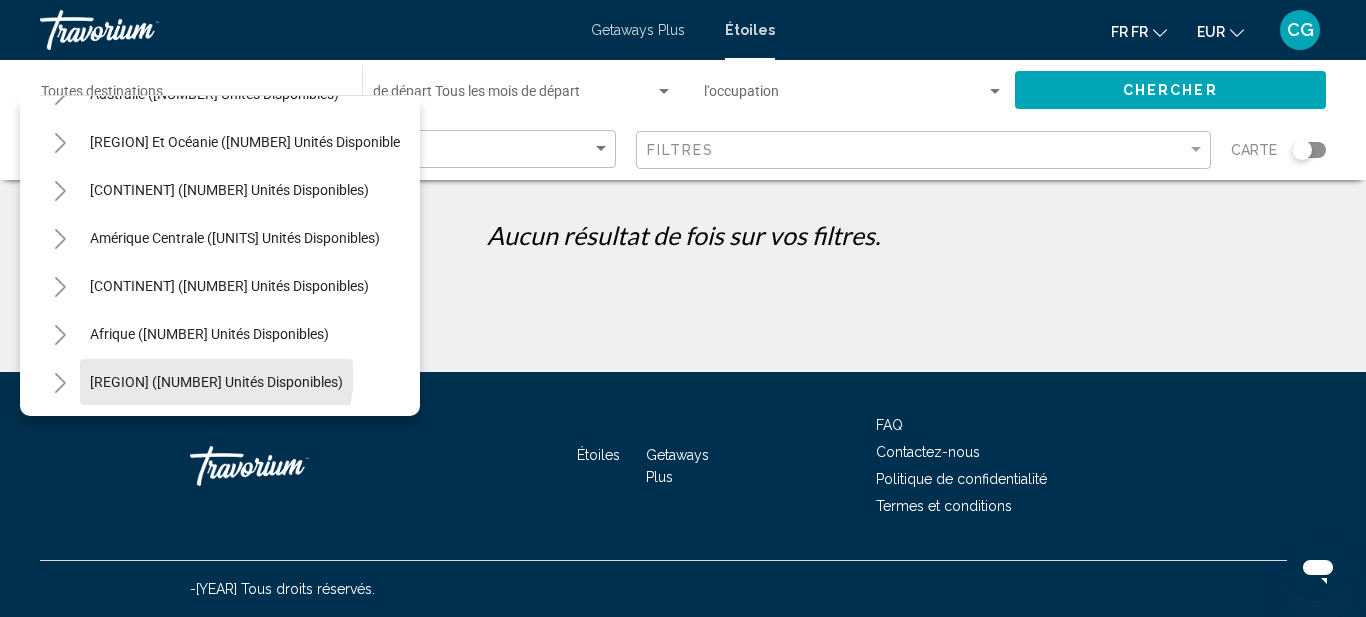 click on "[REGION] ([NUMBER] unités disponibles)" 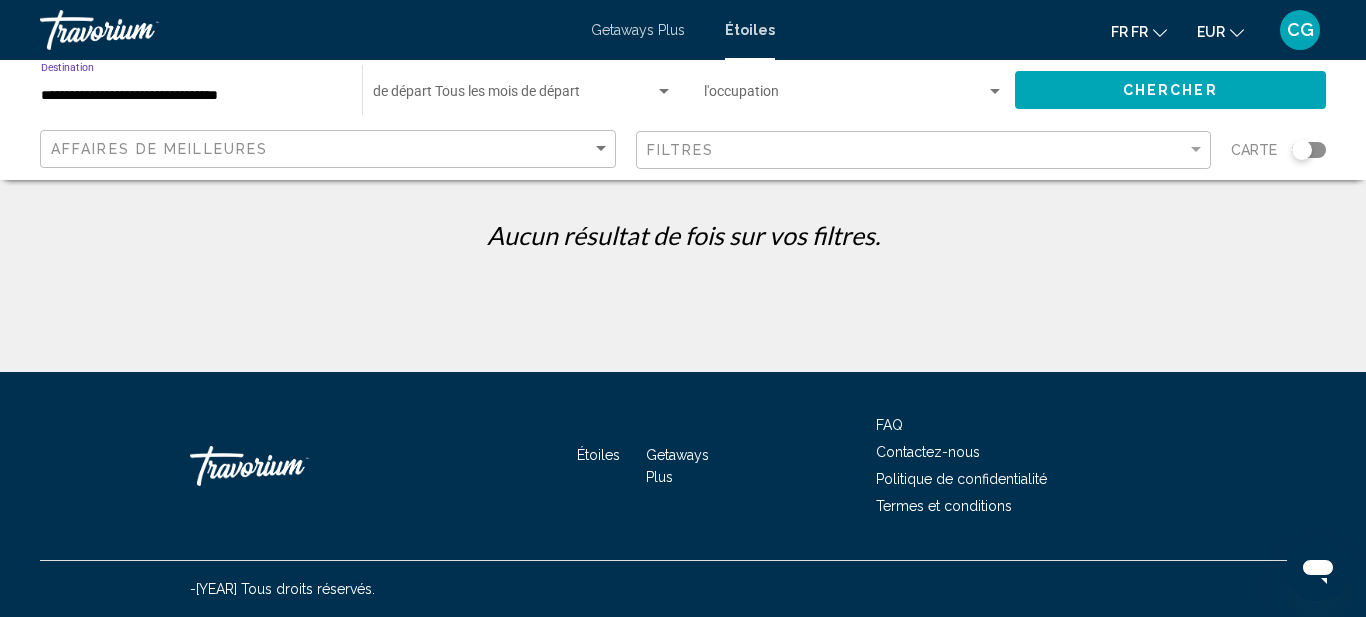 click on "**********" at bounding box center [191, 96] 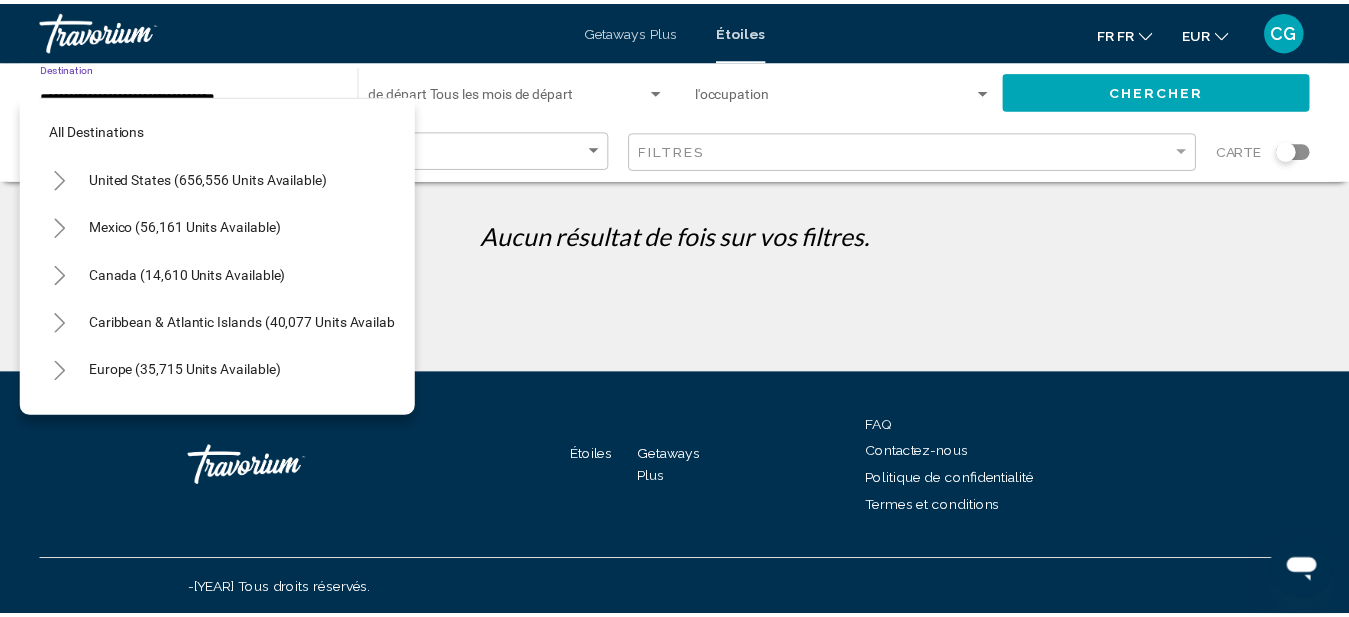 scroll, scrollTop: 464, scrollLeft: 0, axis: vertical 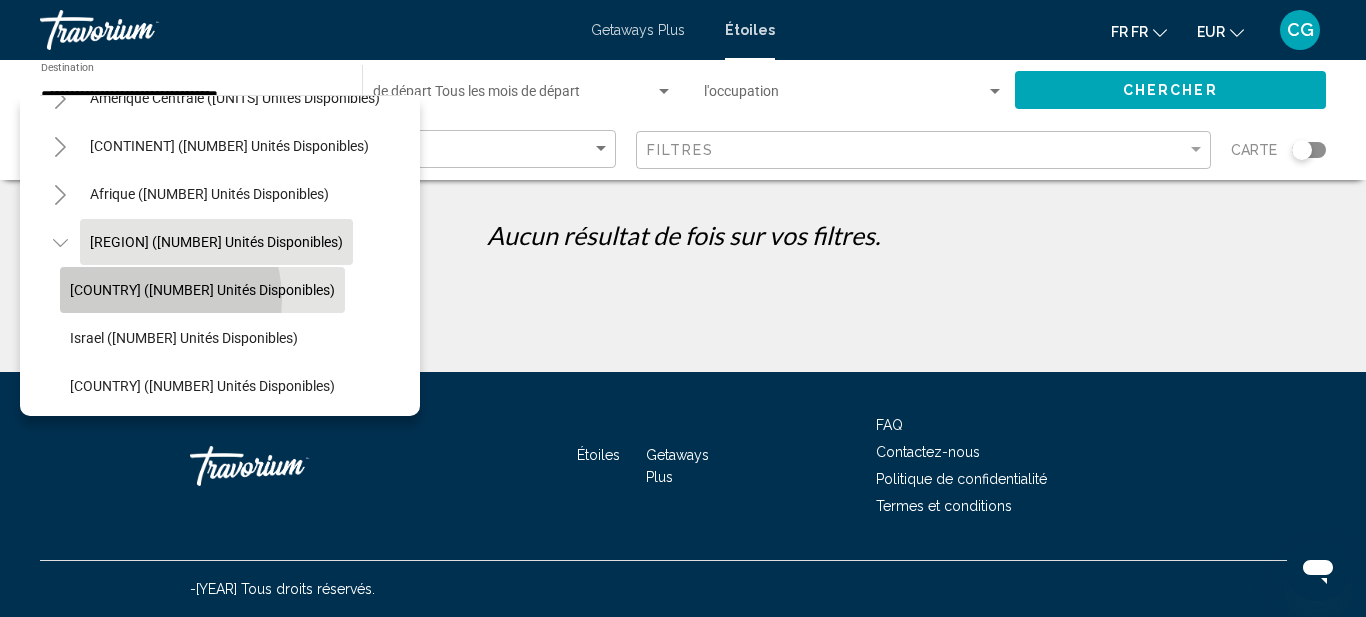 click on "[COUNTRY] ([NUMBER] unités disponibles)" 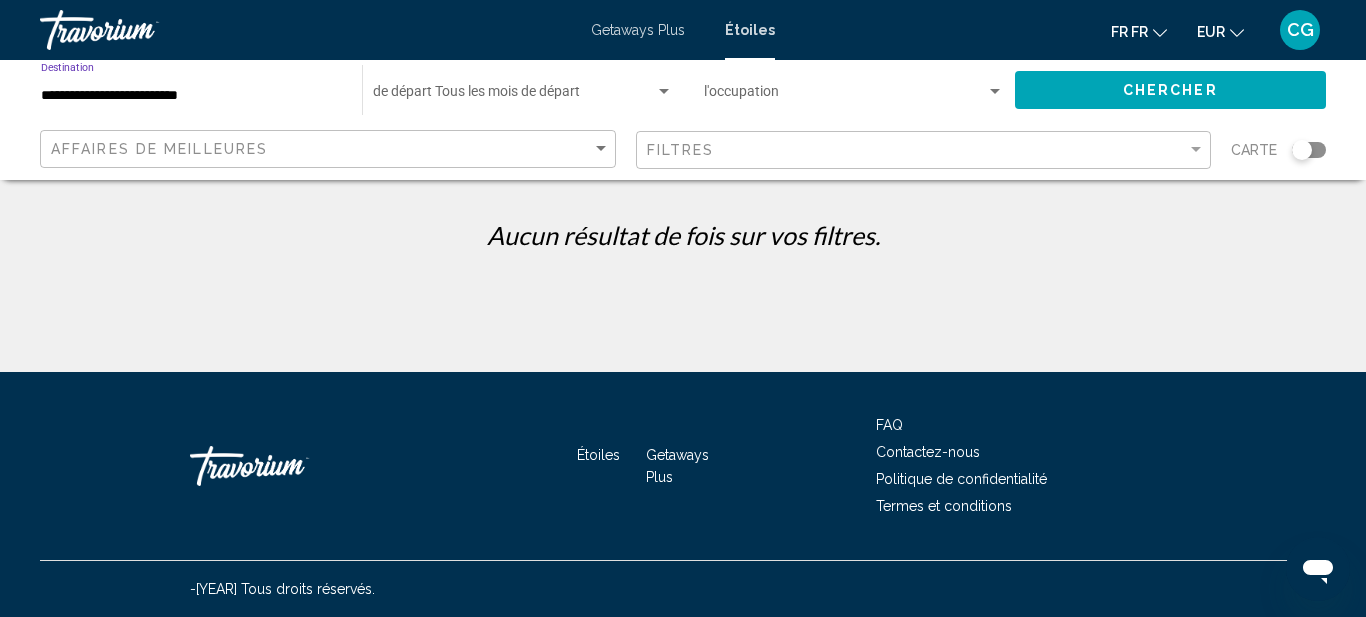 click on "Chercher" 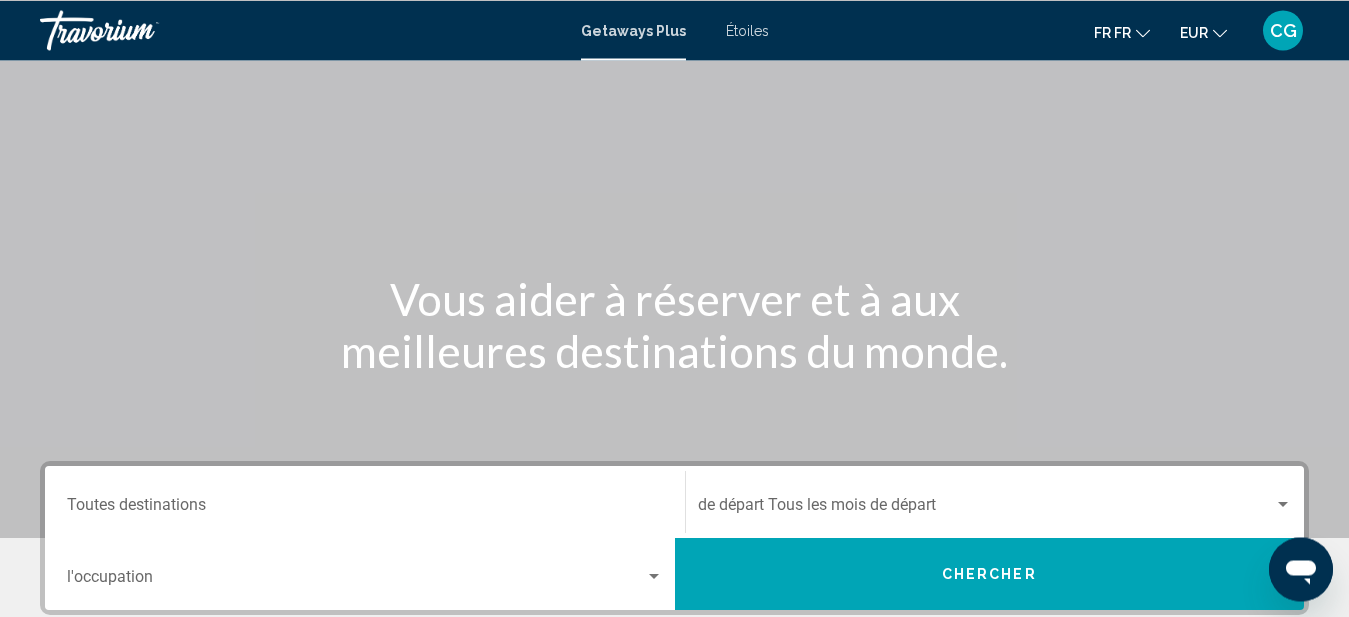 scroll, scrollTop: 102, scrollLeft: 0, axis: vertical 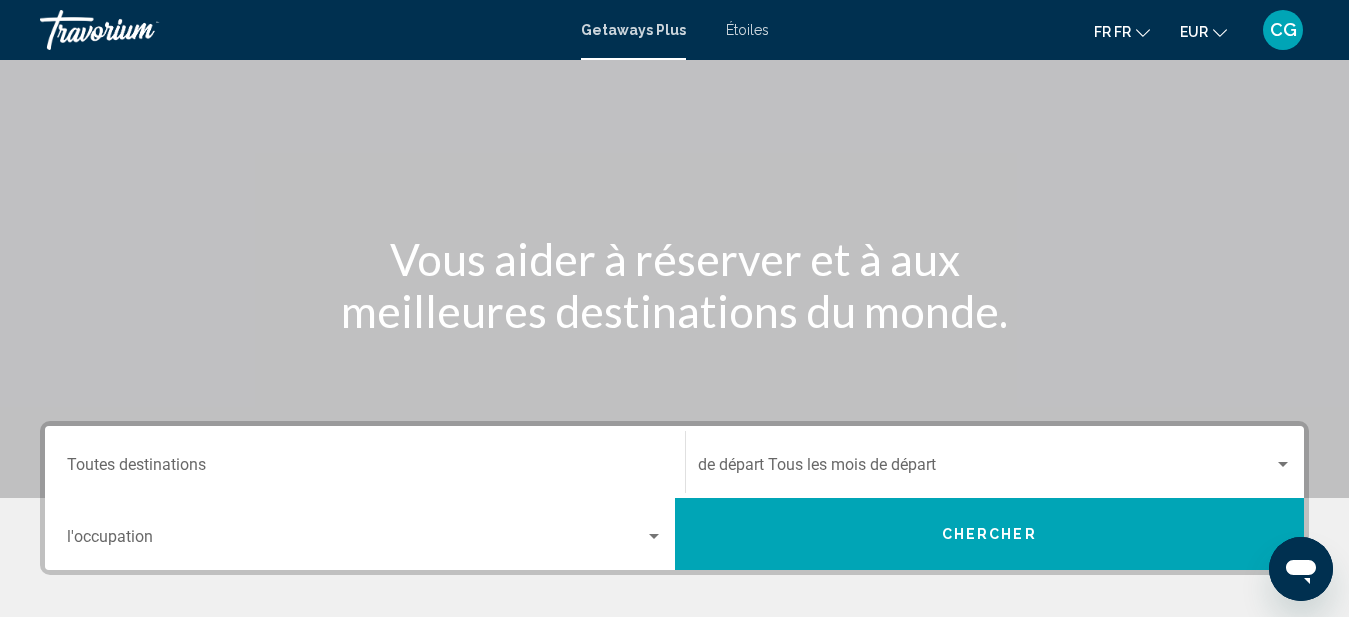 click on "Étoiles" at bounding box center [747, 30] 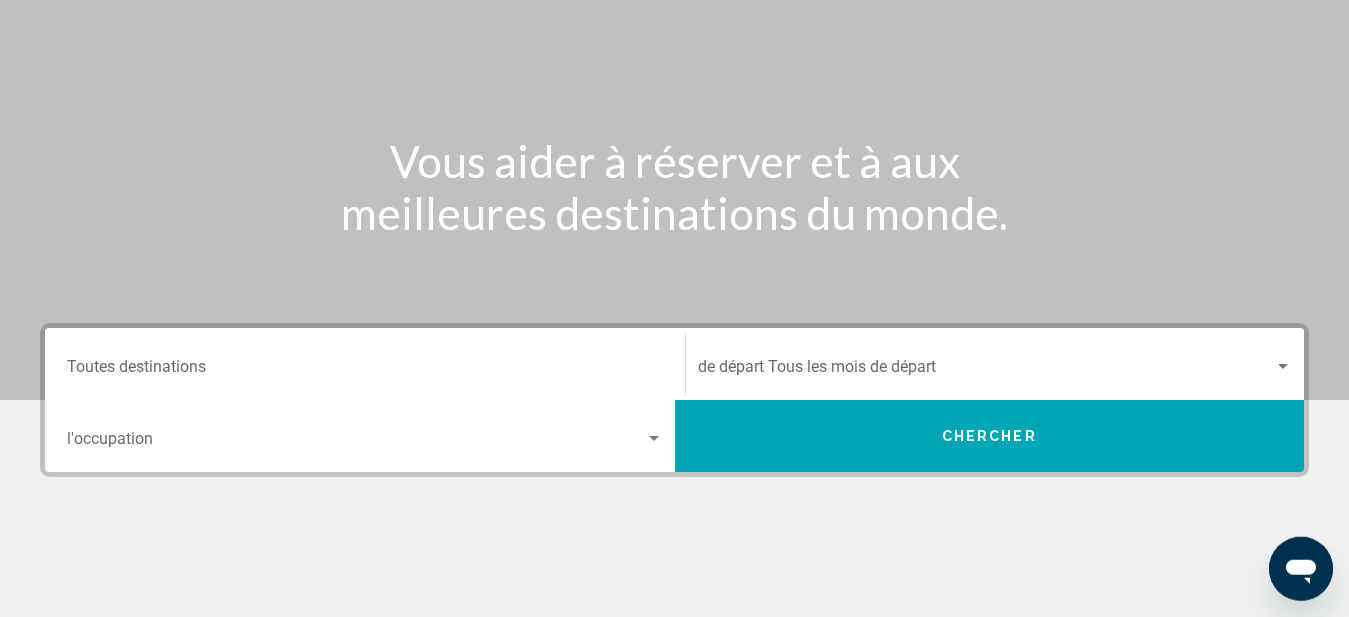 scroll, scrollTop: 204, scrollLeft: 0, axis: vertical 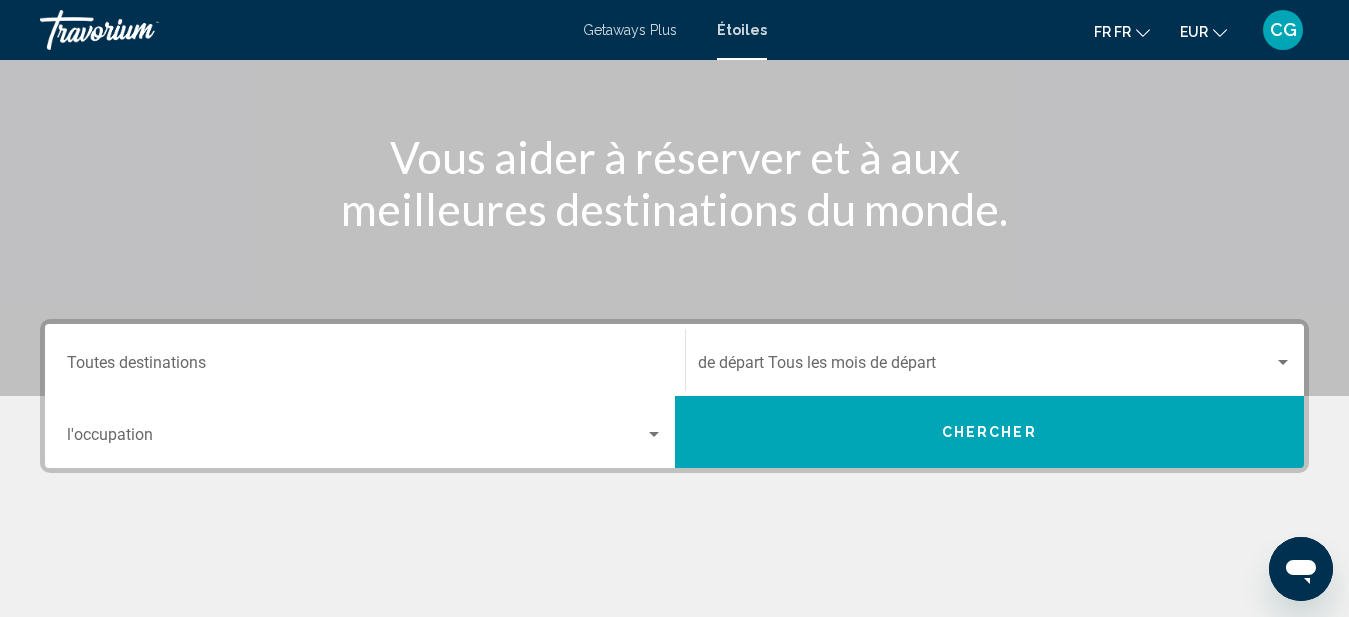 click on "Destination   Toutes destinations" at bounding box center [365, 367] 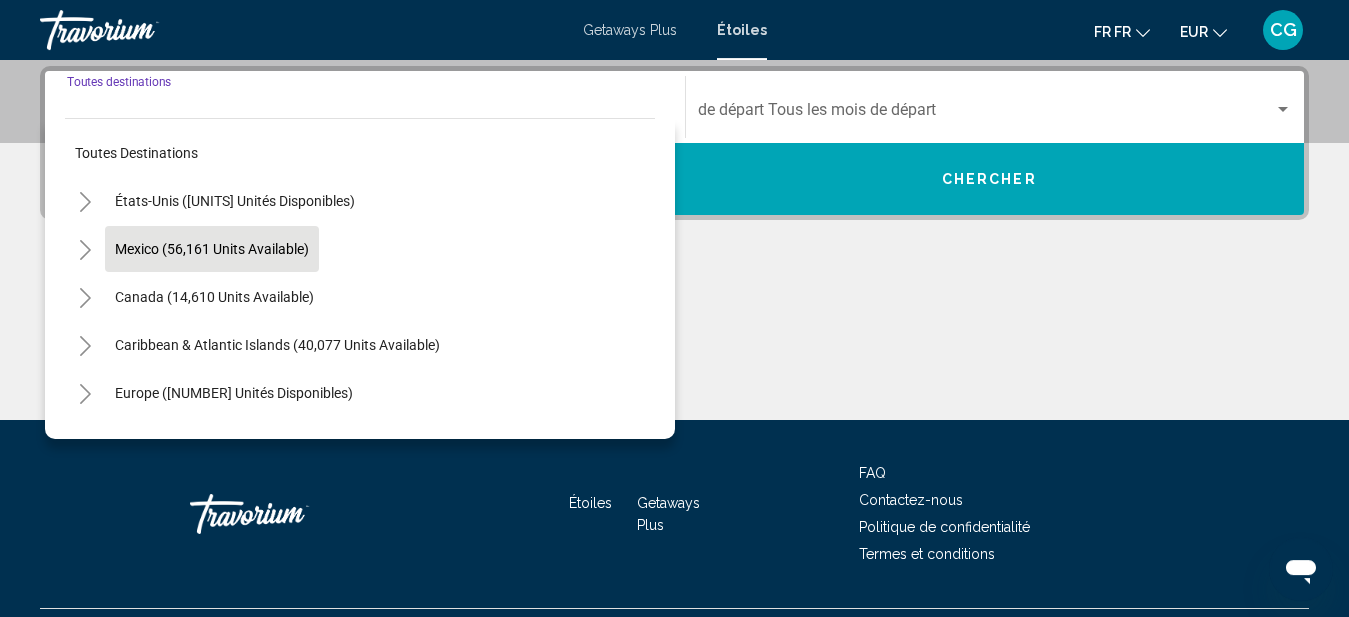 scroll, scrollTop: 458, scrollLeft: 0, axis: vertical 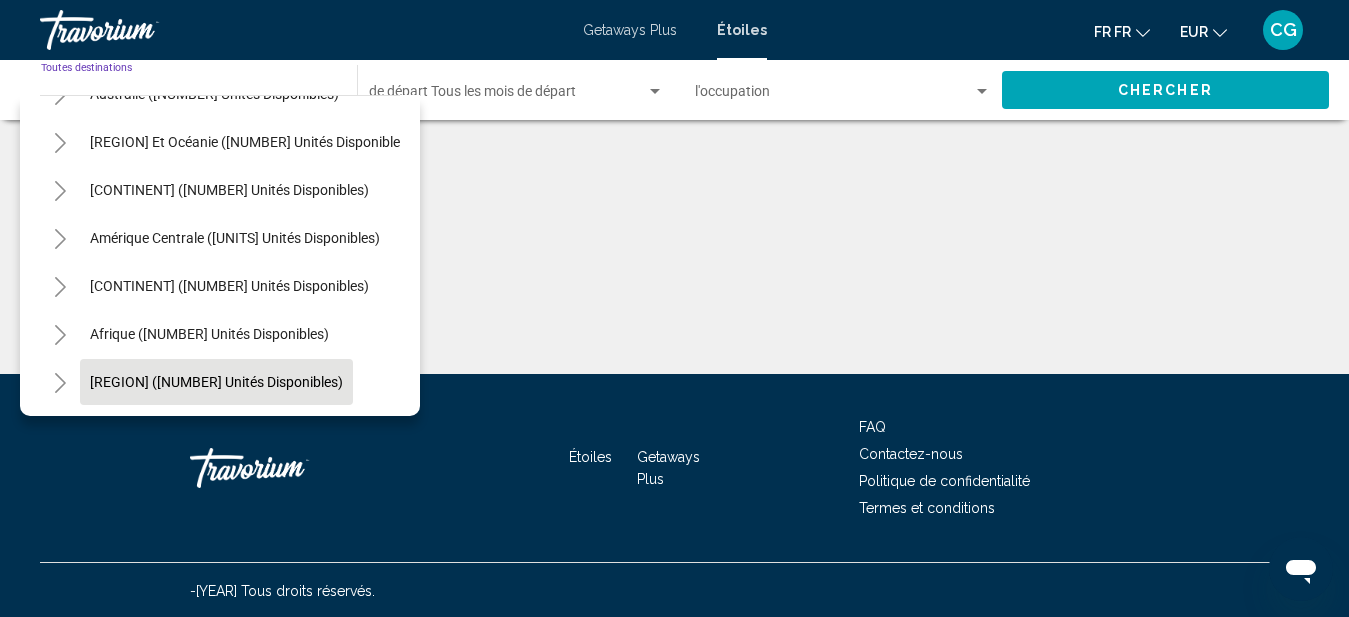 click on "[REGION] ([NUMBER] unités disponibles)" 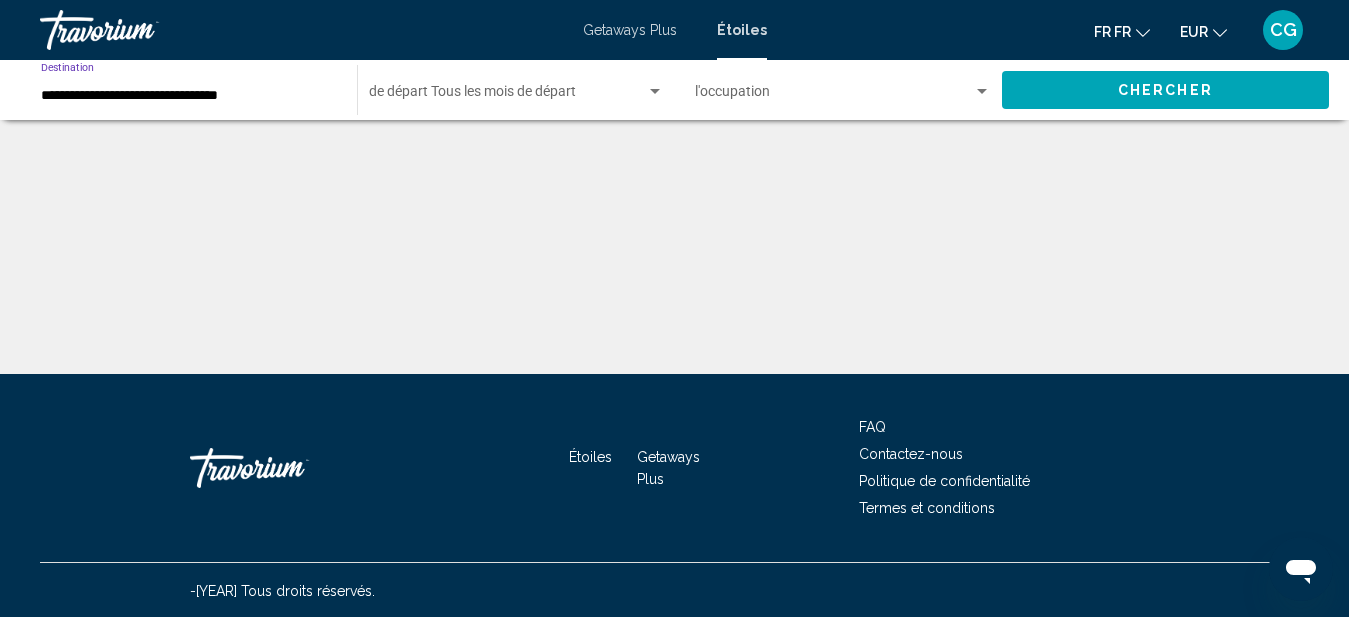 click on "**********" at bounding box center (189, 96) 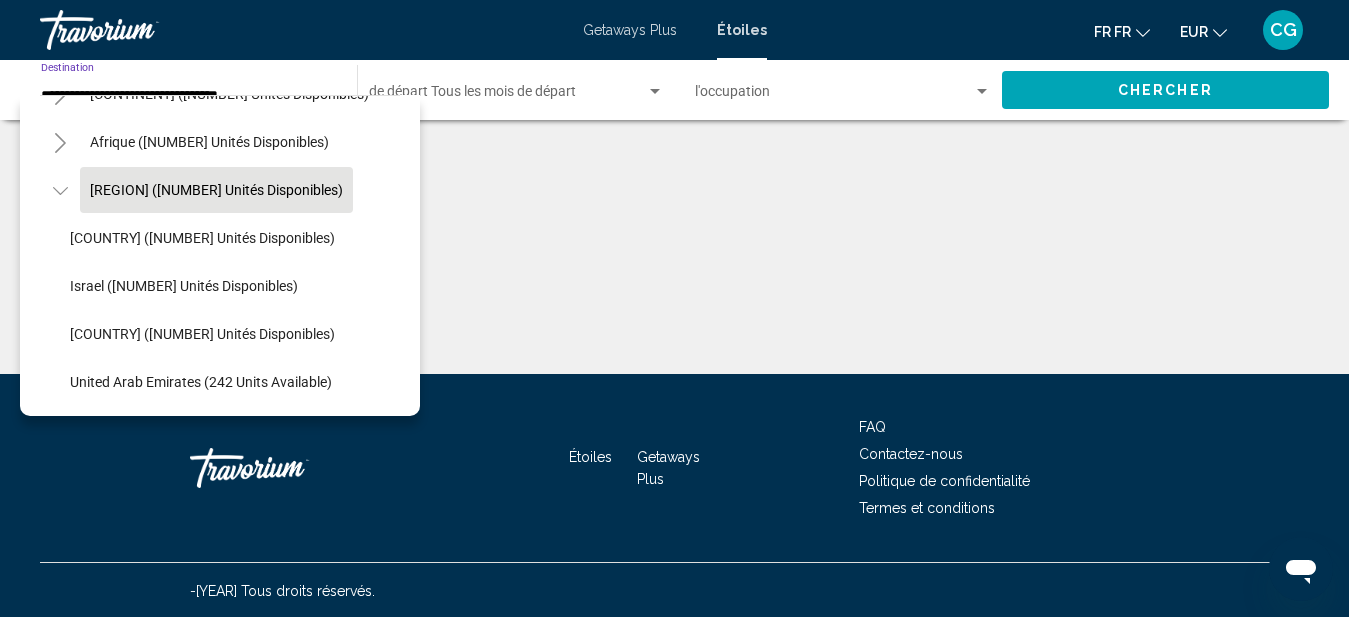 scroll, scrollTop: 533, scrollLeft: 0, axis: vertical 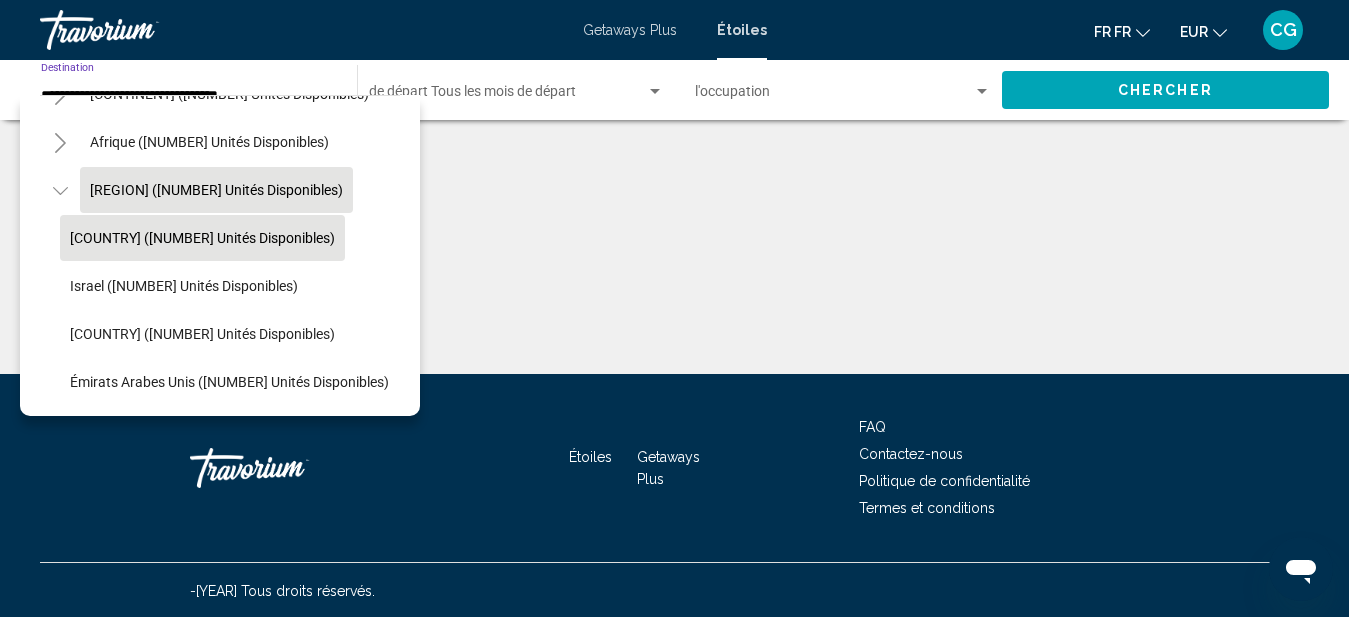 click on "[COUNTRY] ([NUMBER] unités disponibles)" 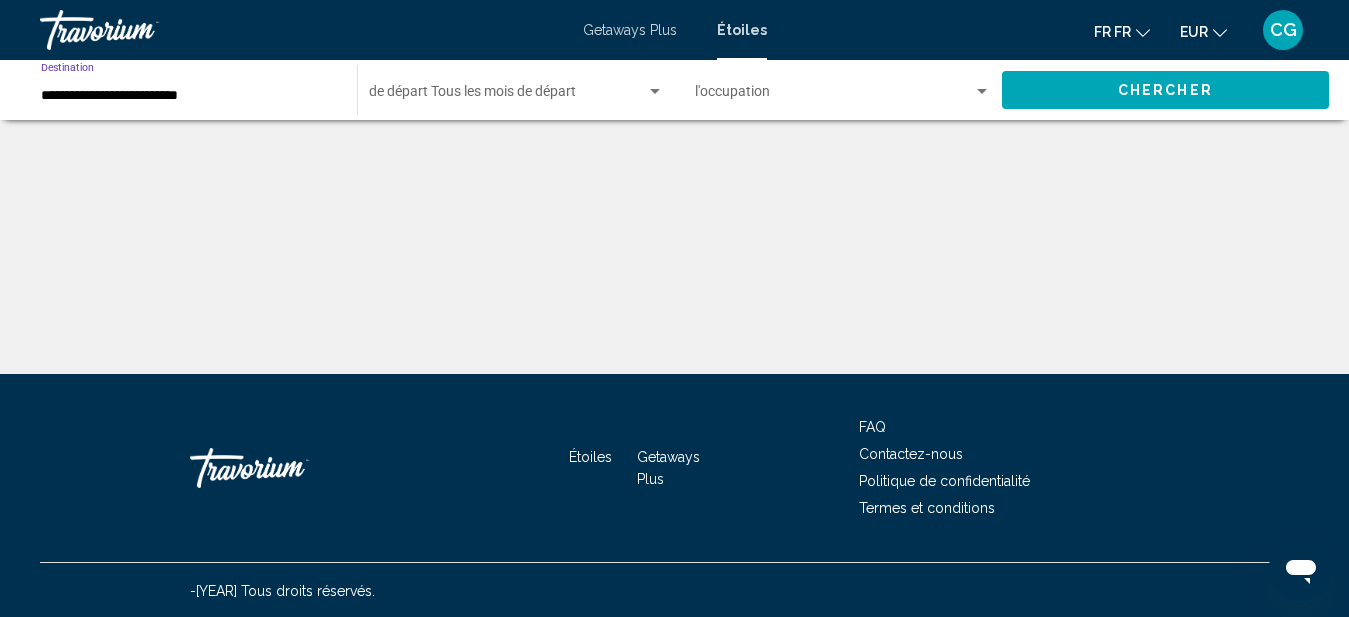 click on "Chercher" at bounding box center [1165, 91] 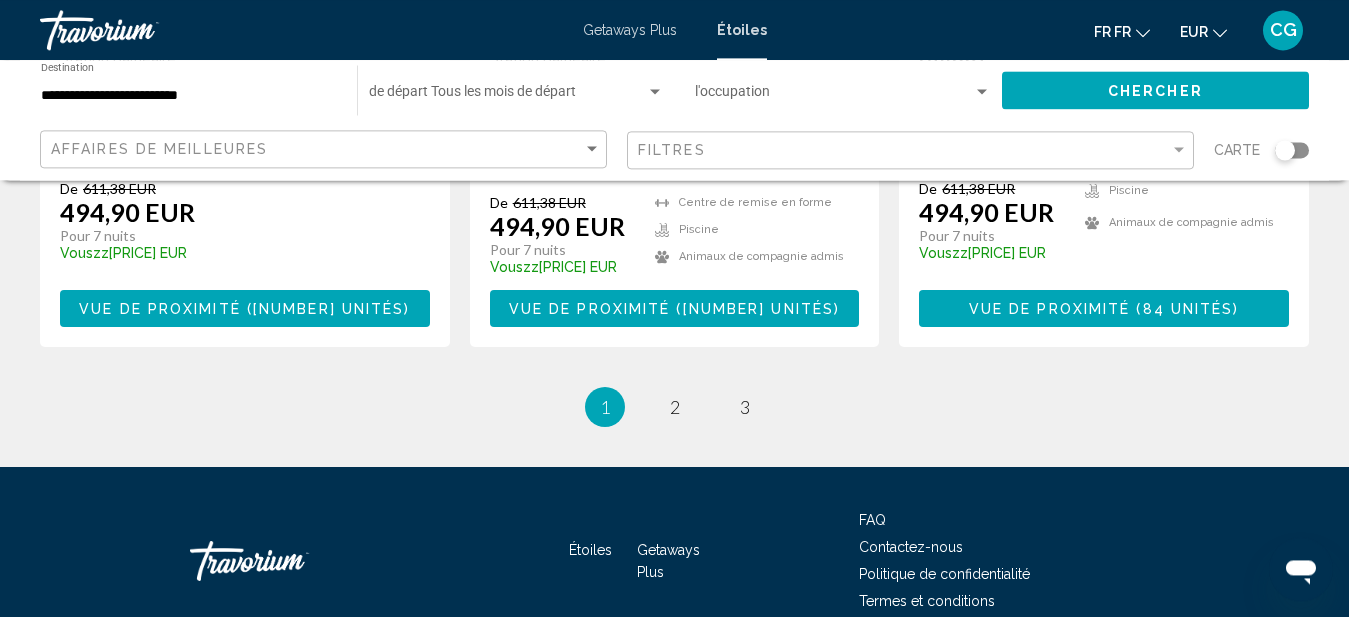 scroll, scrollTop: 2754, scrollLeft: 0, axis: vertical 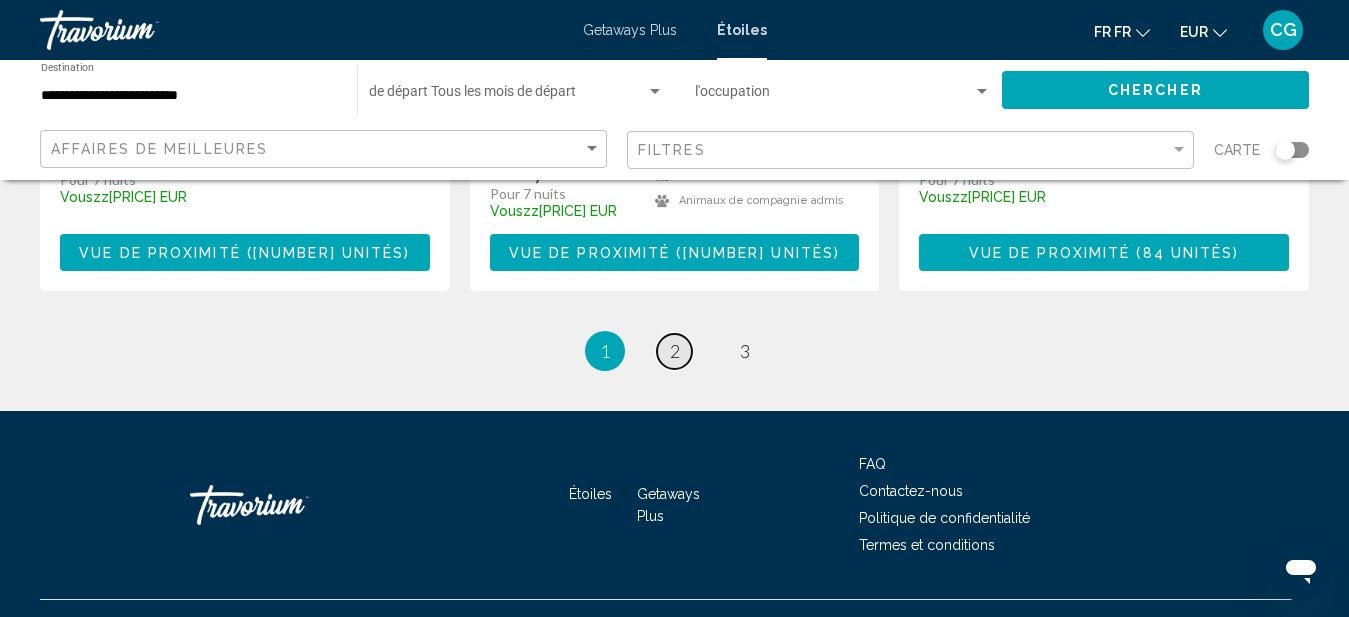 click on "2" at bounding box center [675, 351] 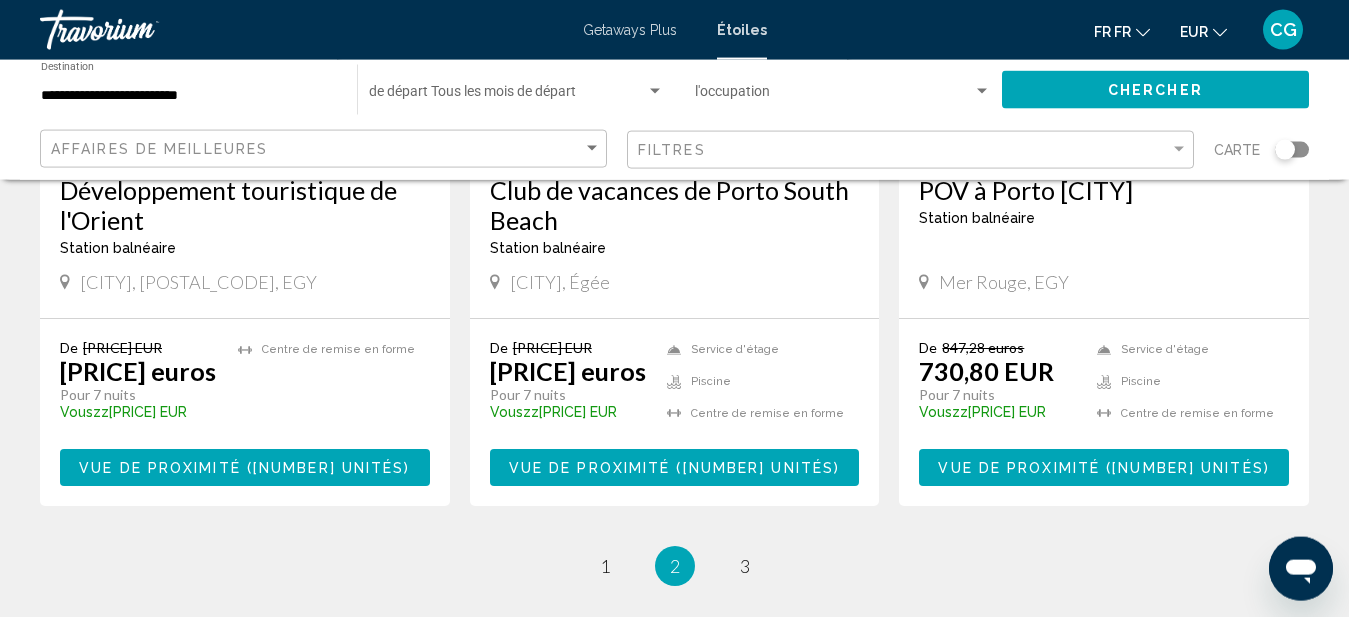 scroll, scrollTop: 2652, scrollLeft: 0, axis: vertical 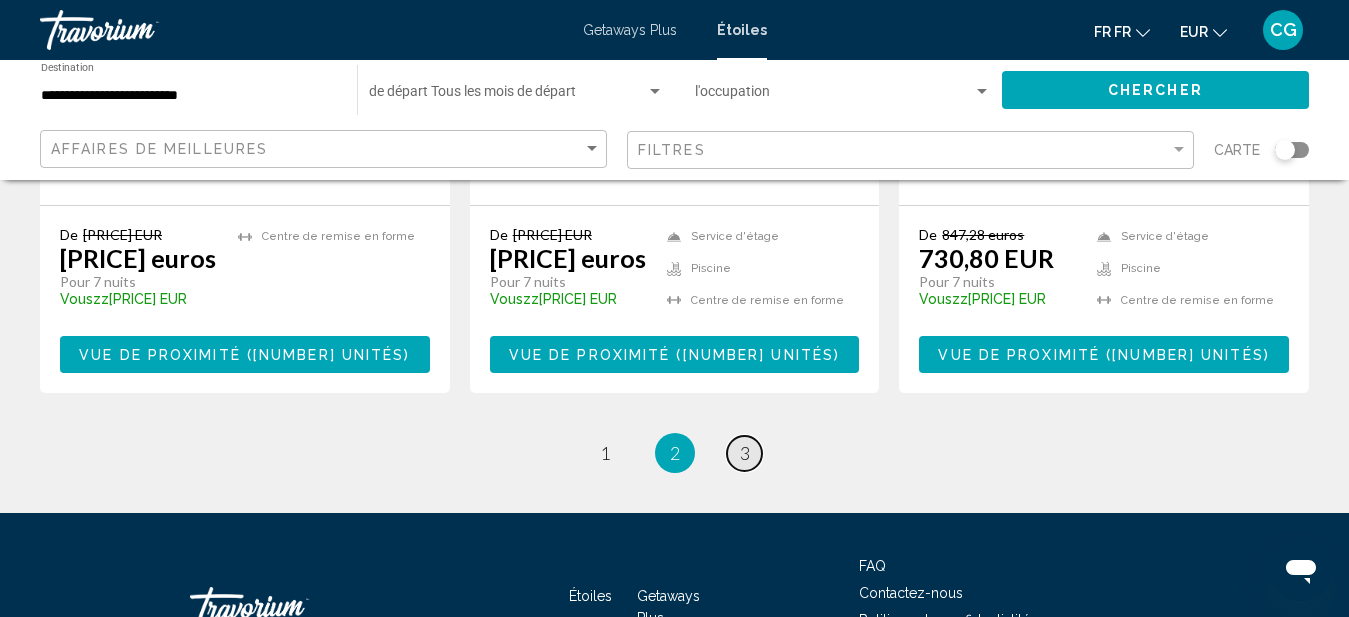 click on "3" at bounding box center [745, 453] 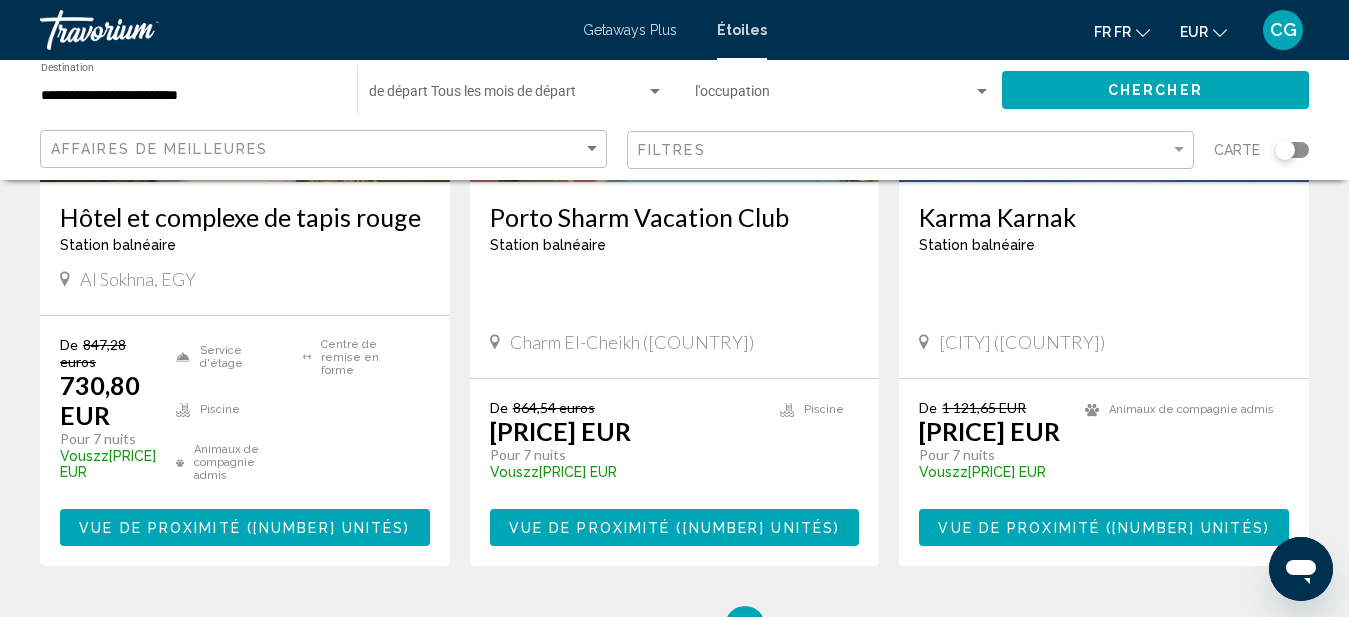 scroll, scrollTop: 510, scrollLeft: 0, axis: vertical 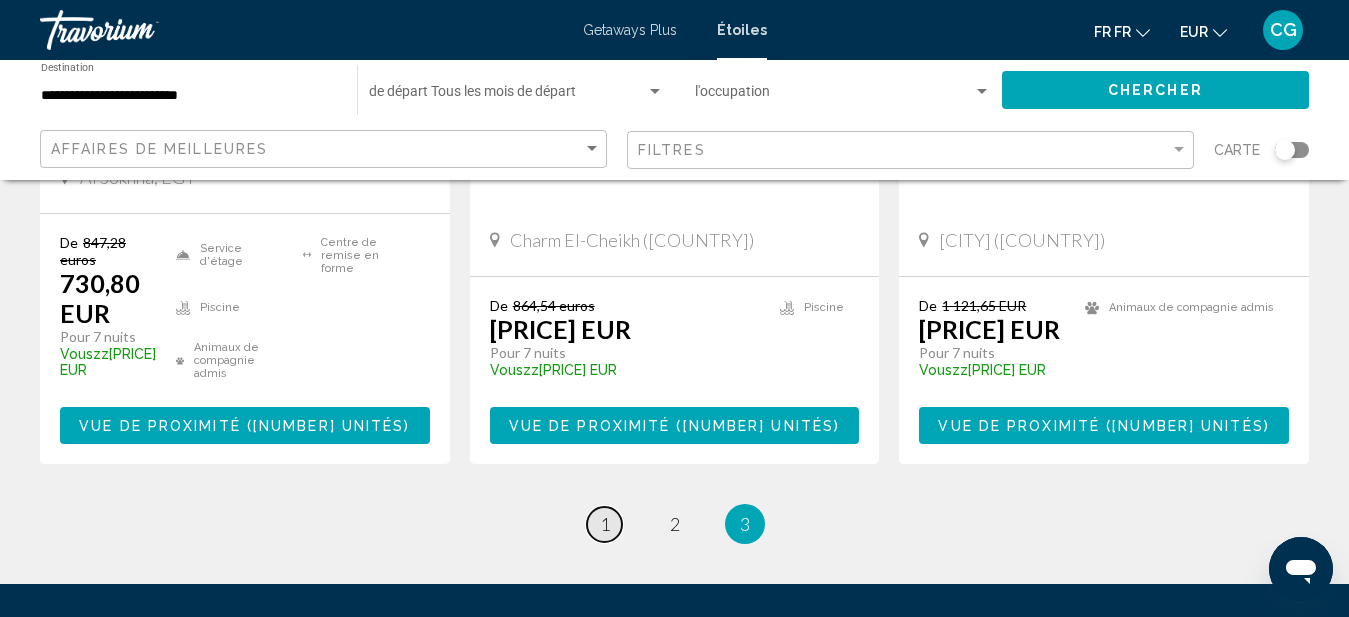 click on "1" at bounding box center (605, 524) 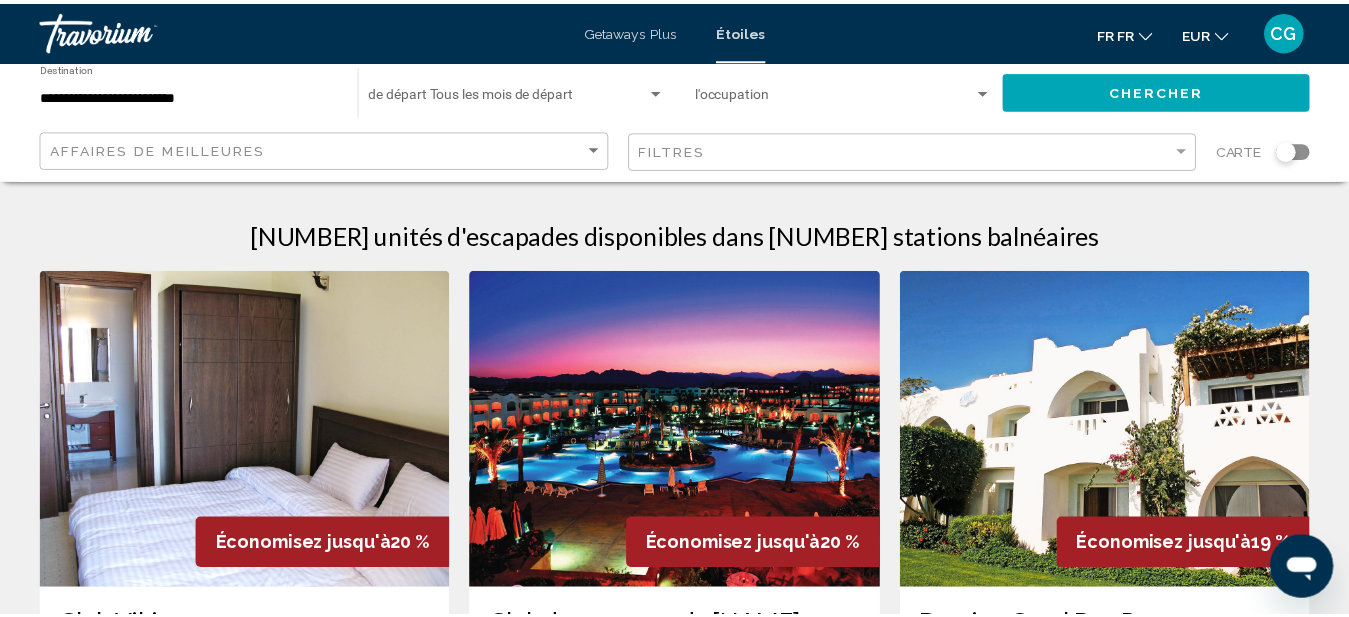 scroll, scrollTop: 204, scrollLeft: 0, axis: vertical 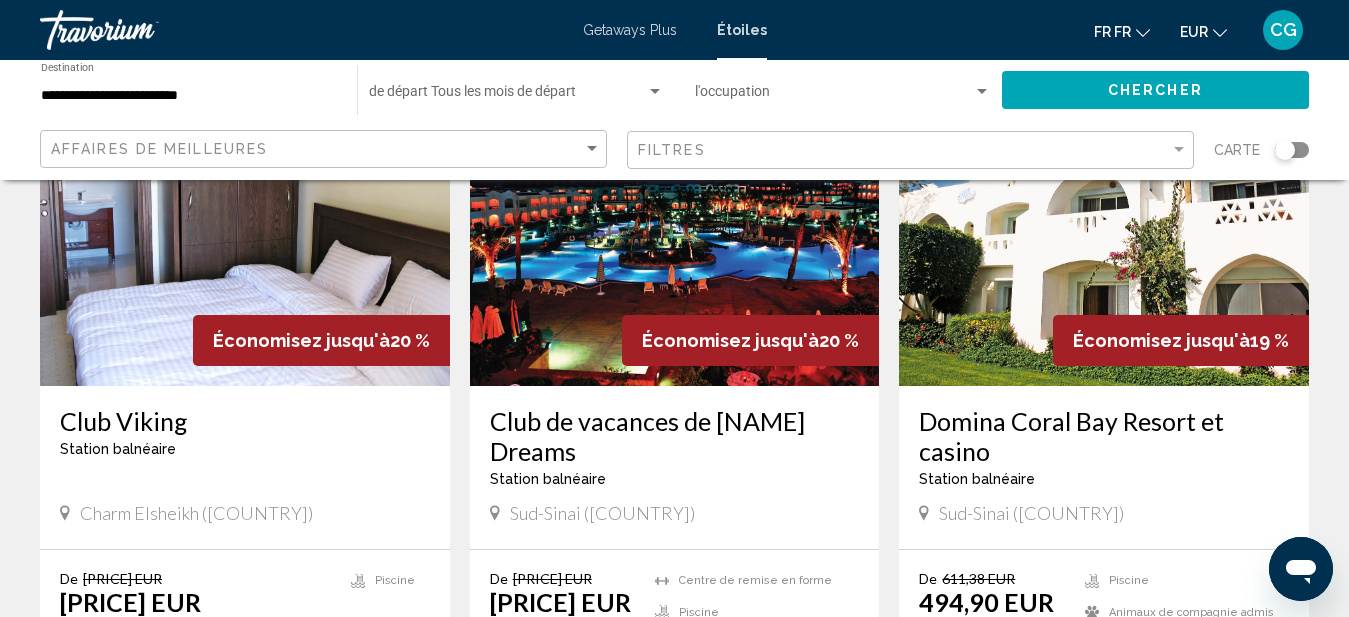 click on "Club de vacances de [NAME] Dreams" at bounding box center [675, 436] 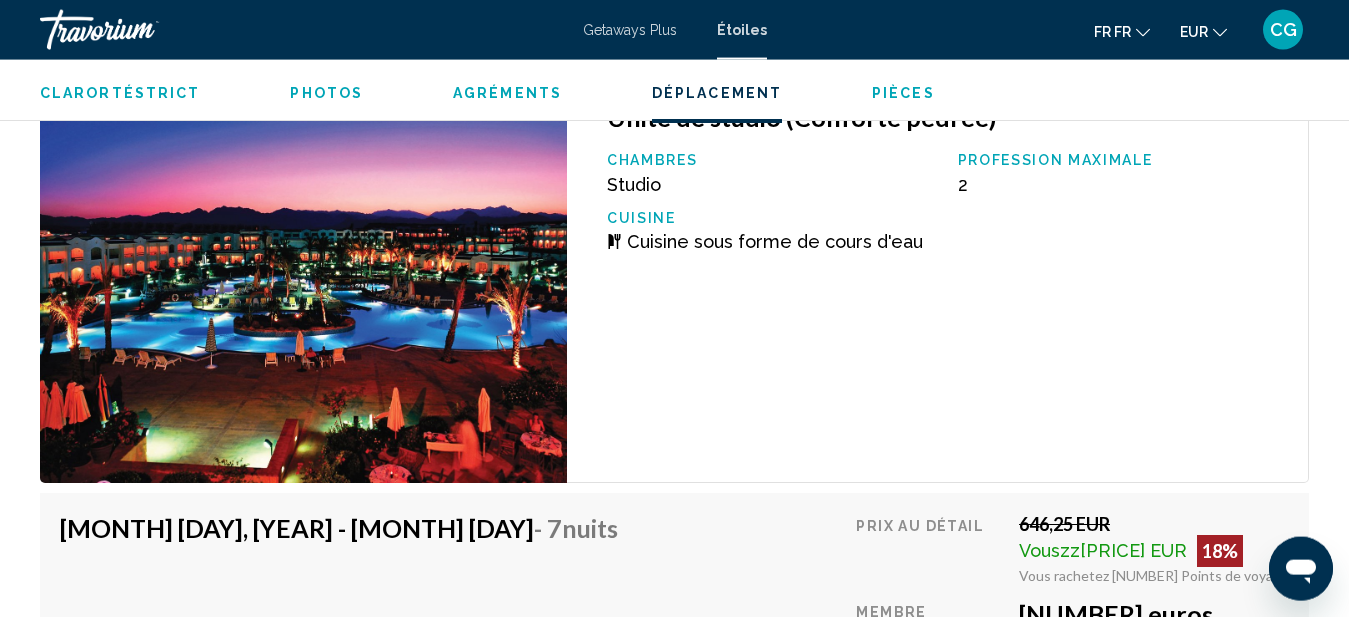 scroll, scrollTop: 3675, scrollLeft: 0, axis: vertical 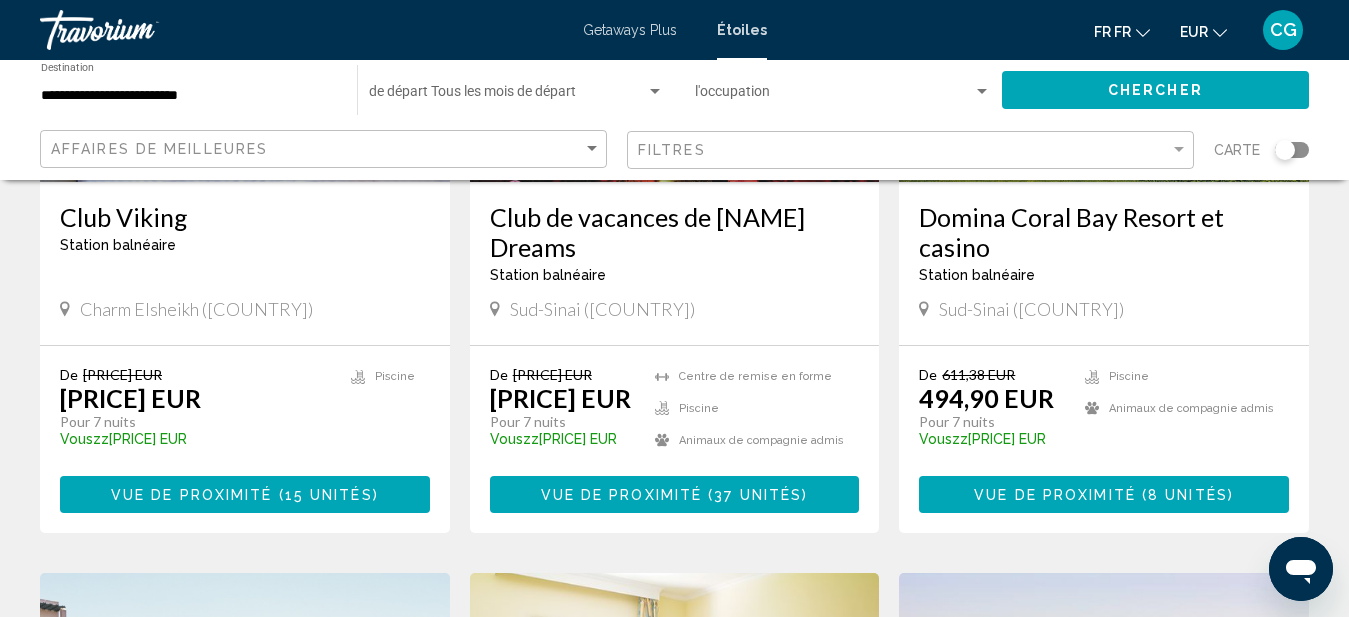 click on "Vue de proximité" at bounding box center [1055, 495] 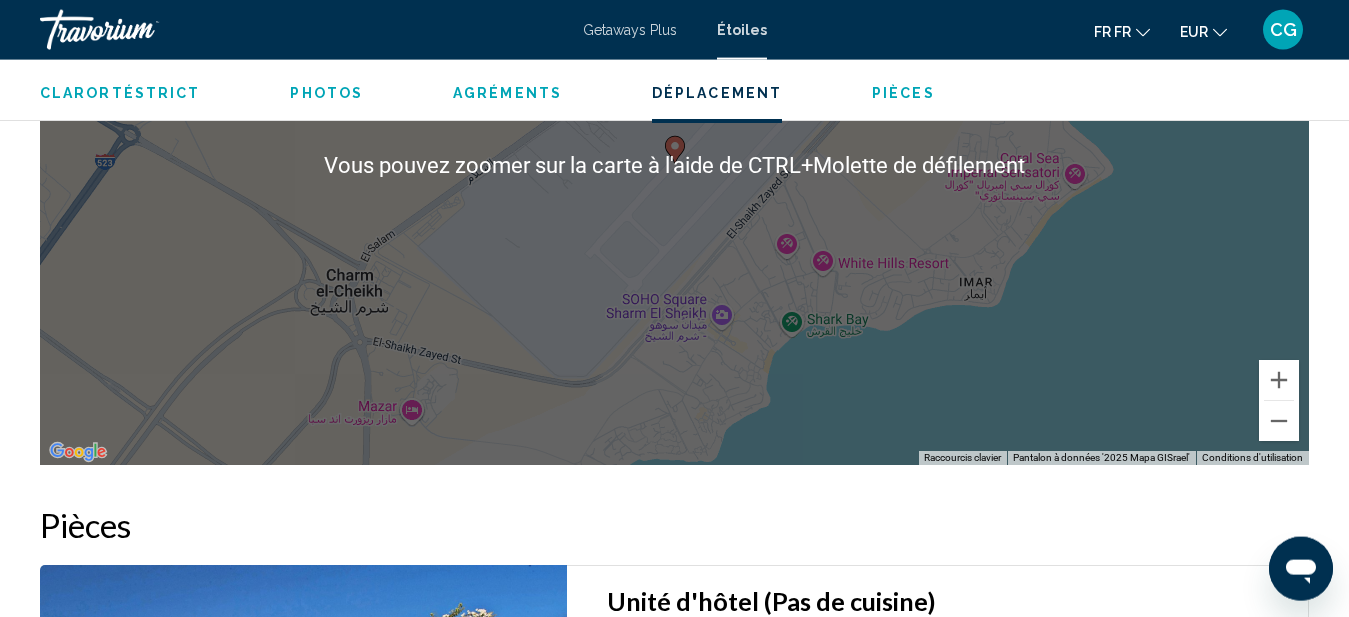 scroll, scrollTop: 2886, scrollLeft: 0, axis: vertical 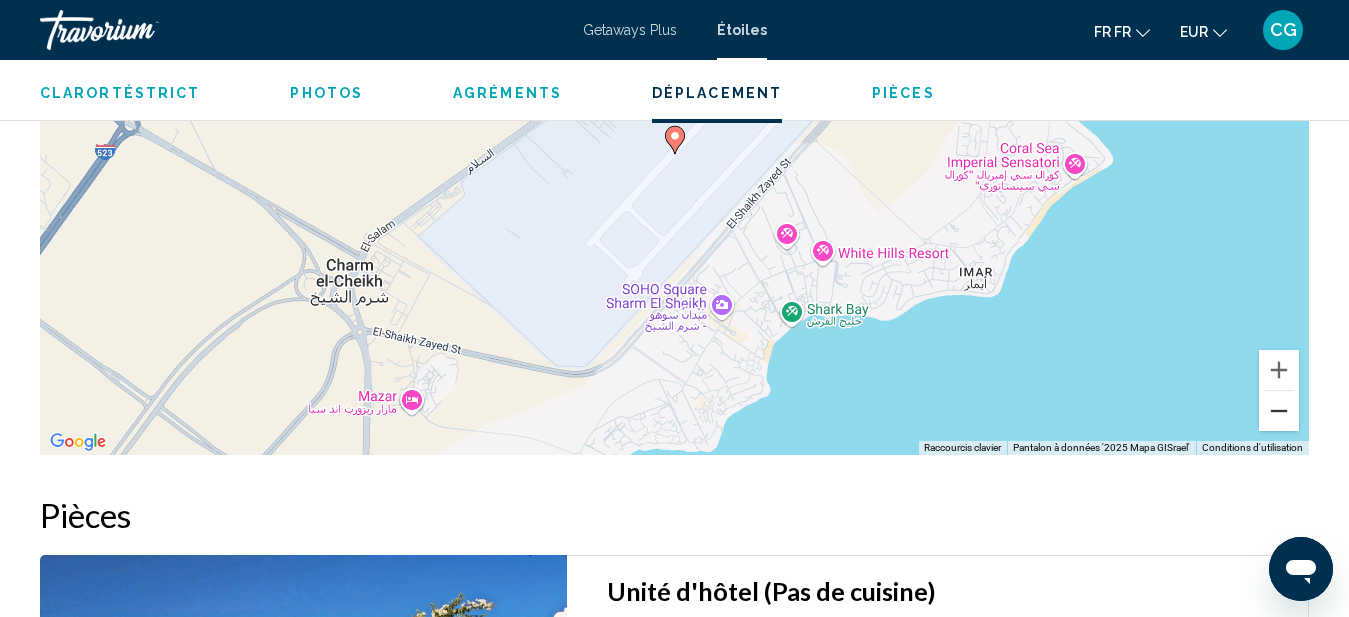 click at bounding box center (1279, 411) 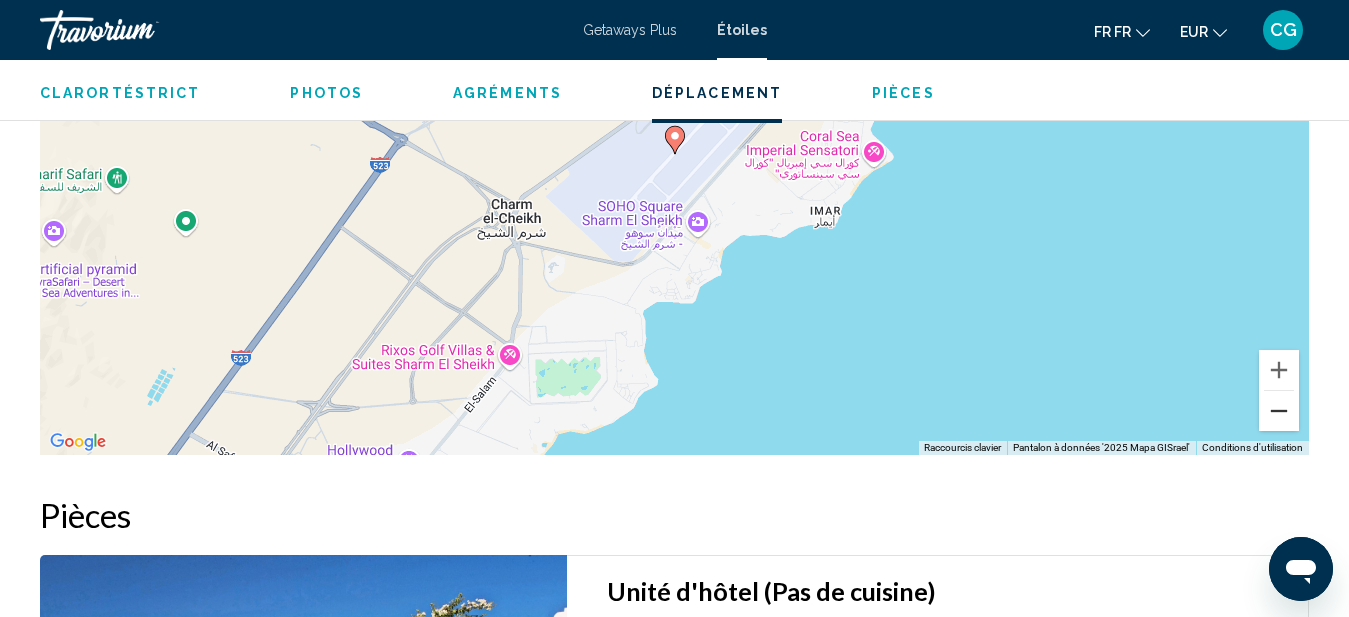 click at bounding box center [1279, 411] 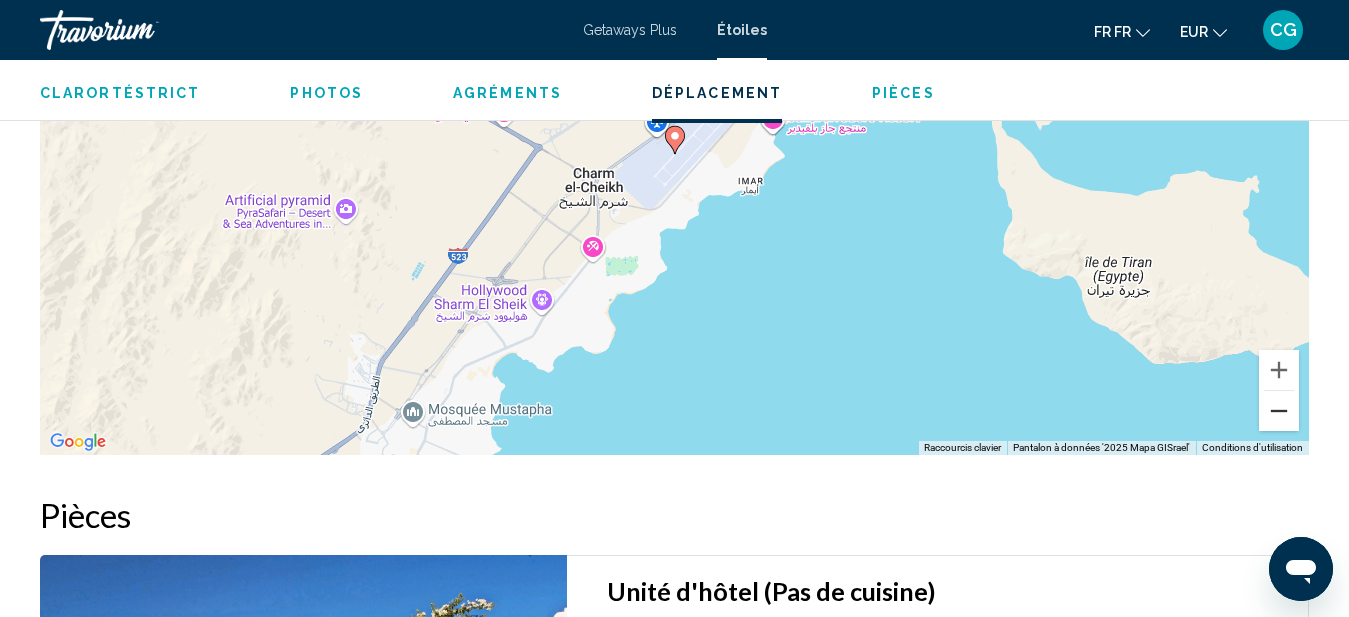 click at bounding box center [1279, 411] 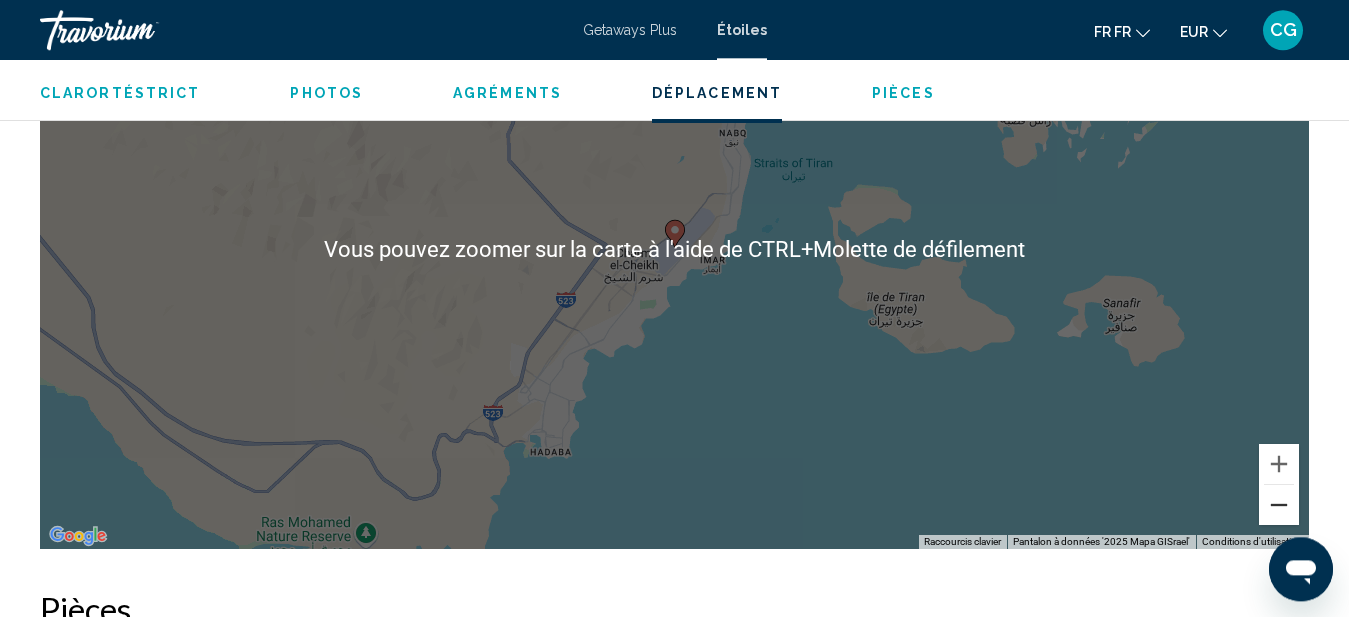 scroll, scrollTop: 2886, scrollLeft: 0, axis: vertical 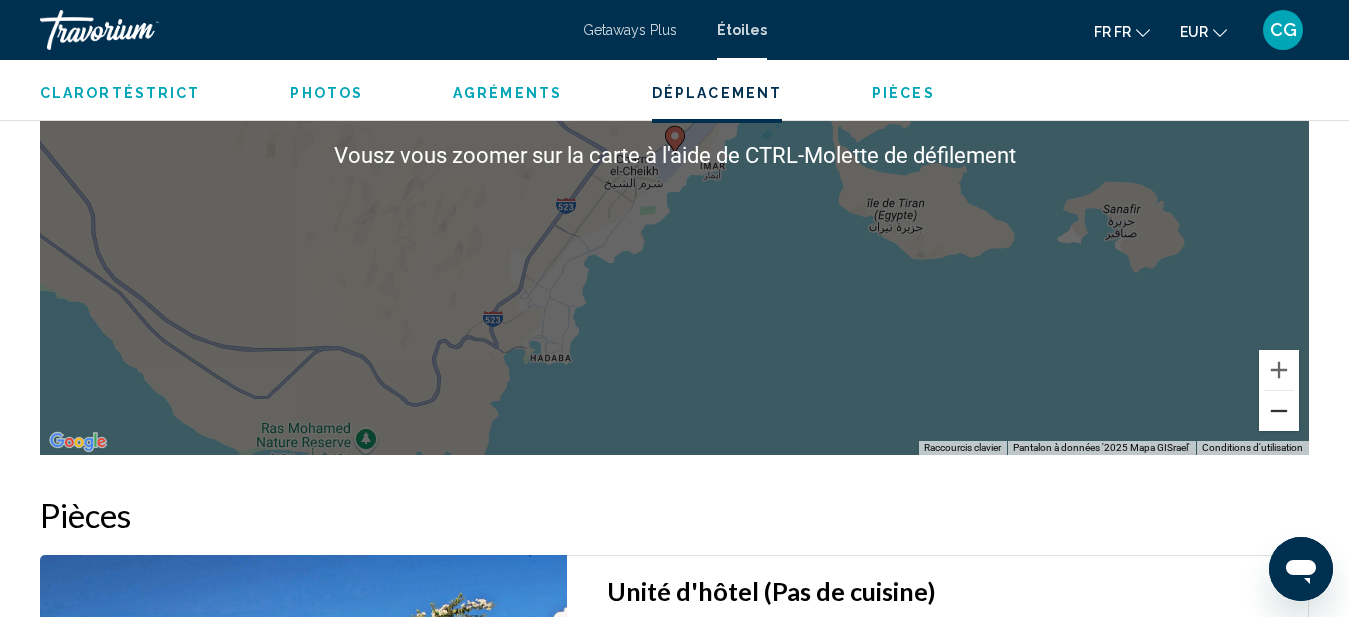 click at bounding box center [1279, 411] 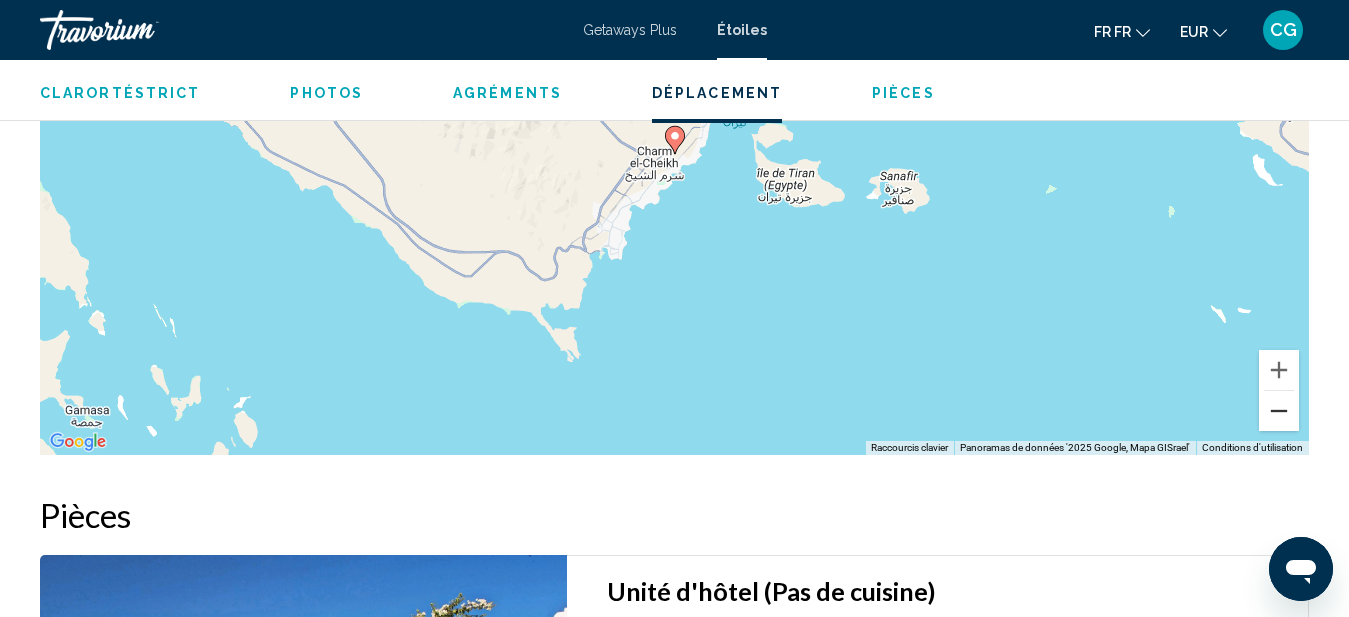 click at bounding box center (1279, 411) 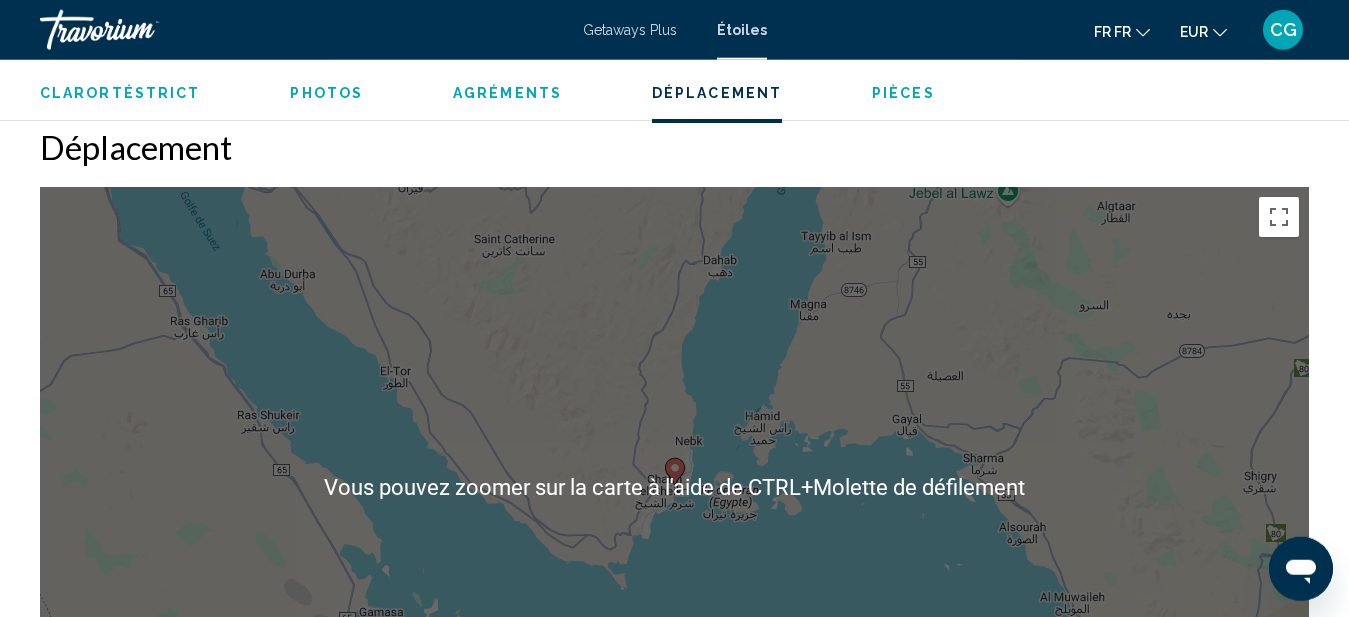 scroll, scrollTop: 2580, scrollLeft: 0, axis: vertical 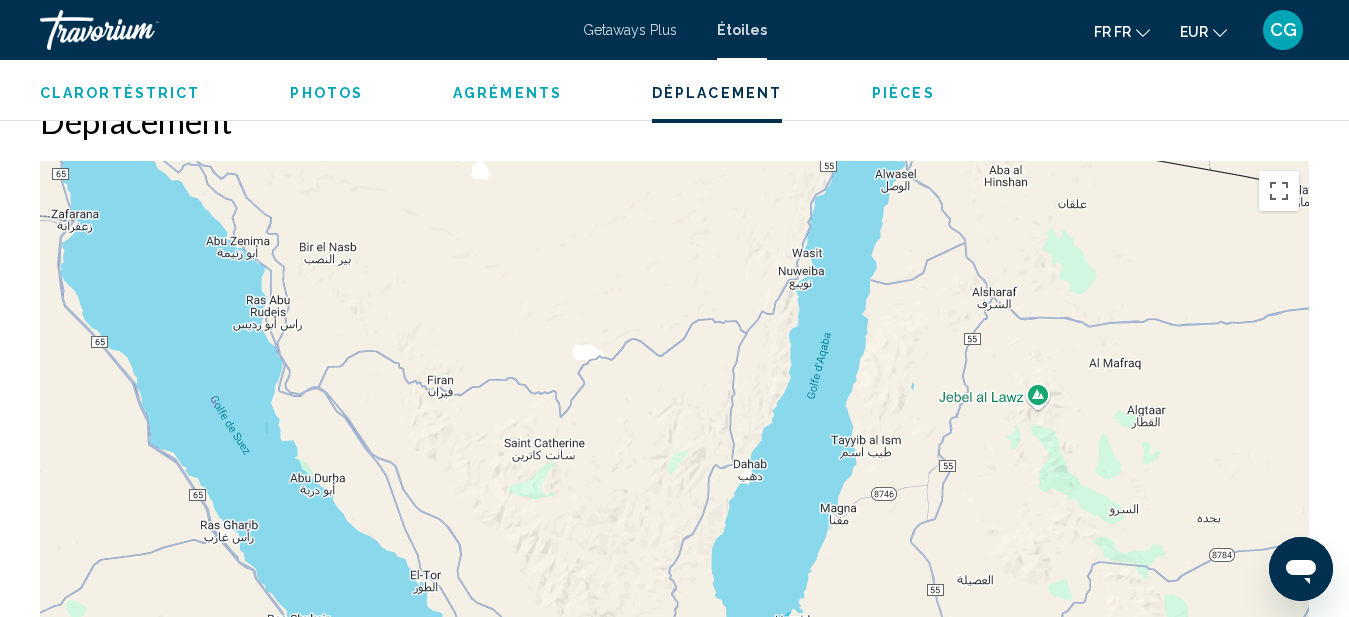 drag, startPoint x: 611, startPoint y: 302, endPoint x: 641, endPoint y: 543, distance: 242.86005 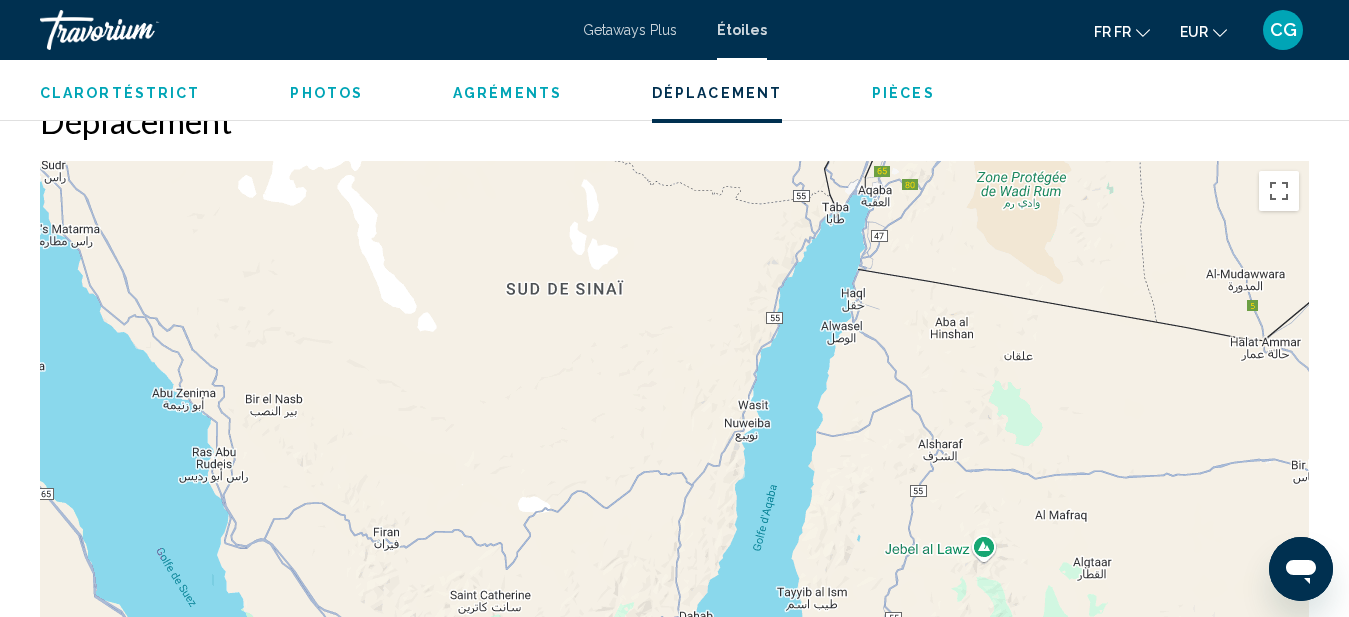 drag, startPoint x: 697, startPoint y: 330, endPoint x: 645, endPoint y: 398, distance: 85.60374 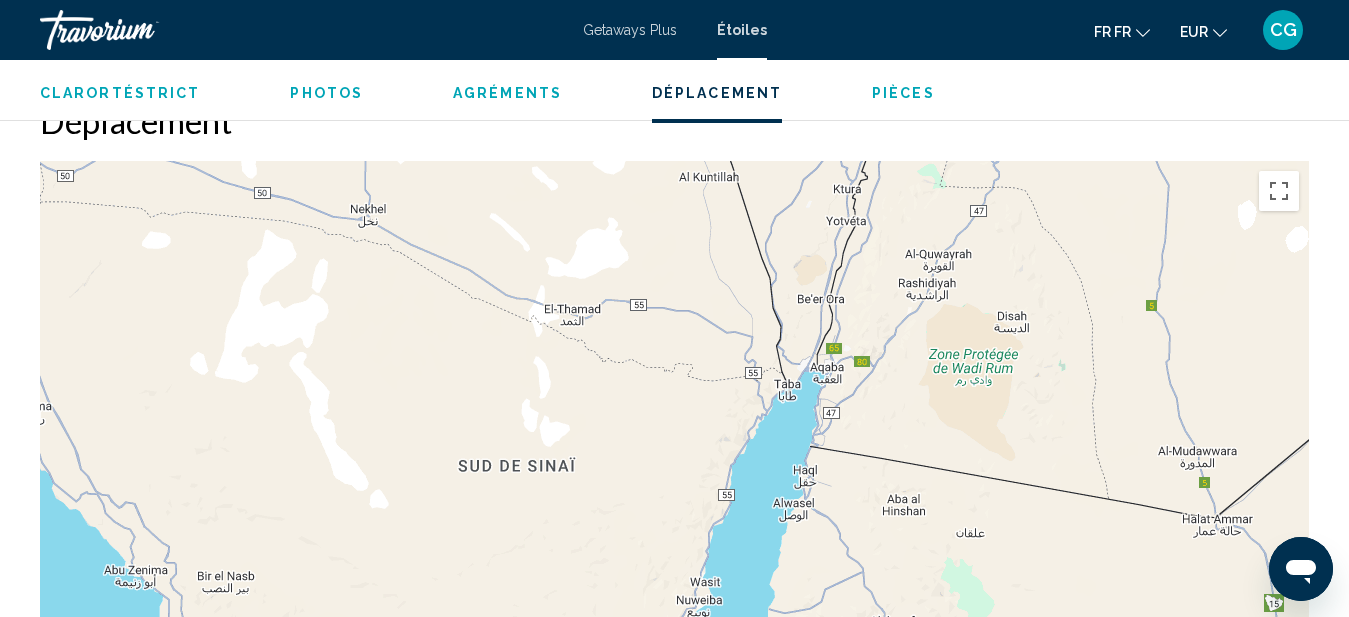 drag, startPoint x: 661, startPoint y: 218, endPoint x: 613, endPoint y: 396, distance: 184.35835 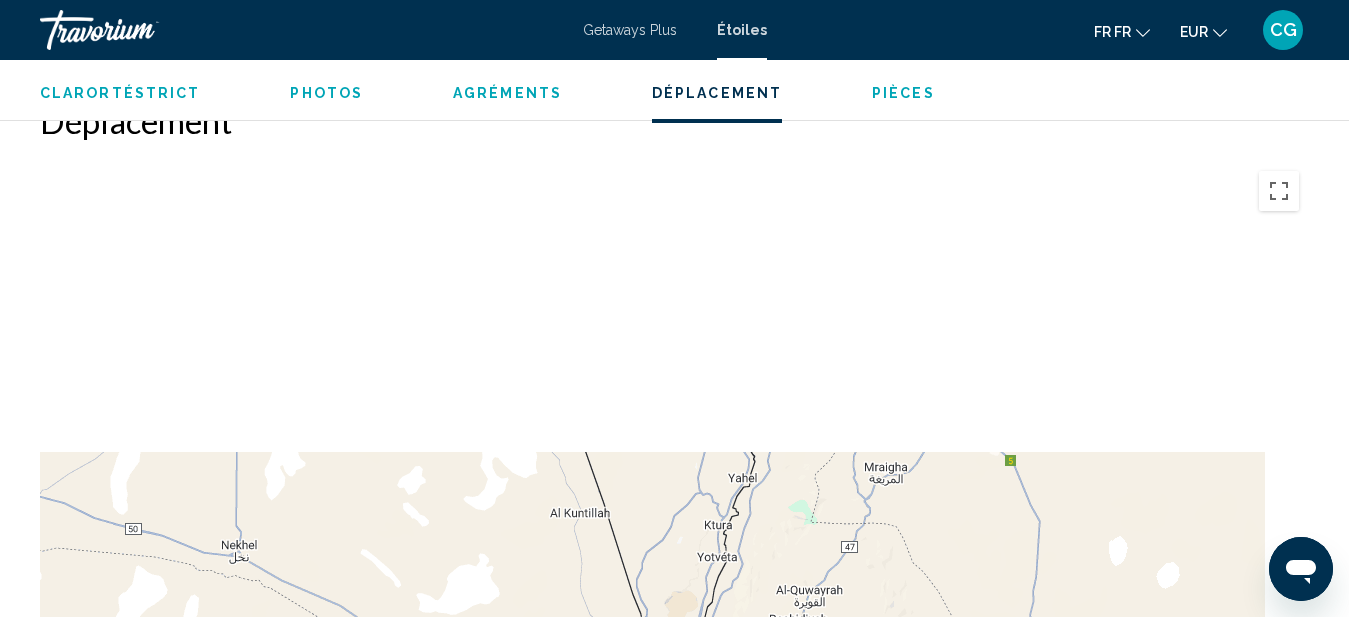 scroll, scrollTop: 2814, scrollLeft: 0, axis: vertical 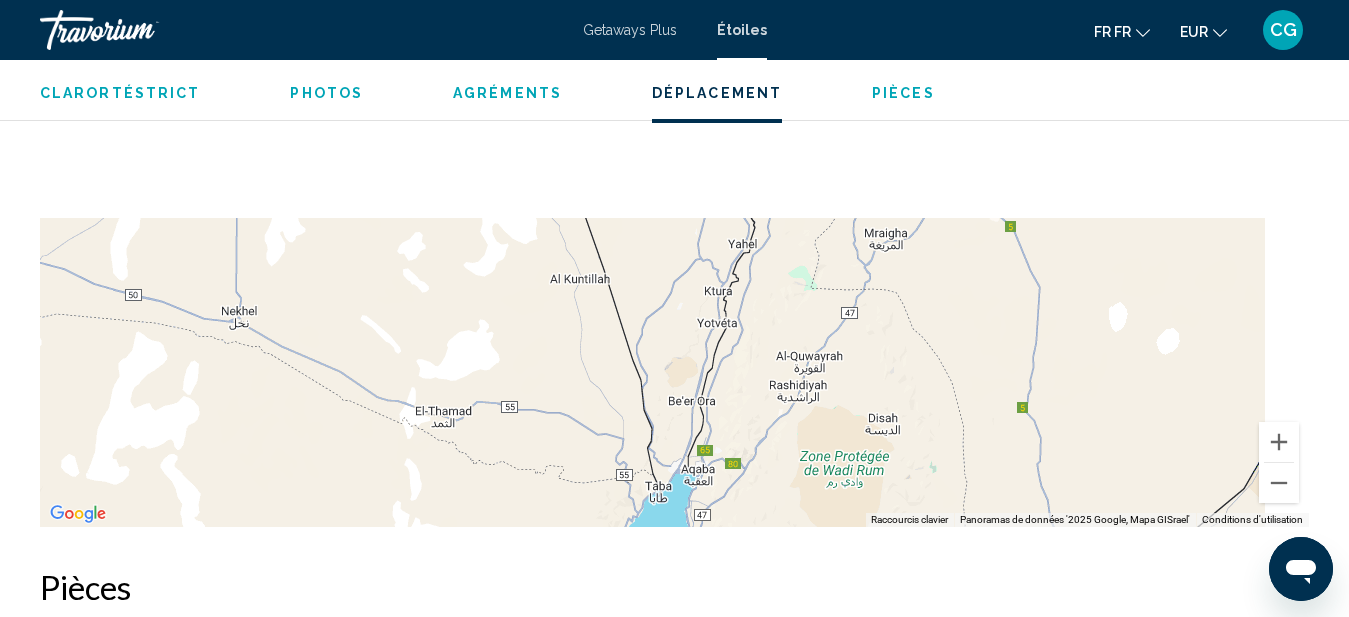 drag, startPoint x: 608, startPoint y: 400, endPoint x: 474, endPoint y: 656, distance: 288.94983 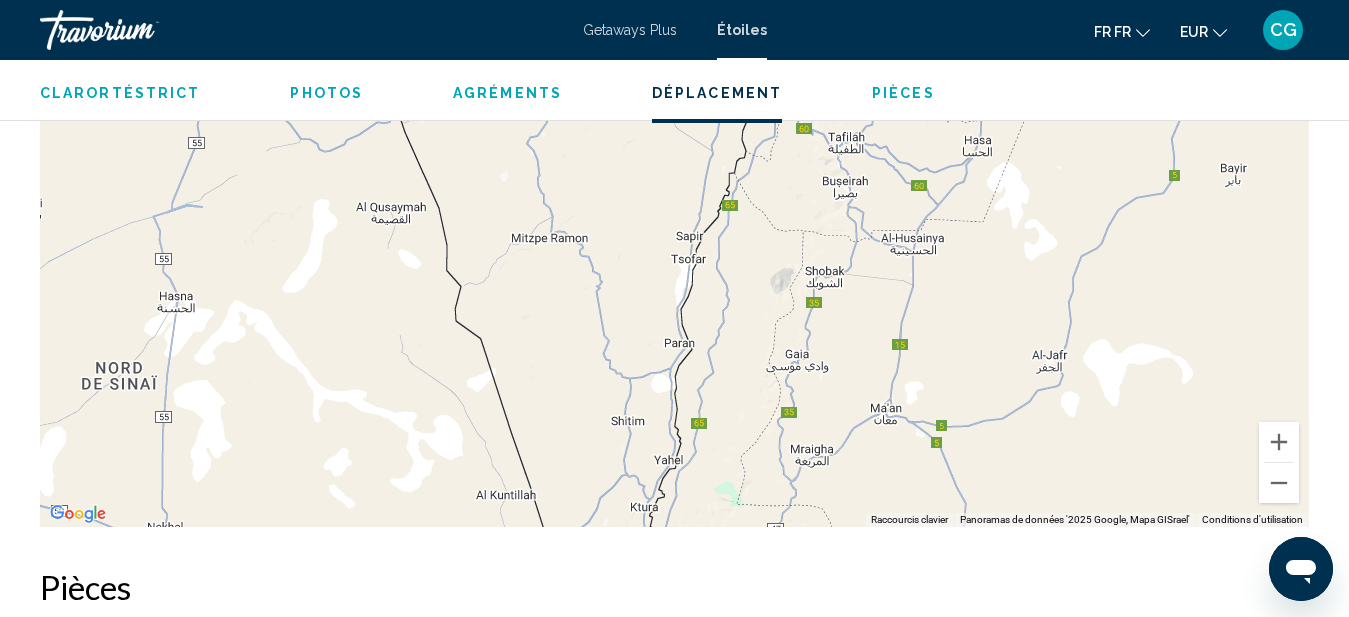 drag, startPoint x: 497, startPoint y: 342, endPoint x: 408, endPoint y: 572, distance: 246.61914 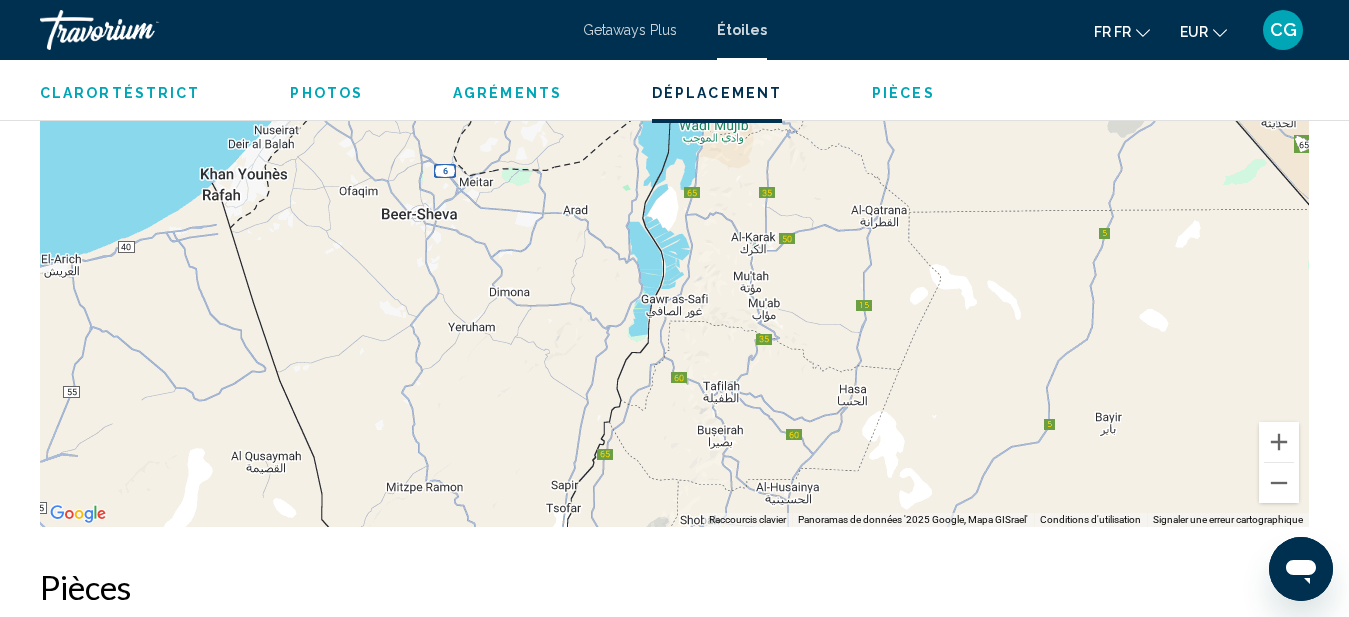 drag, startPoint x: 473, startPoint y: 305, endPoint x: 373, endPoint y: 459, distance: 183.61917 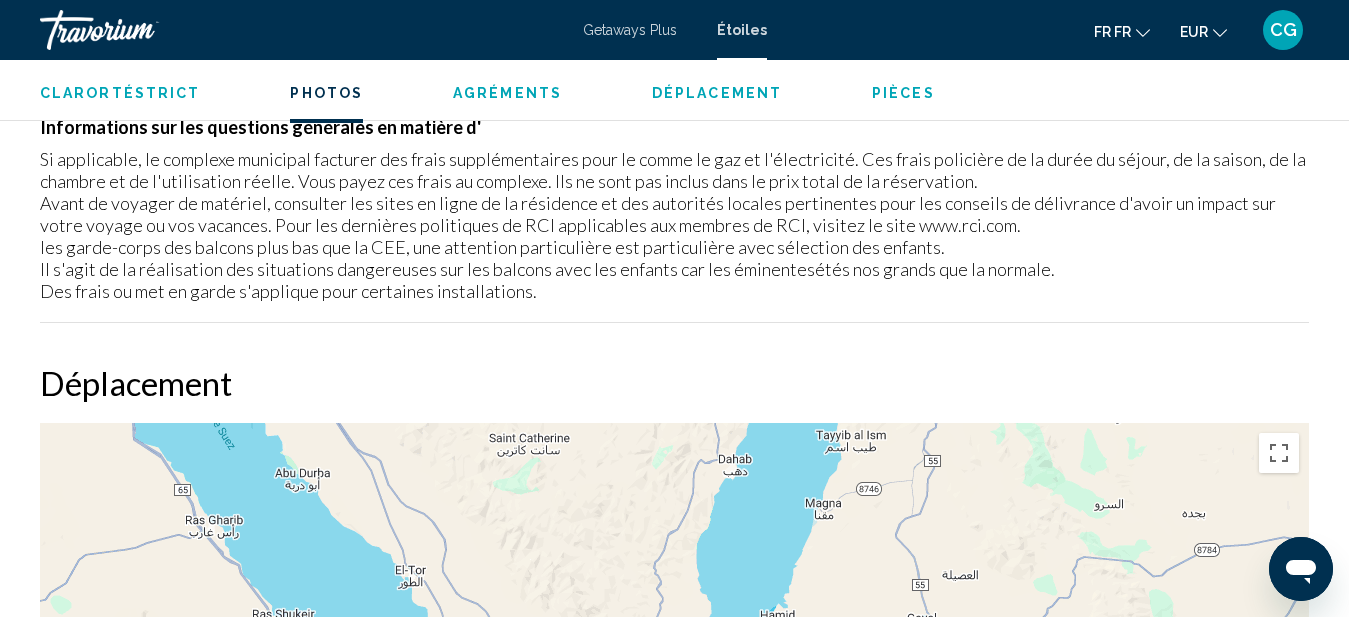 drag, startPoint x: 417, startPoint y: 345, endPoint x: 834, endPoint y: -111, distance: 617.9199 